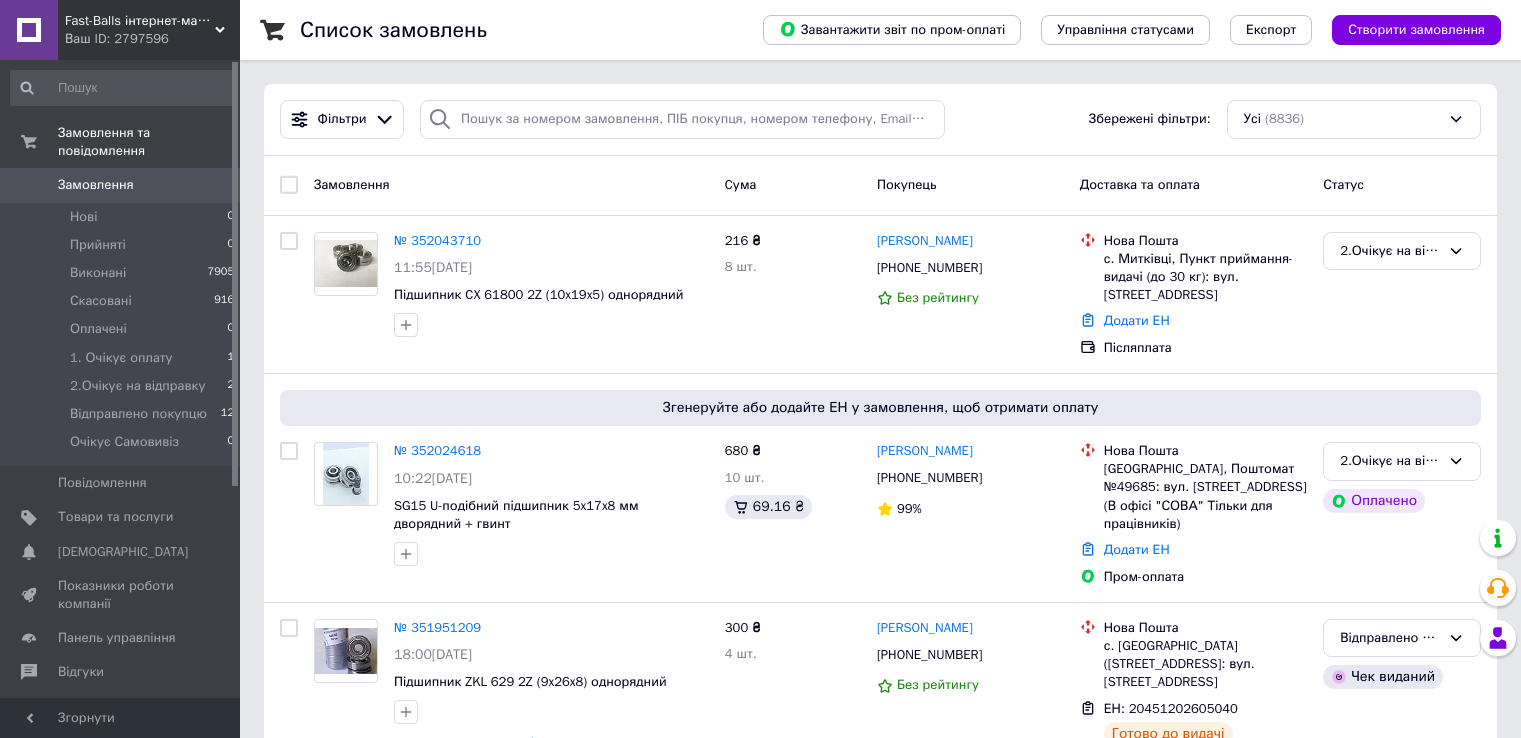 click on "Замовлення" at bounding box center [121, 185] 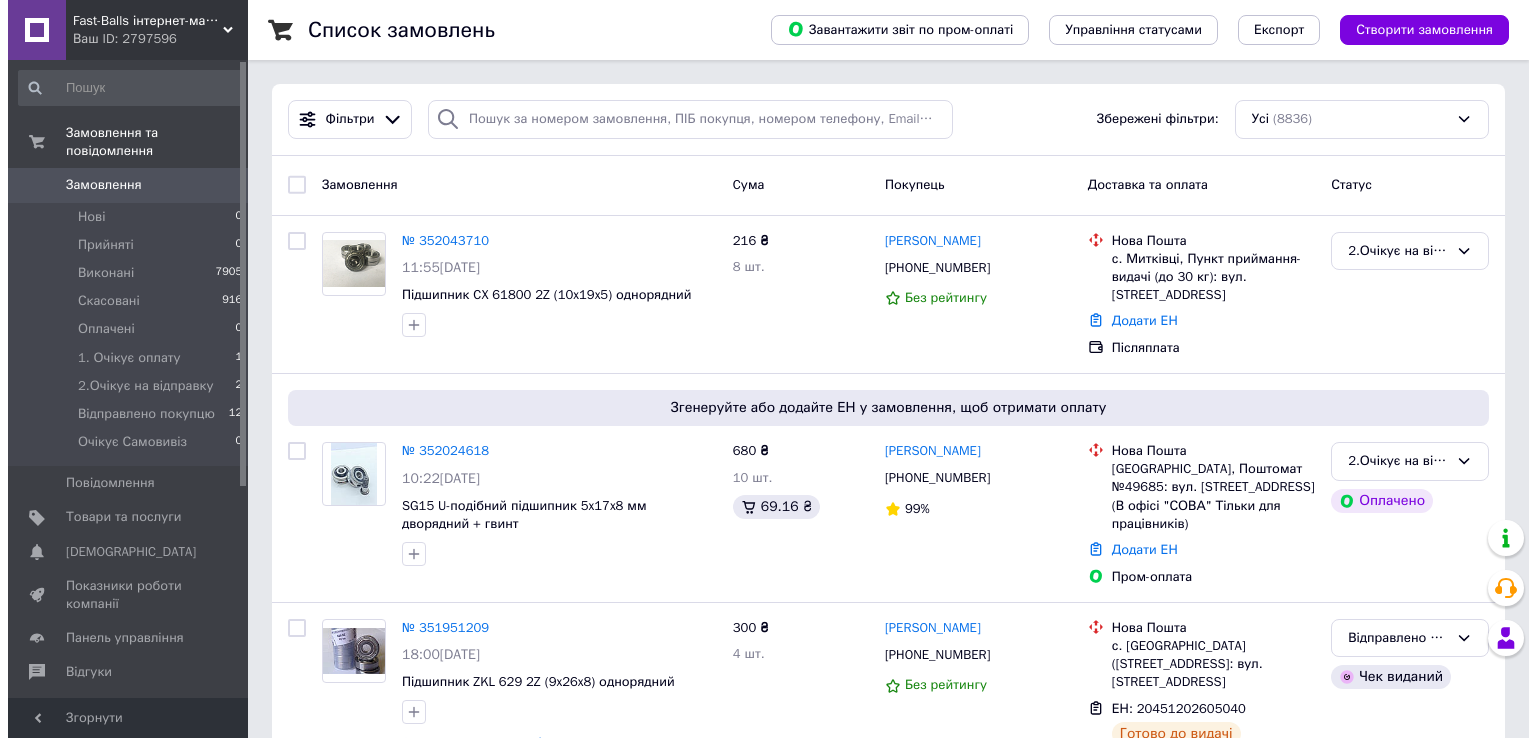 scroll, scrollTop: 0, scrollLeft: 0, axis: both 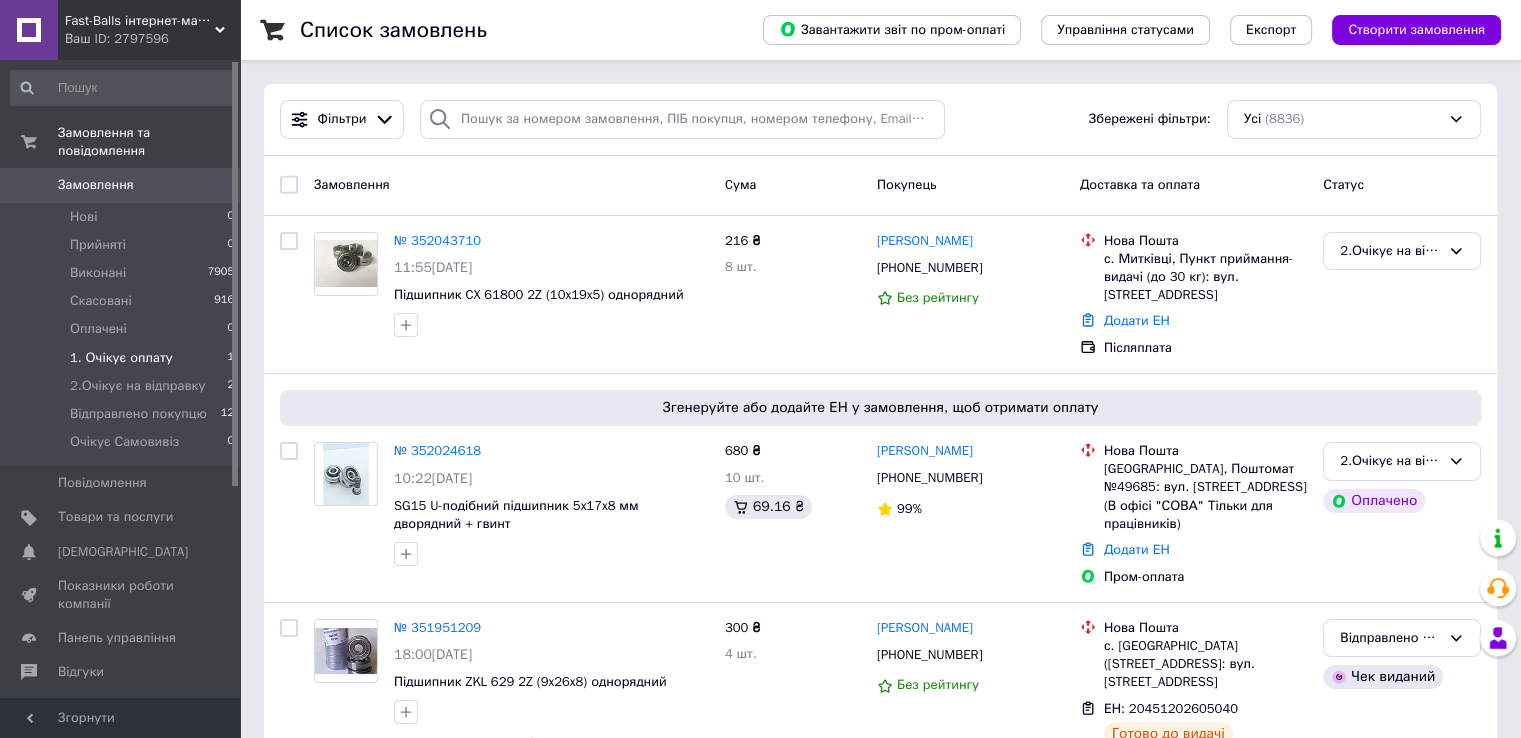 click on "1. Очікує оплату 1" at bounding box center (123, 358) 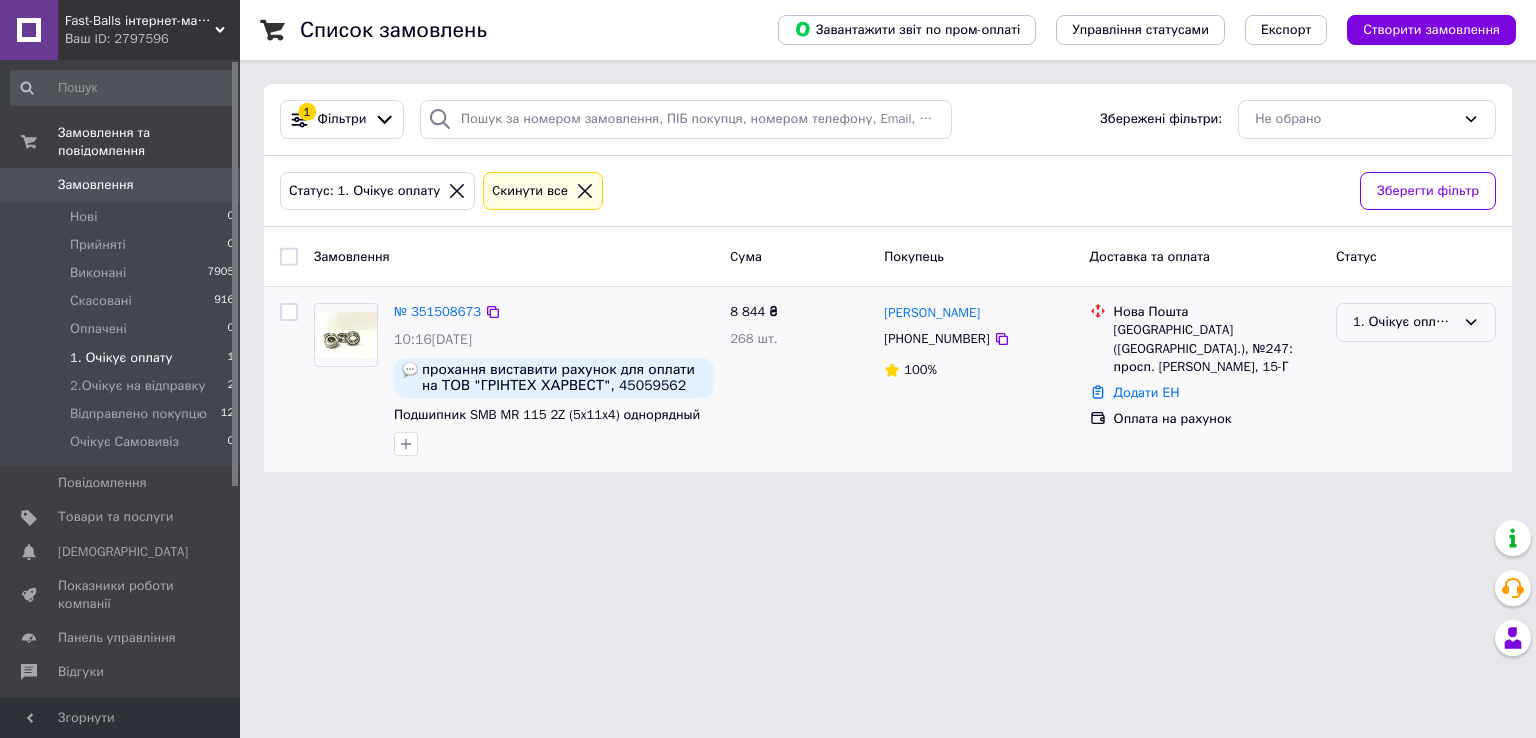 click on "1. Очікує оплату" at bounding box center [1404, 322] 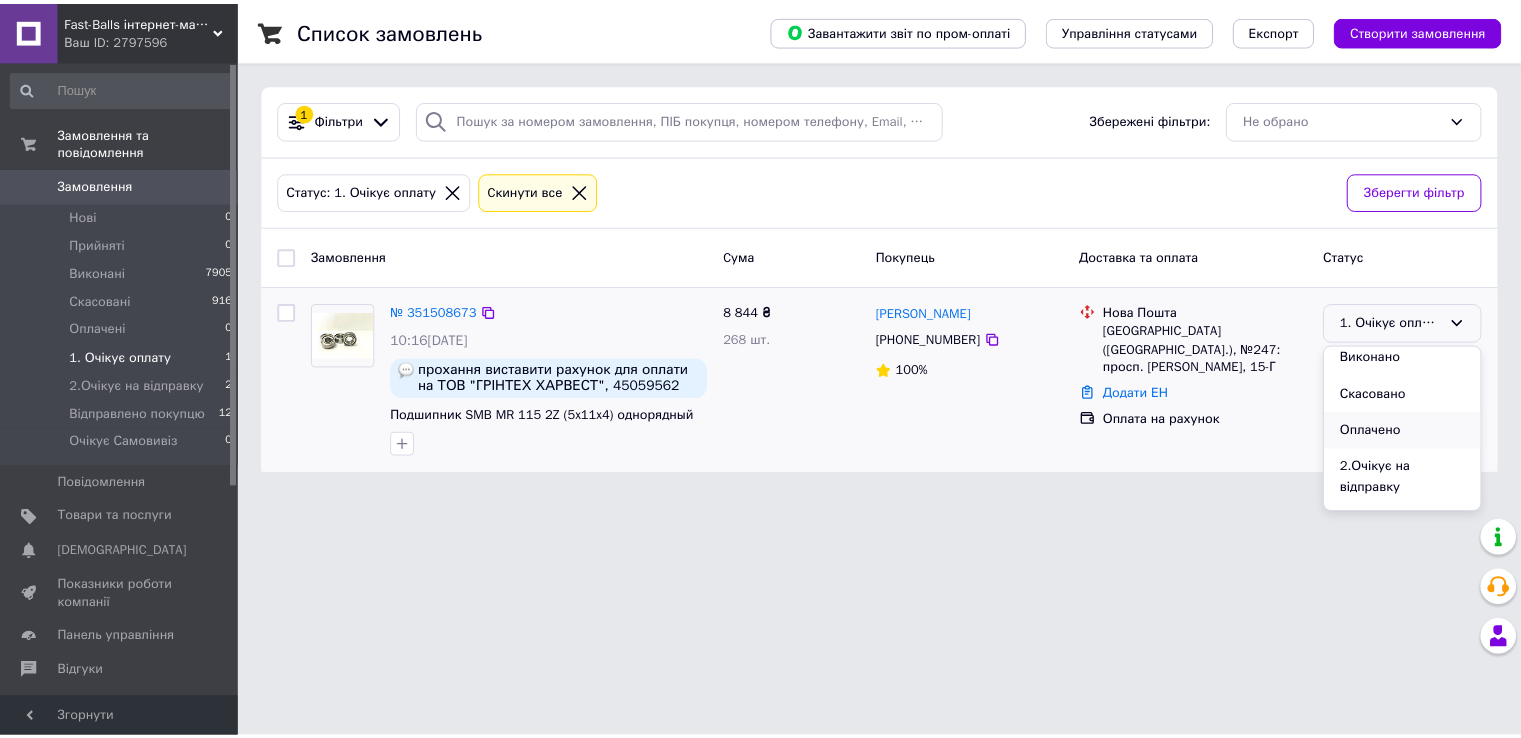 scroll, scrollTop: 46, scrollLeft: 0, axis: vertical 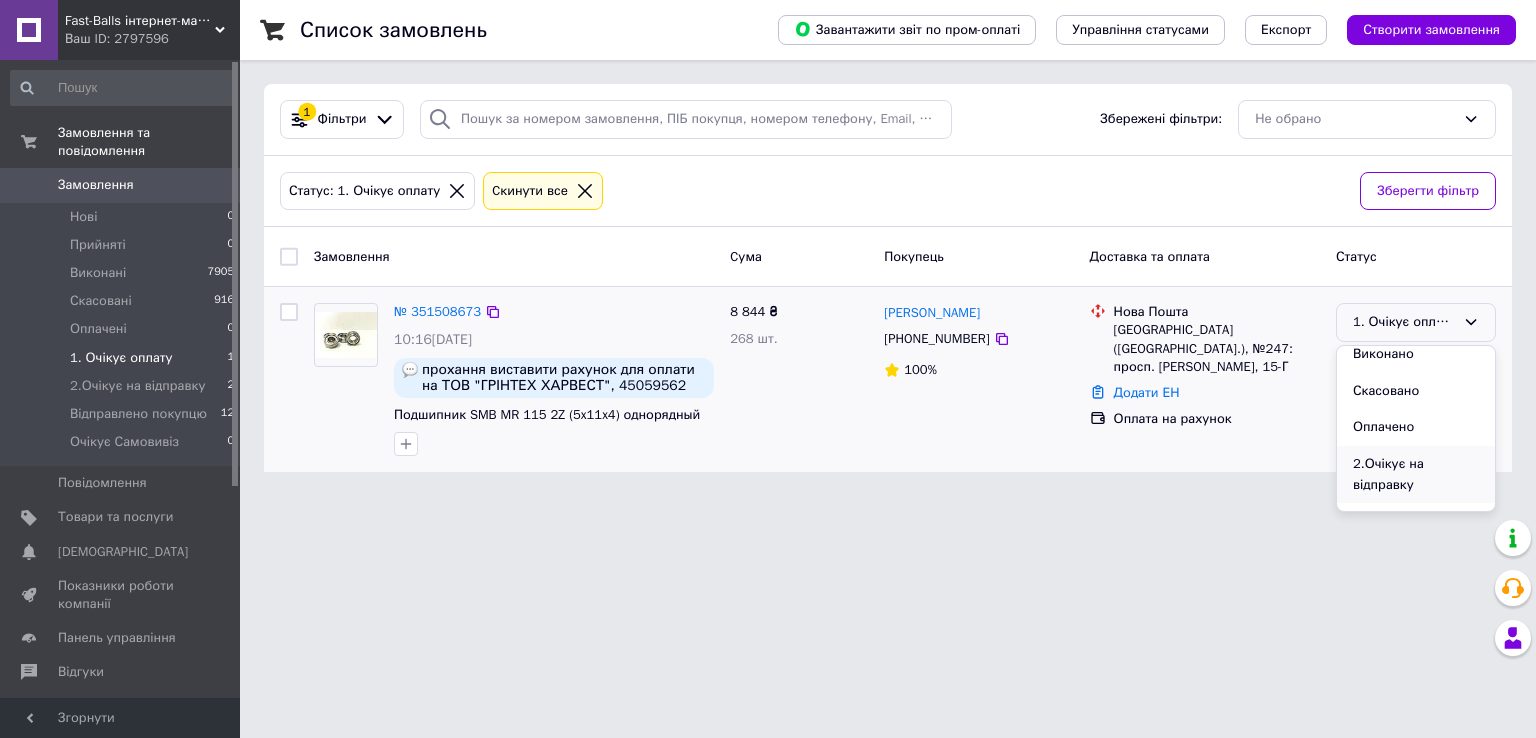 click on "2.Очікує на відправку" at bounding box center (1416, 474) 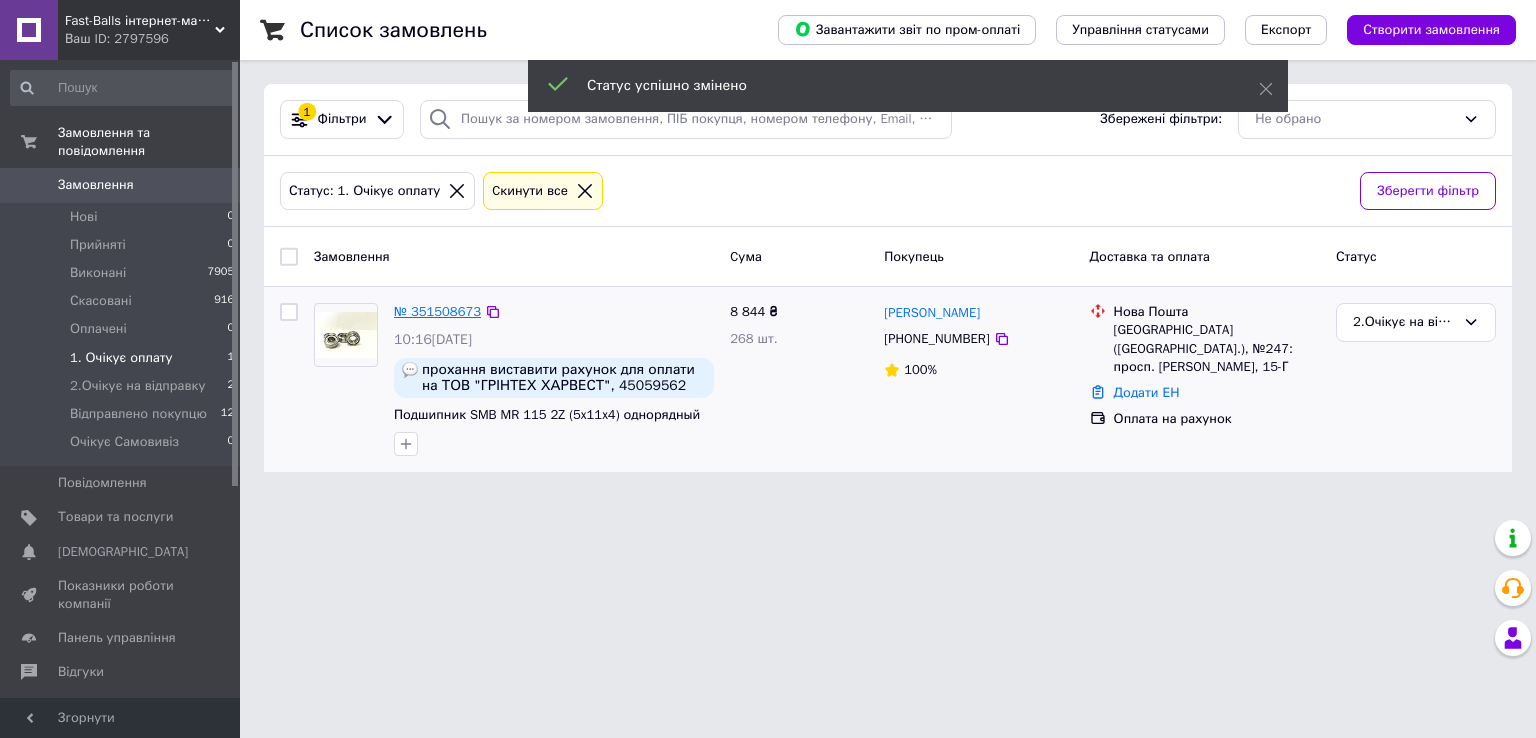 click on "№ 351508673" at bounding box center [437, 311] 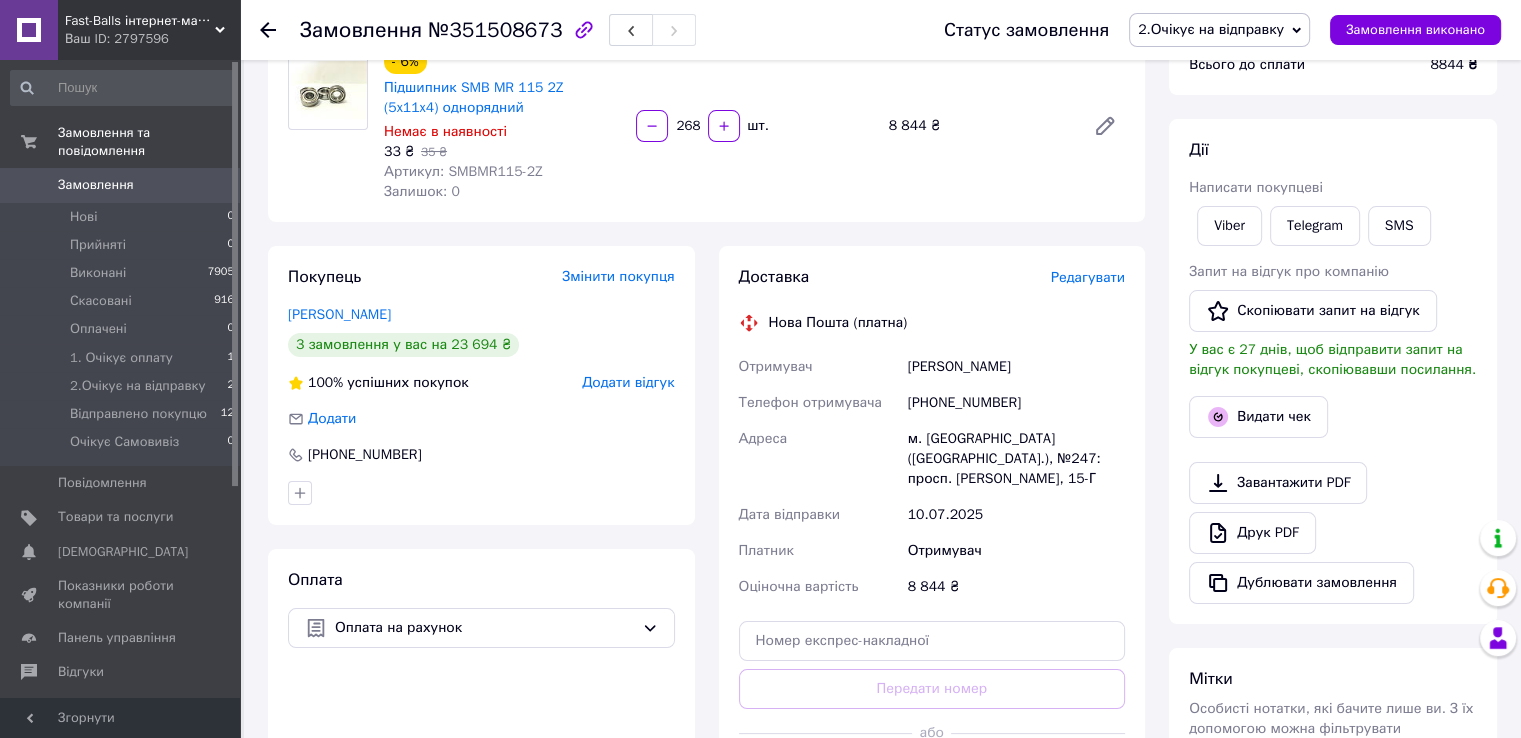 scroll, scrollTop: 217, scrollLeft: 0, axis: vertical 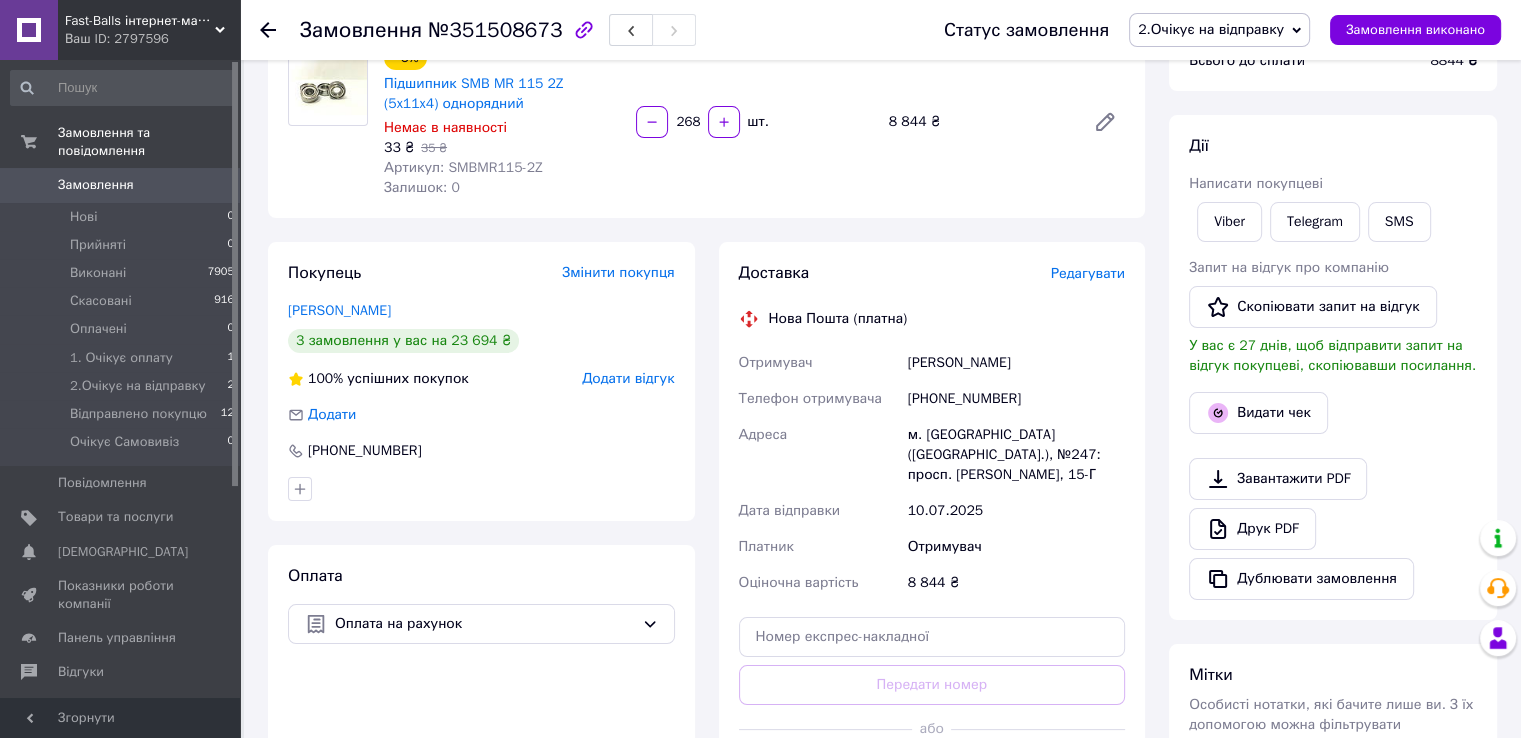 click on "Замовлення" at bounding box center [121, 185] 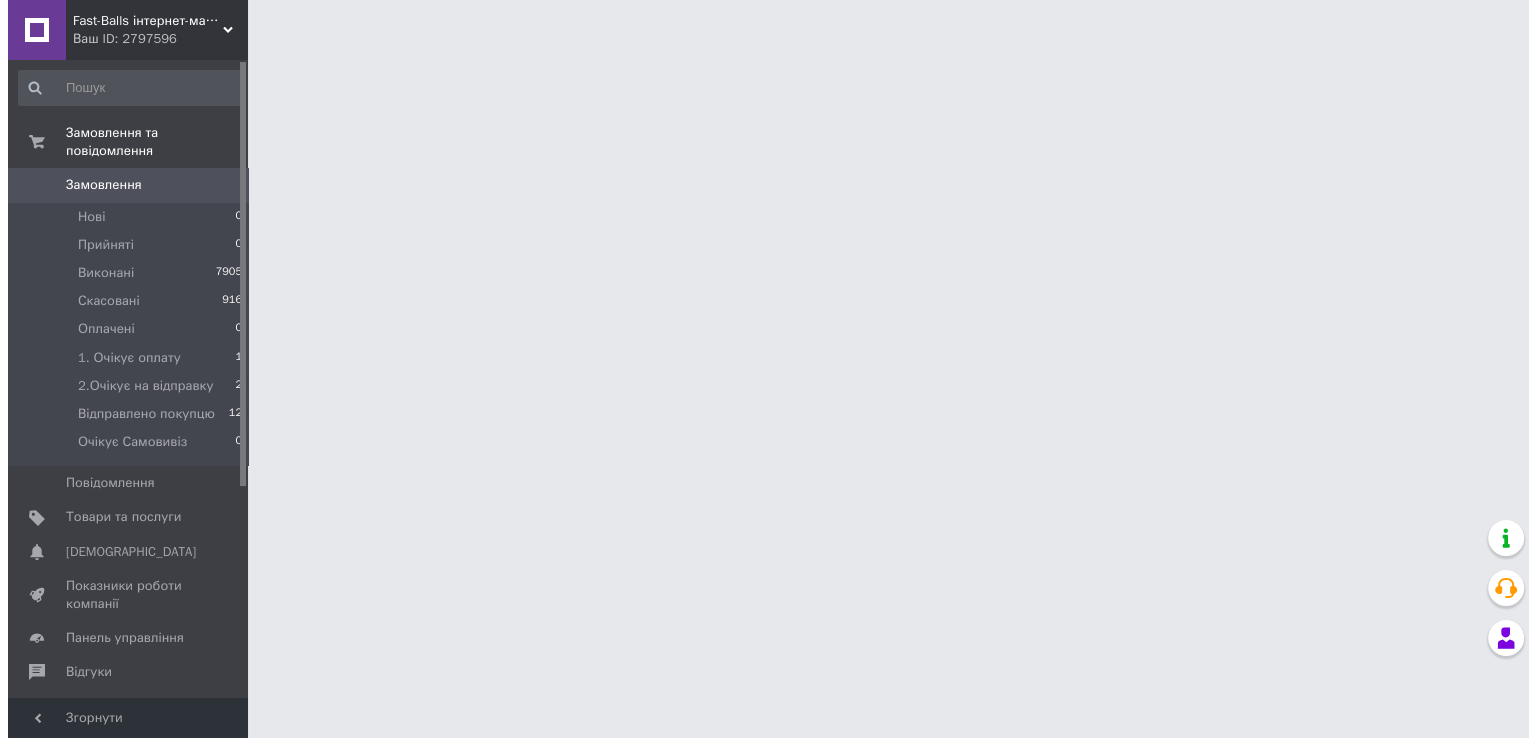 scroll, scrollTop: 0, scrollLeft: 0, axis: both 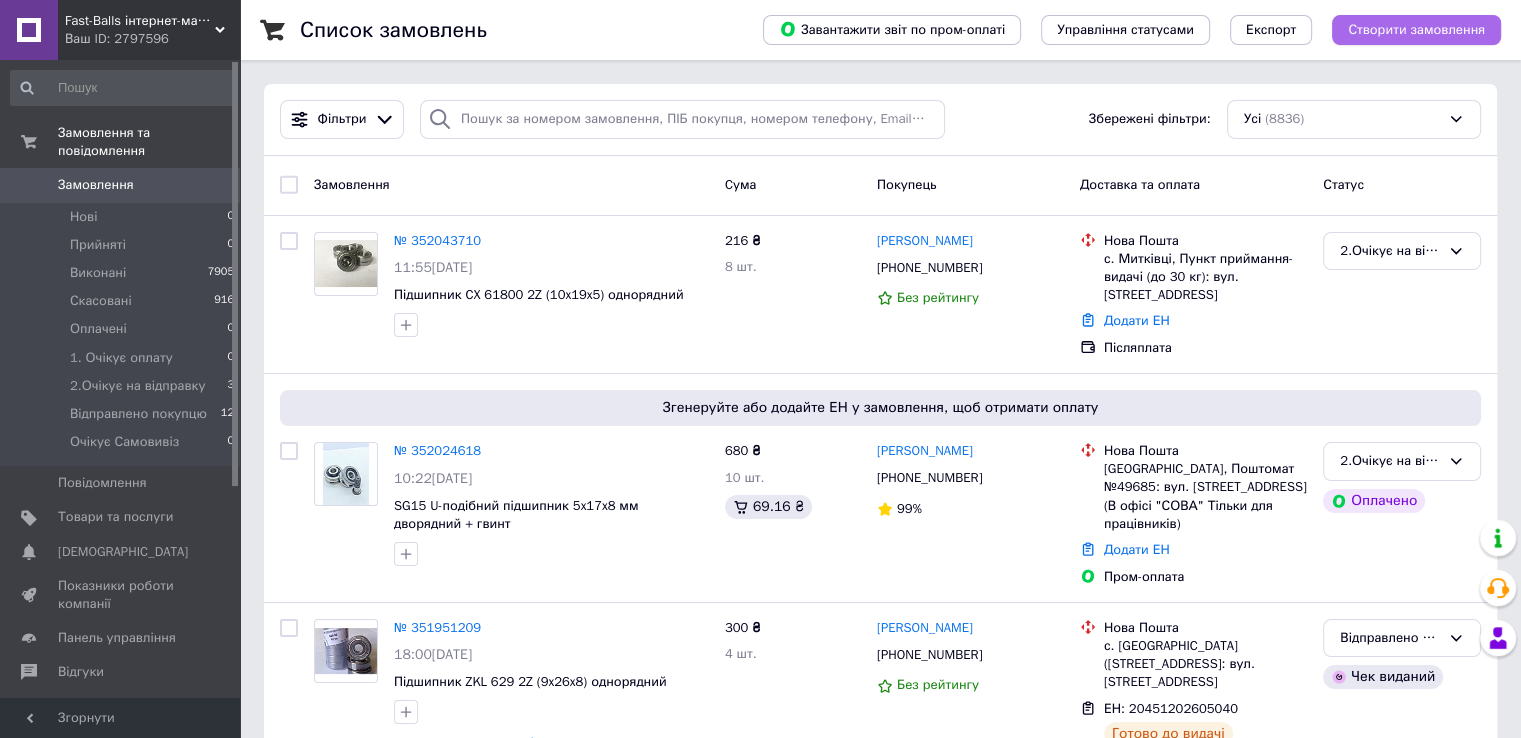 click on "Створити замовлення" at bounding box center (1416, 30) 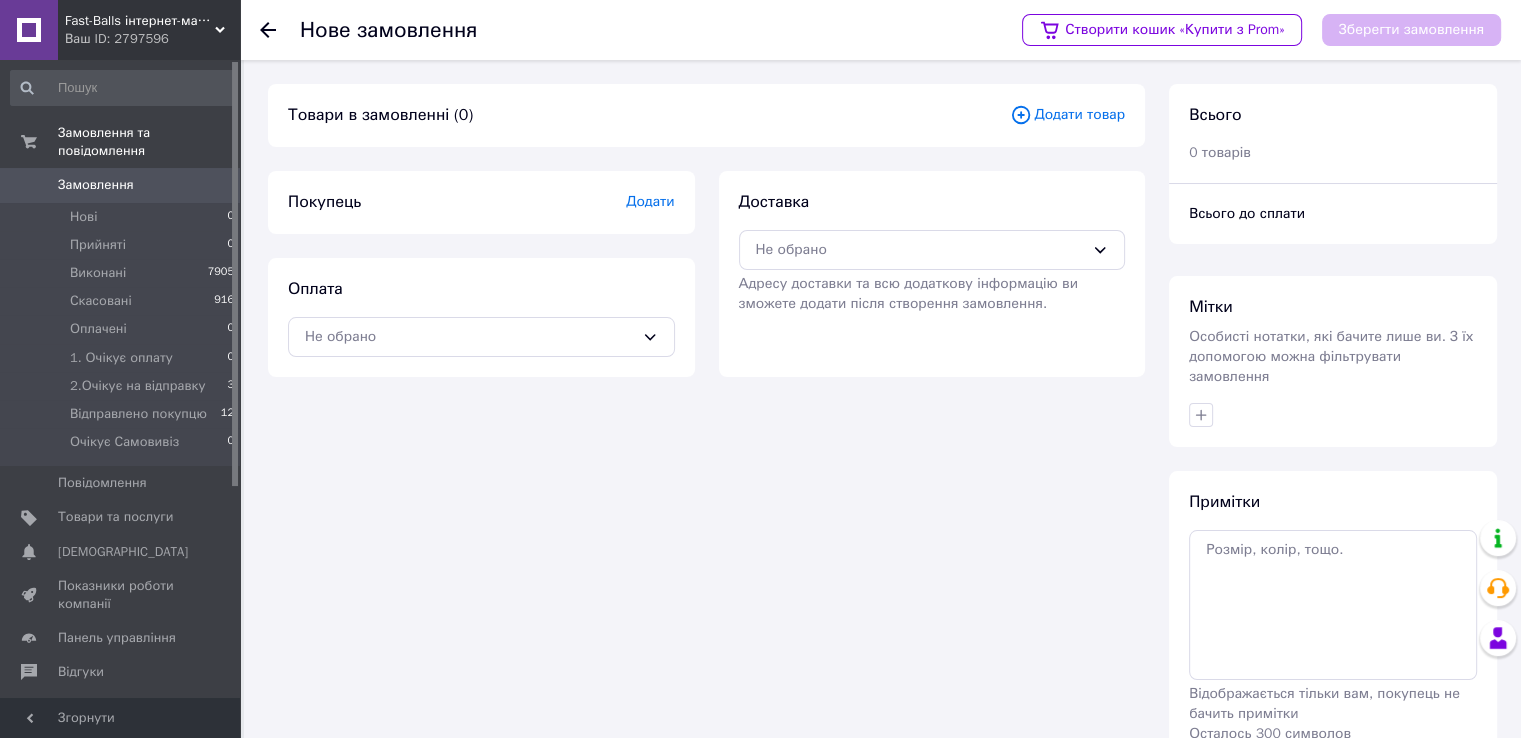 click on "Додати товар" at bounding box center [1067, 115] 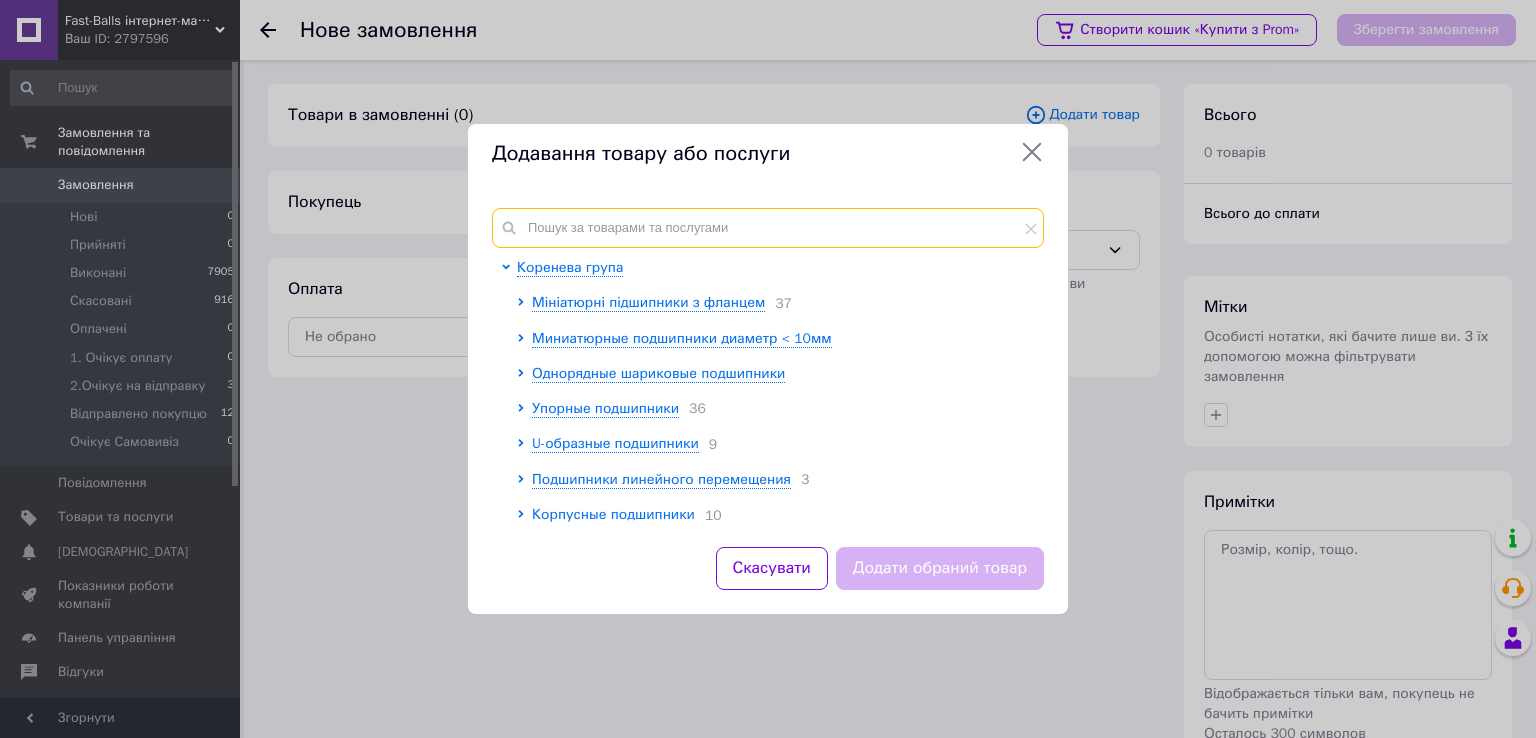 click at bounding box center [768, 228] 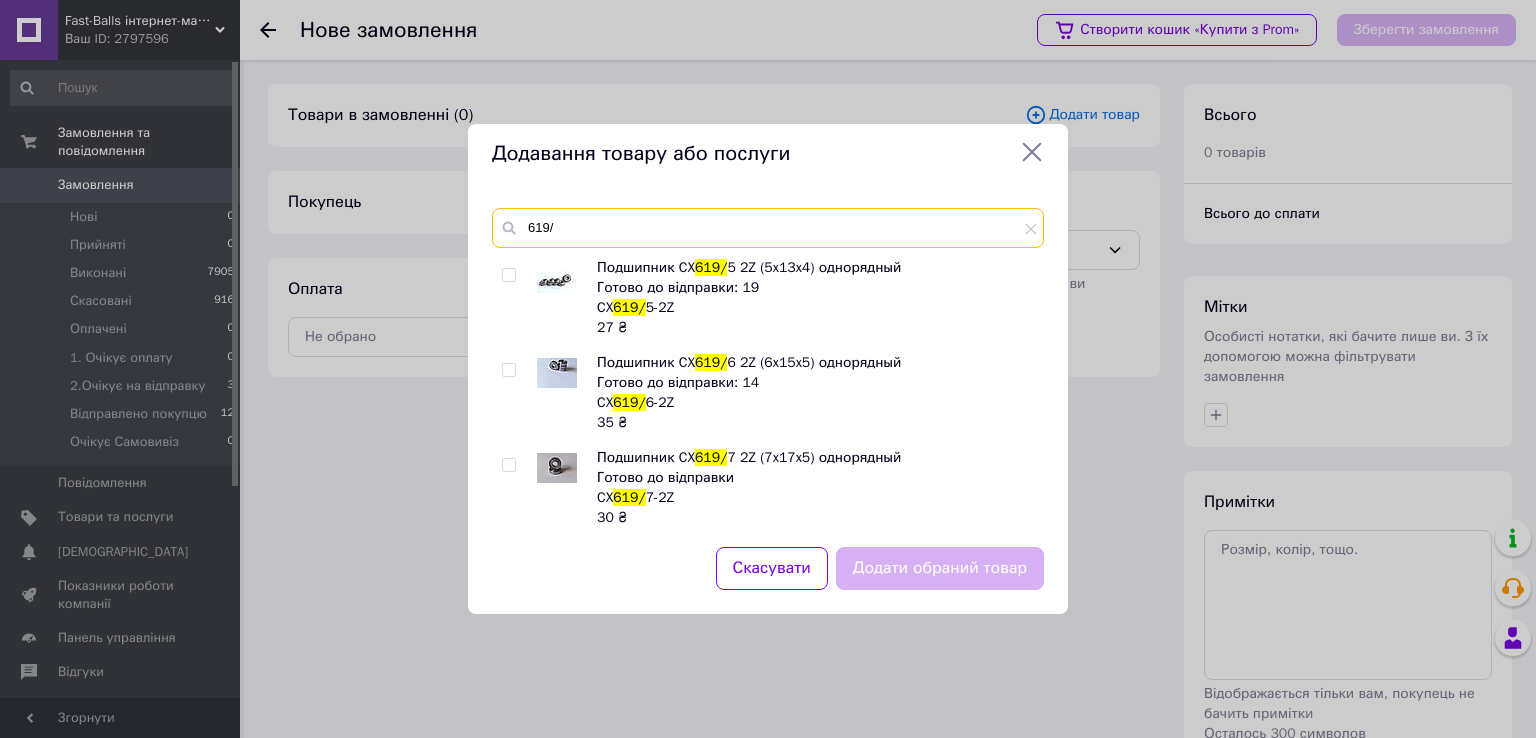 click on "619/" at bounding box center [768, 228] 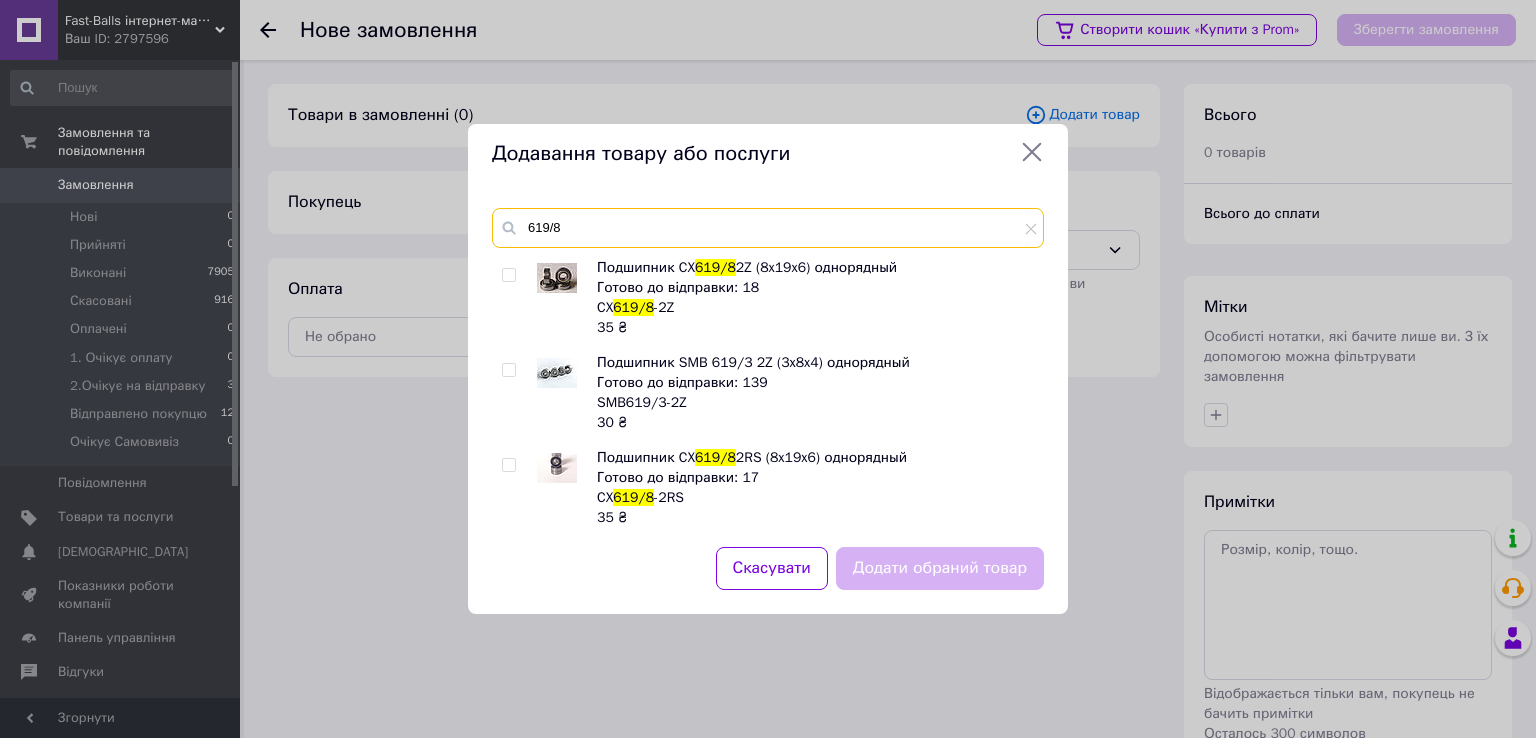 type on "619/8" 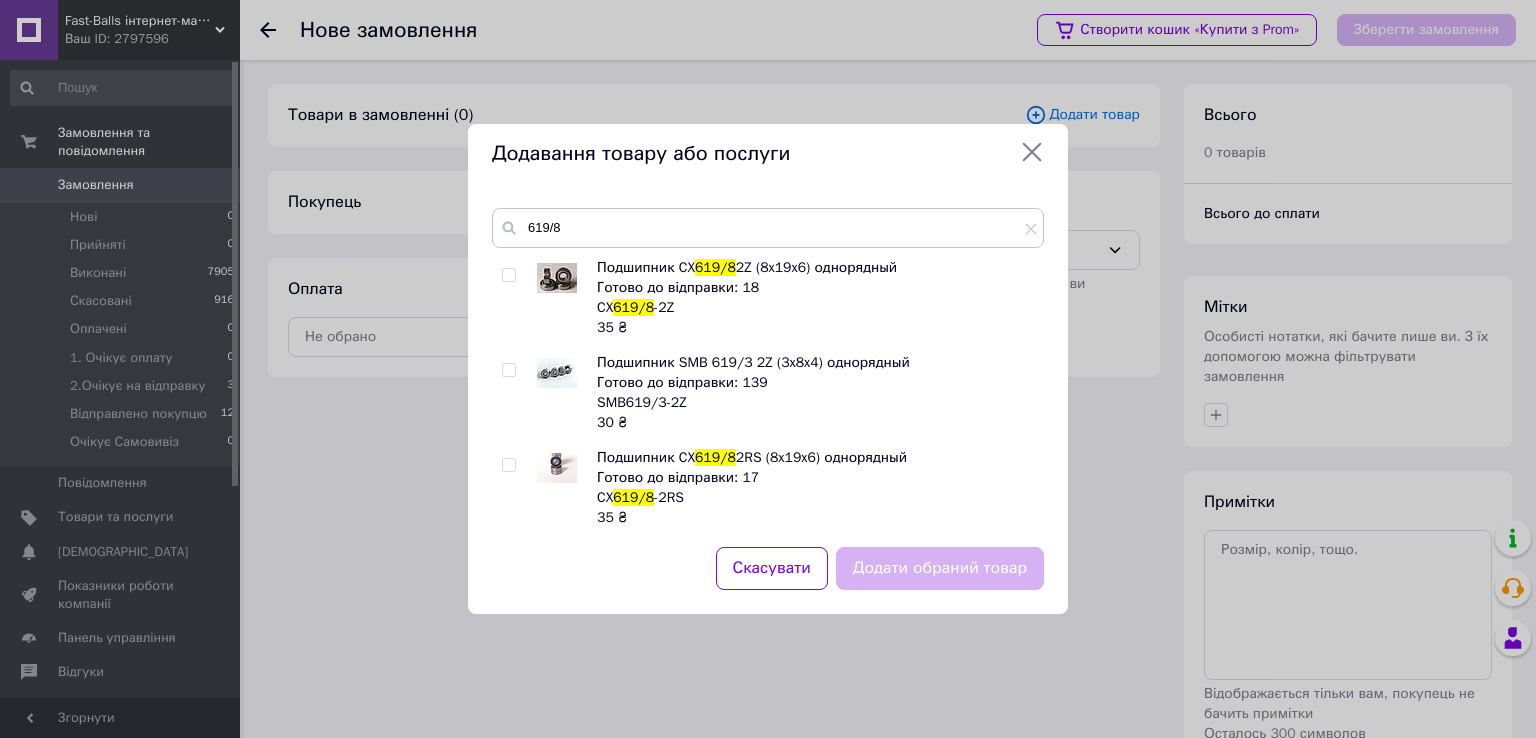 click at bounding box center [508, 275] 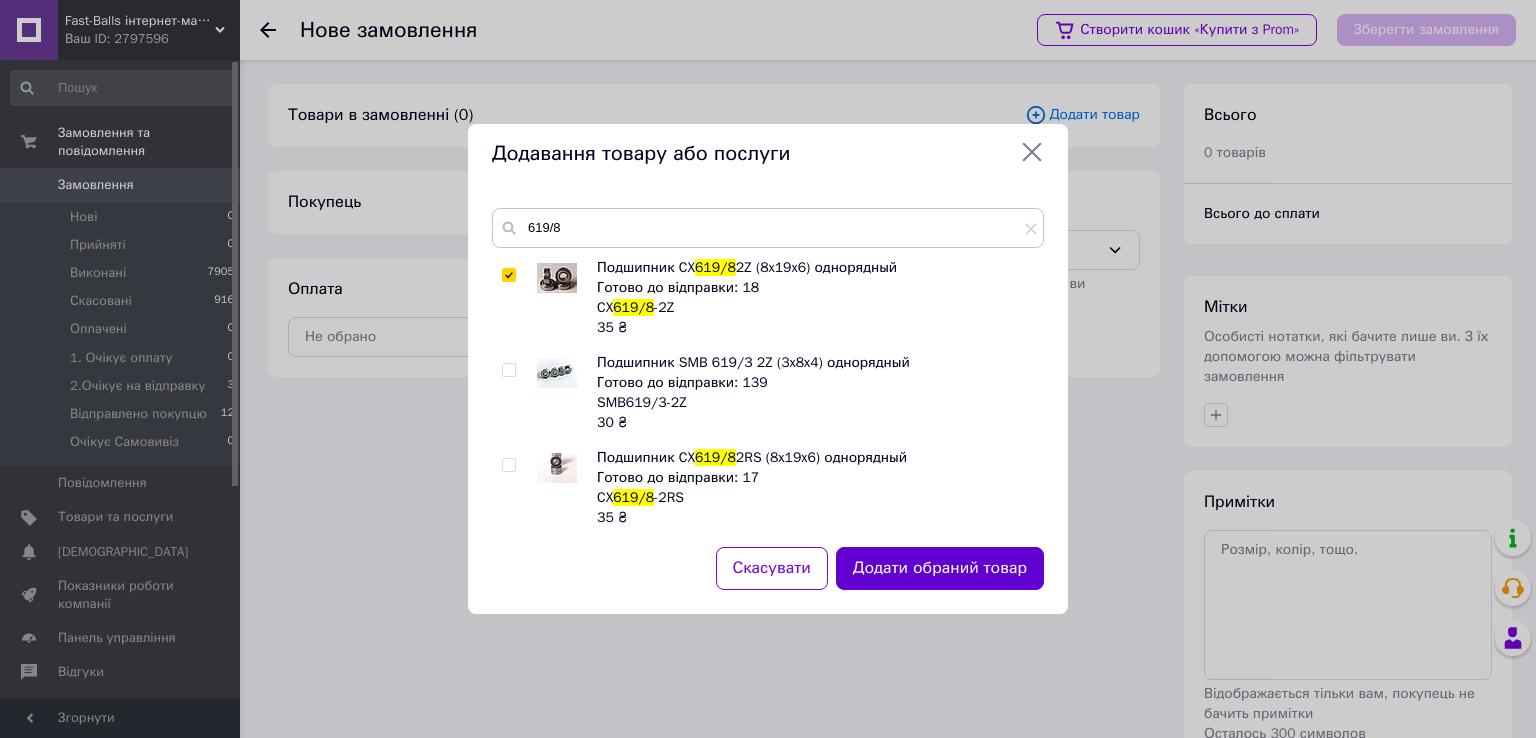 click on "Додати обраний товар" at bounding box center [940, 568] 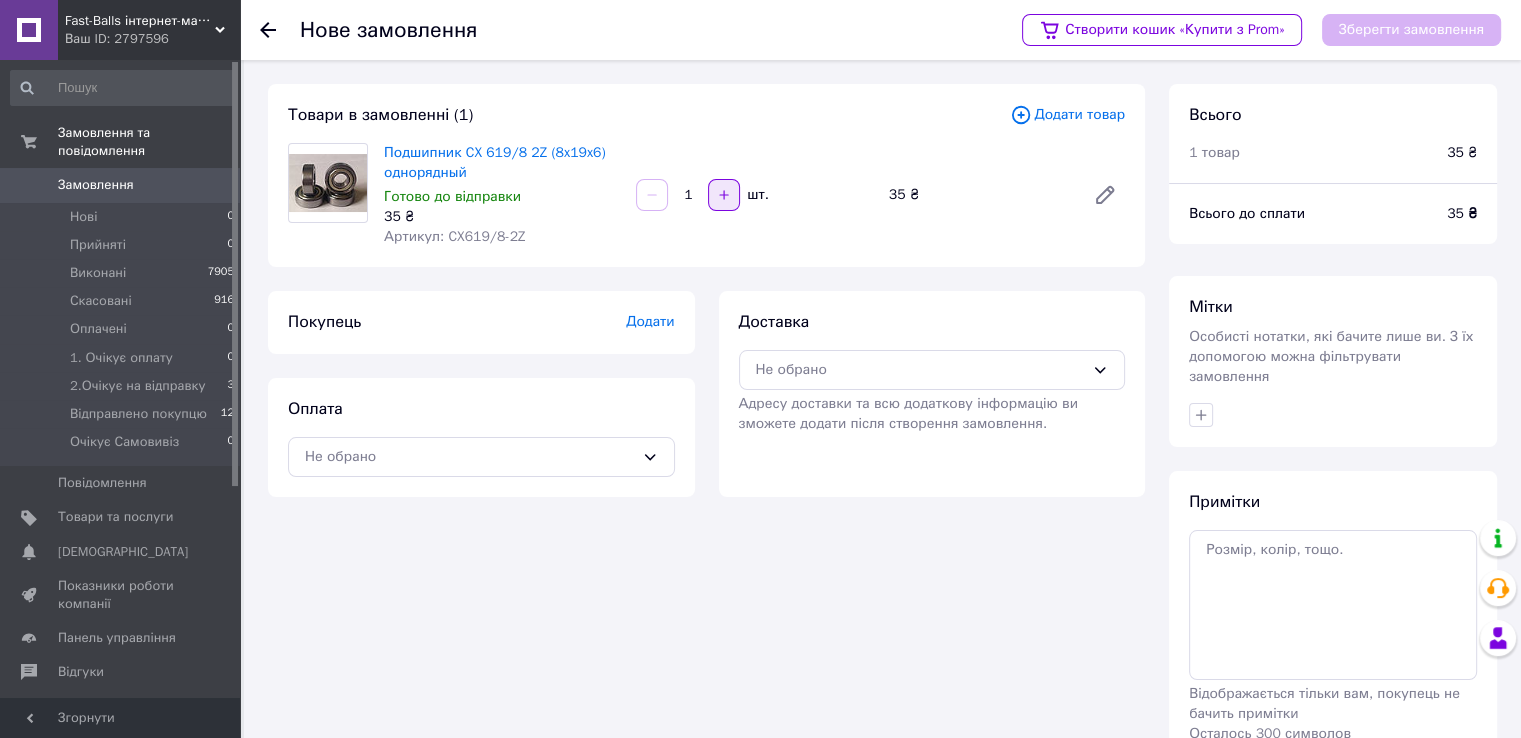 click 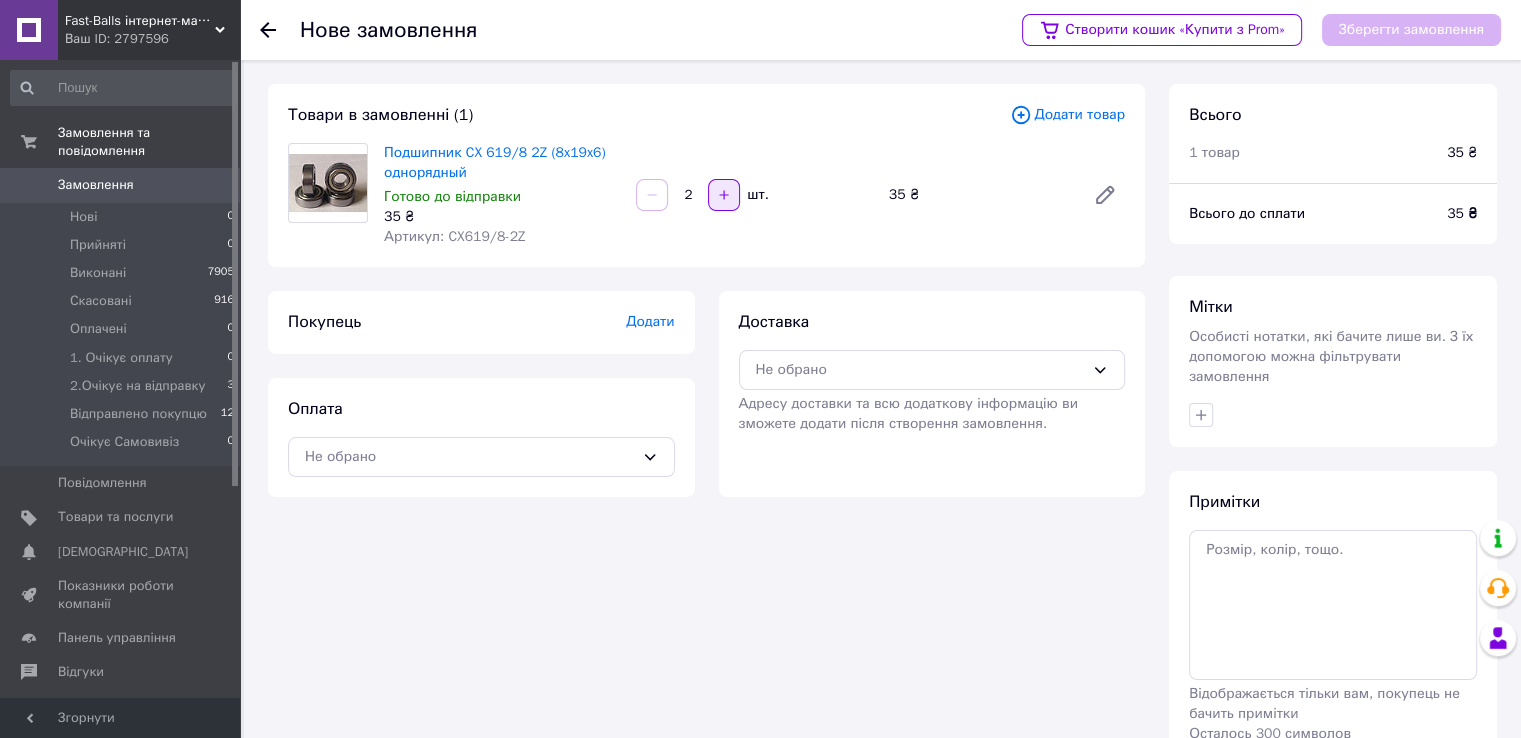 click 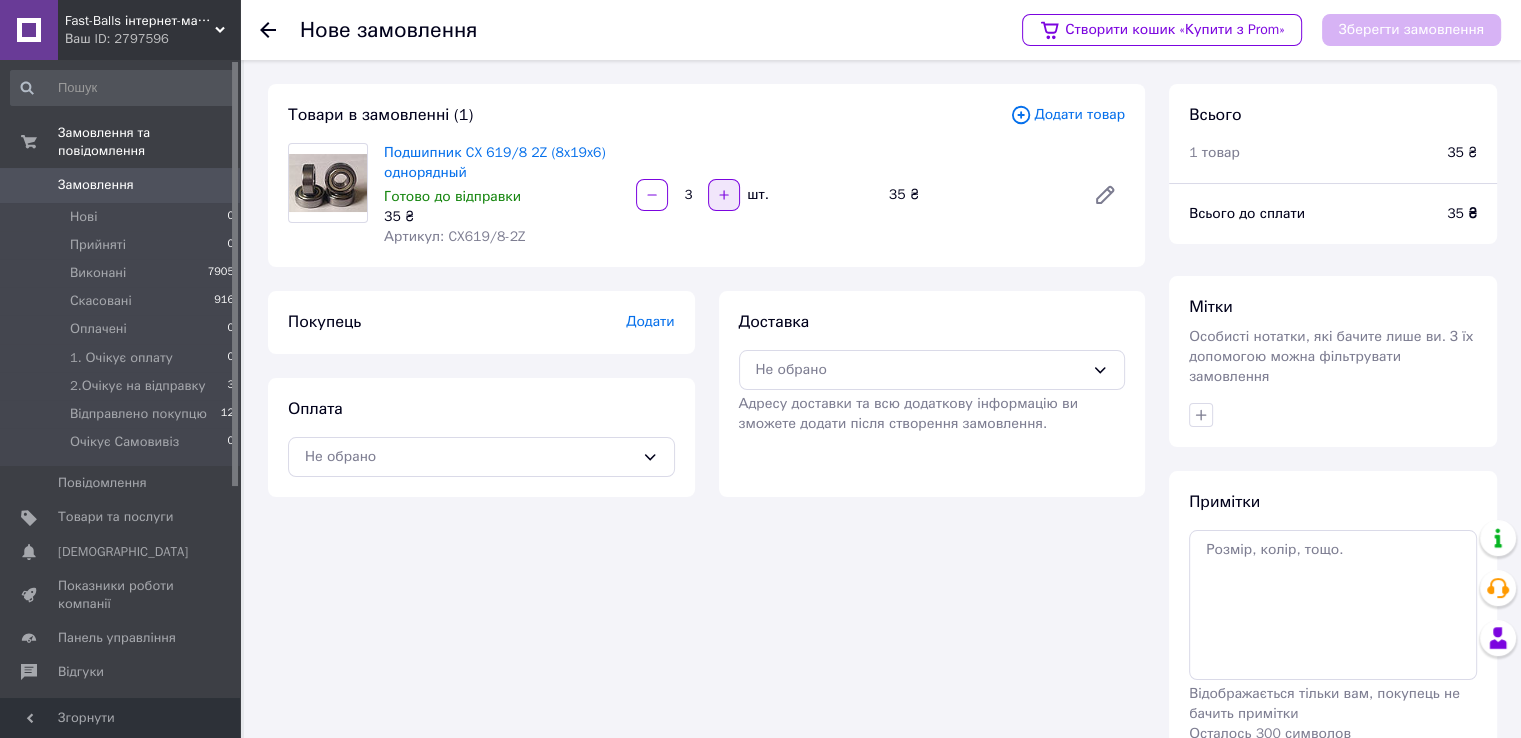 click 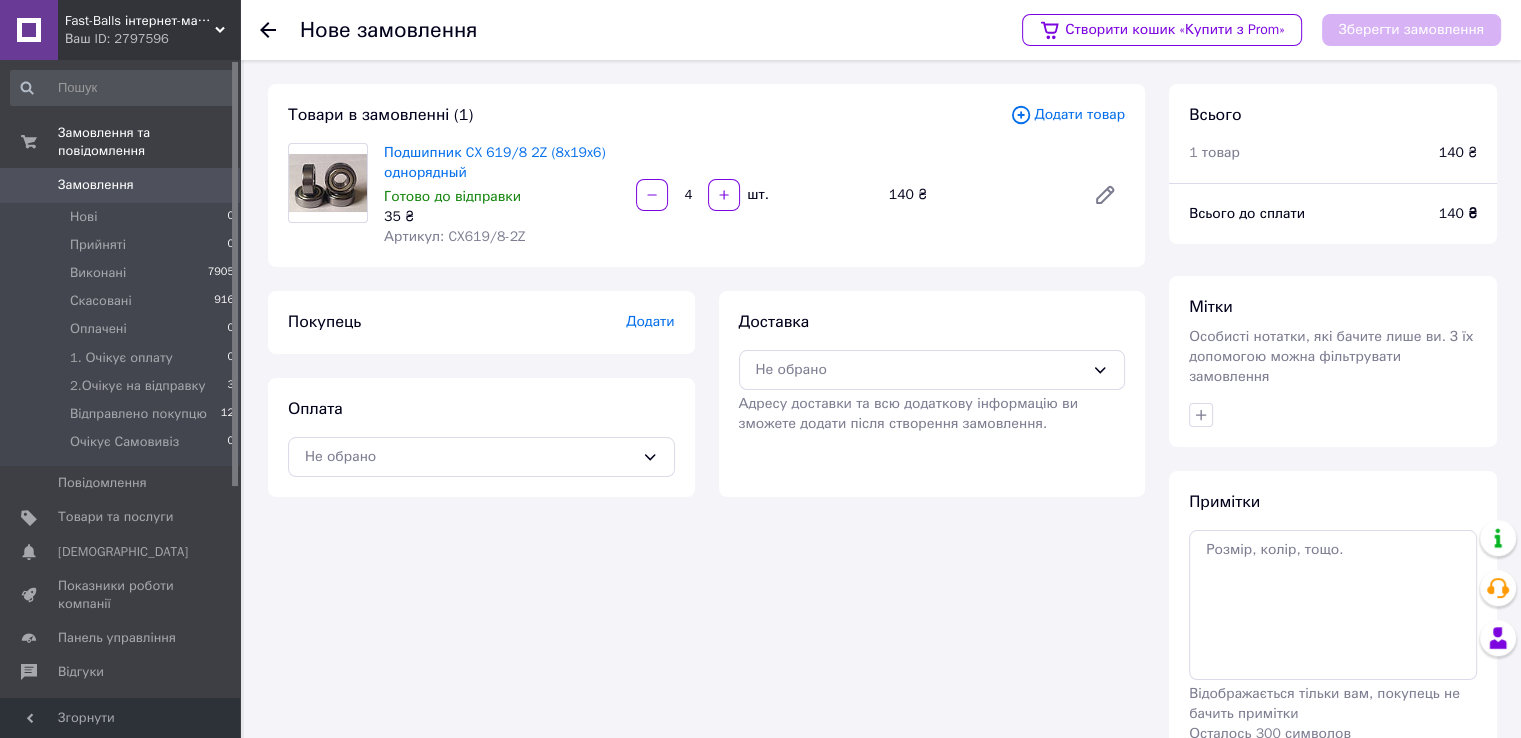 click on "Додати товар" at bounding box center [1067, 115] 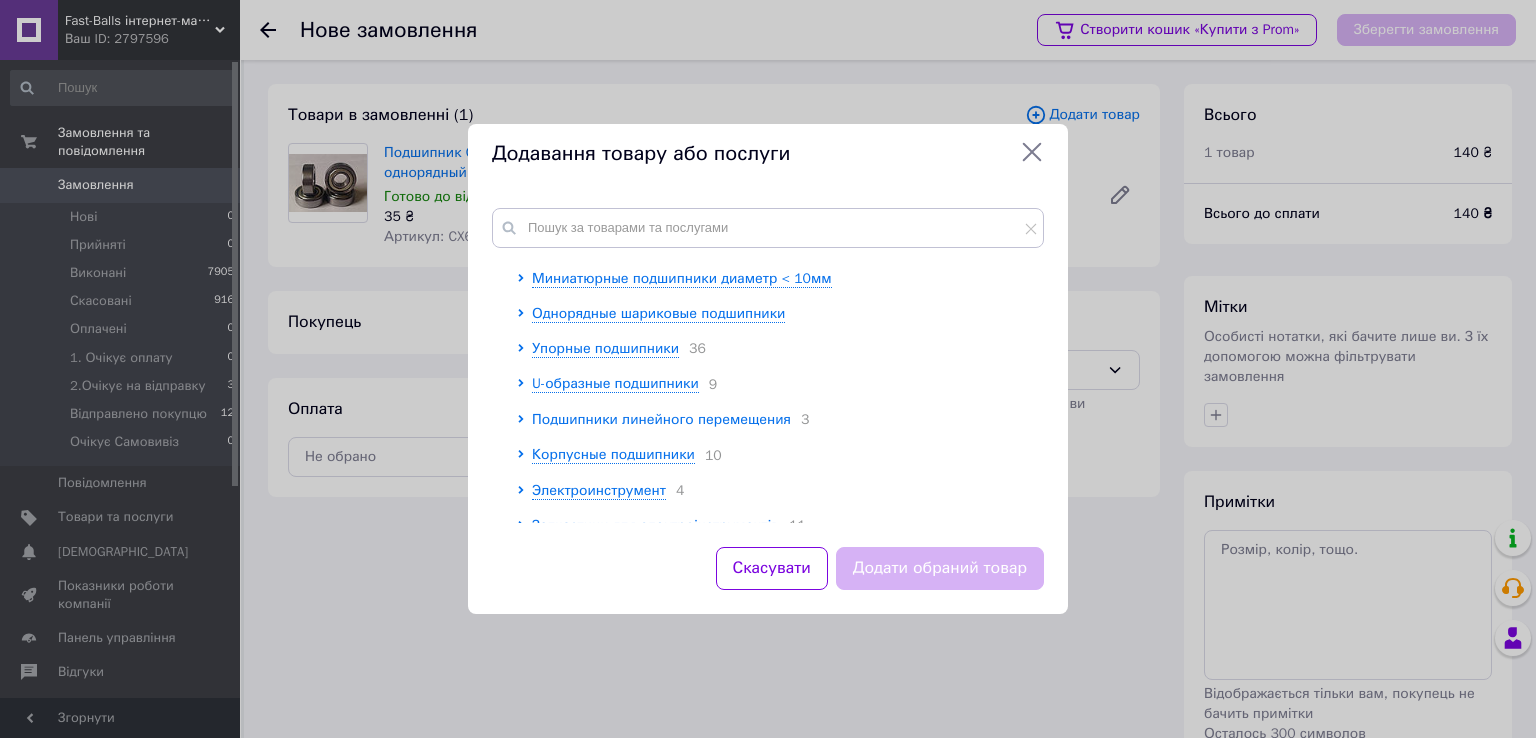 scroll, scrollTop: 124, scrollLeft: 0, axis: vertical 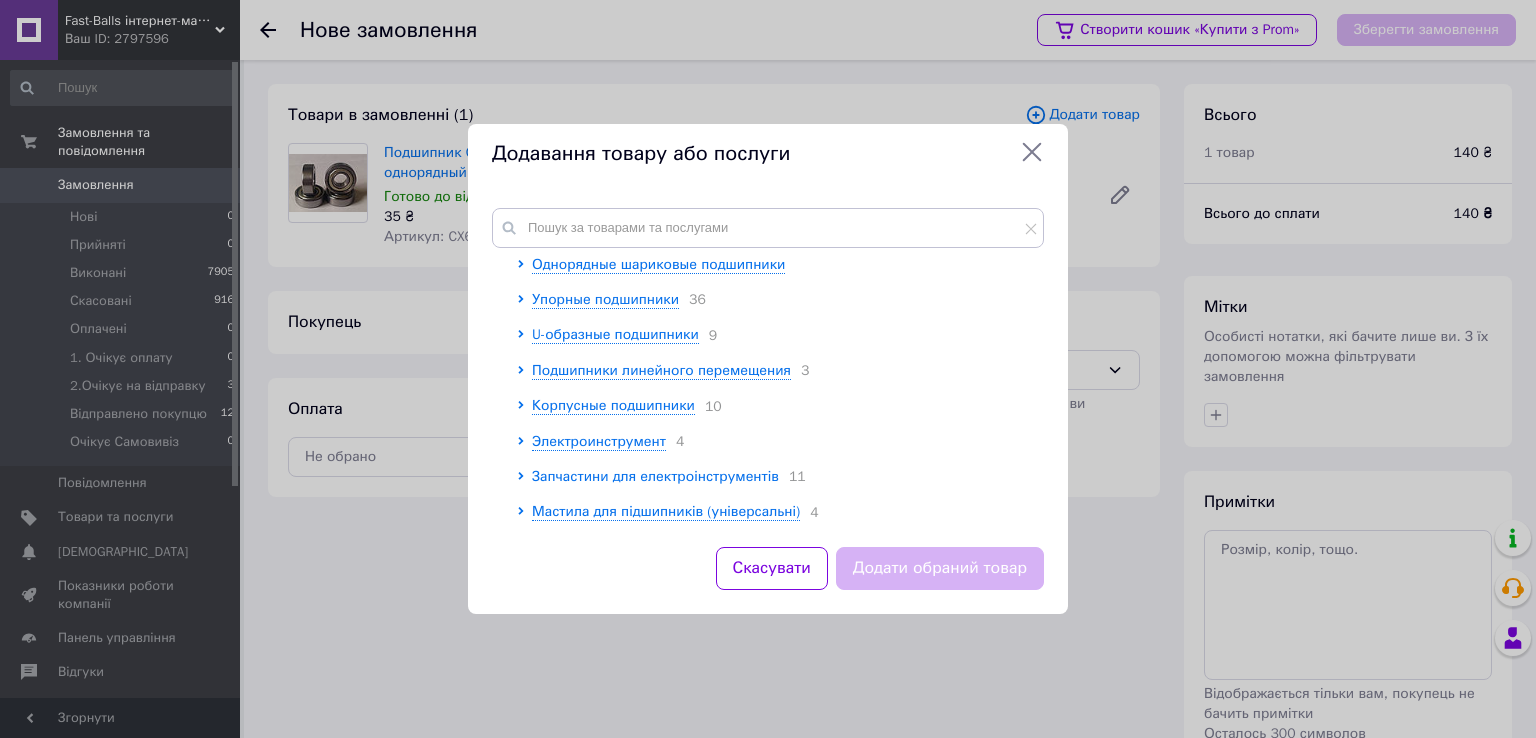 click on "Запчастини для електроінструментів" at bounding box center [655, 476] 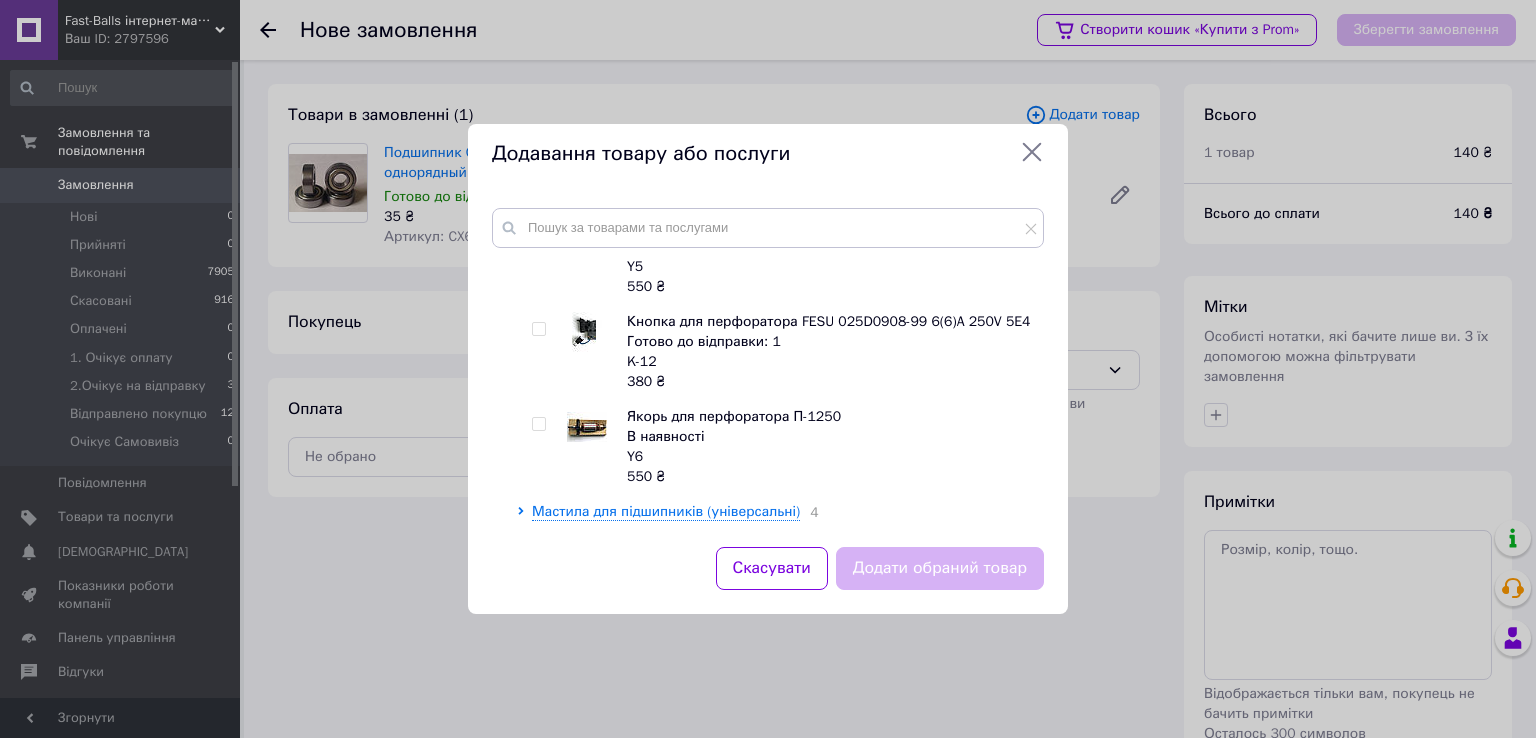 scroll, scrollTop: 1169, scrollLeft: 0, axis: vertical 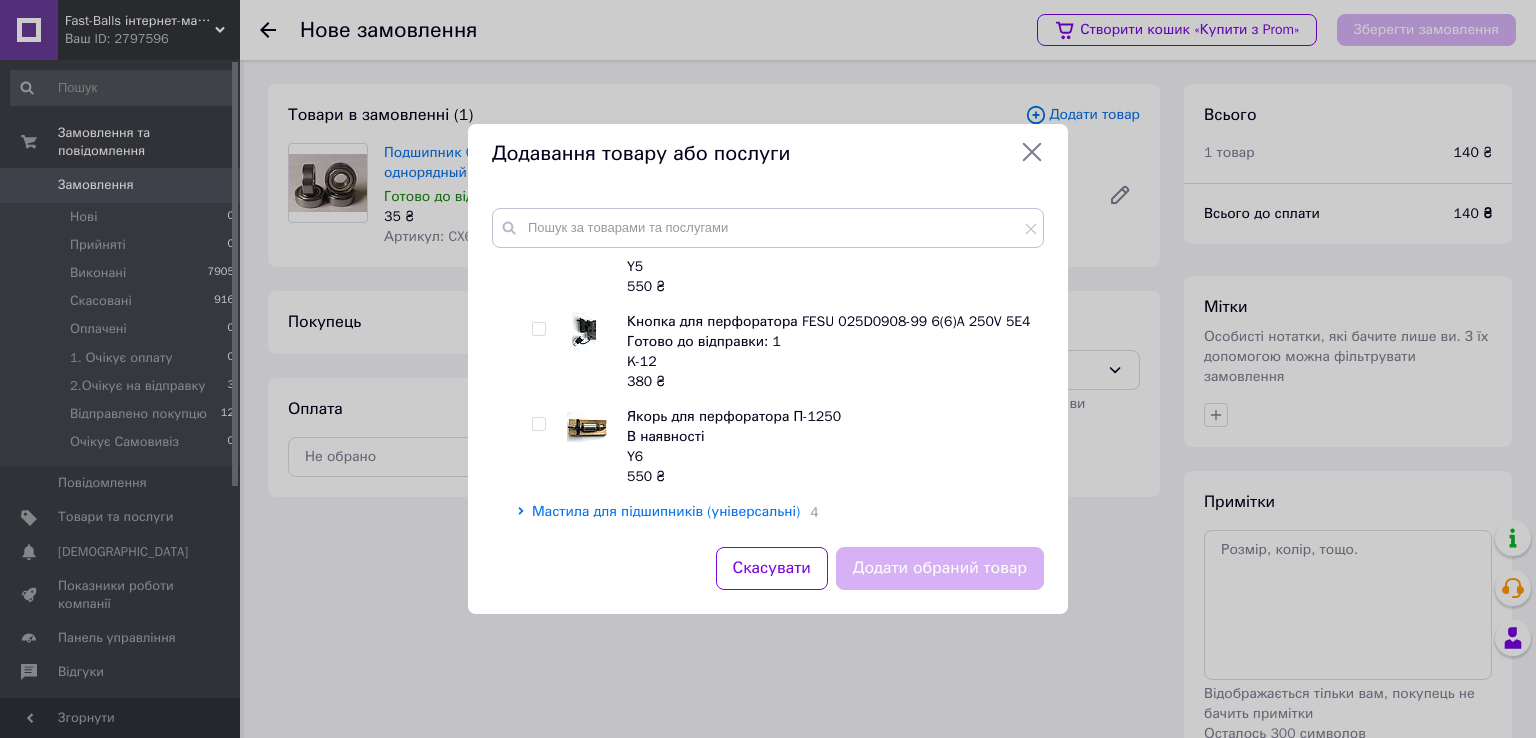 click on "Мастила для підшипників (універсальні)" at bounding box center [666, 511] 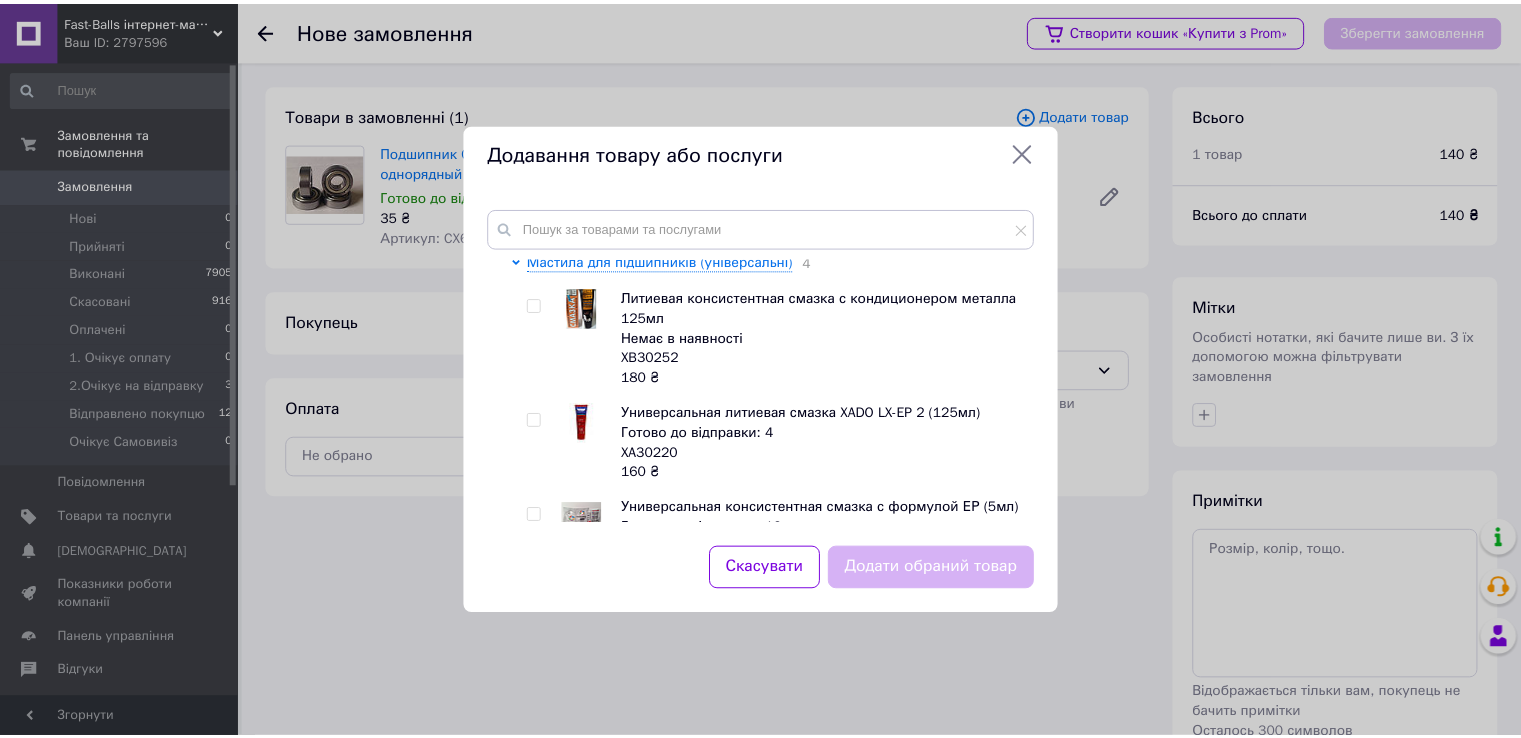scroll, scrollTop: 1589, scrollLeft: 0, axis: vertical 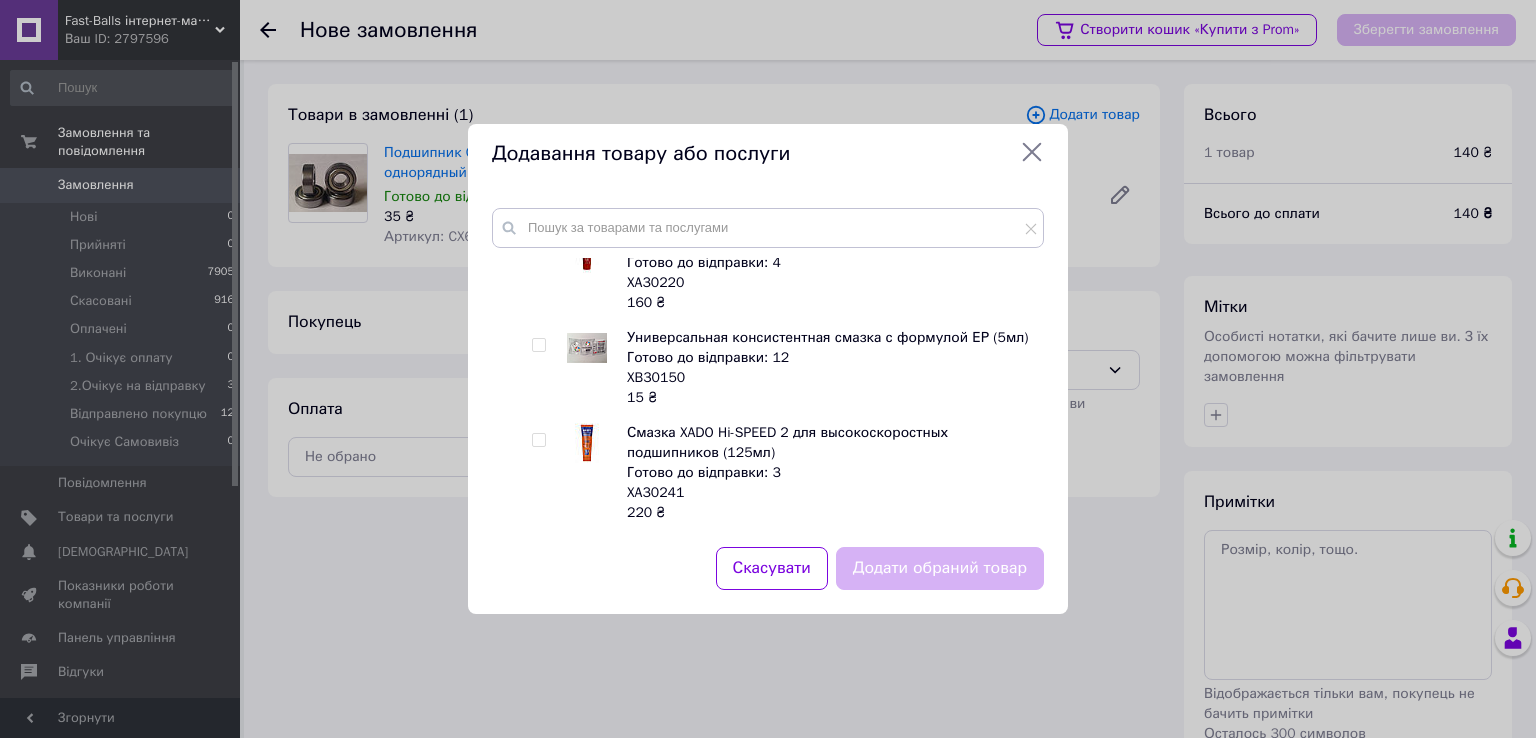 click at bounding box center (538, 345) 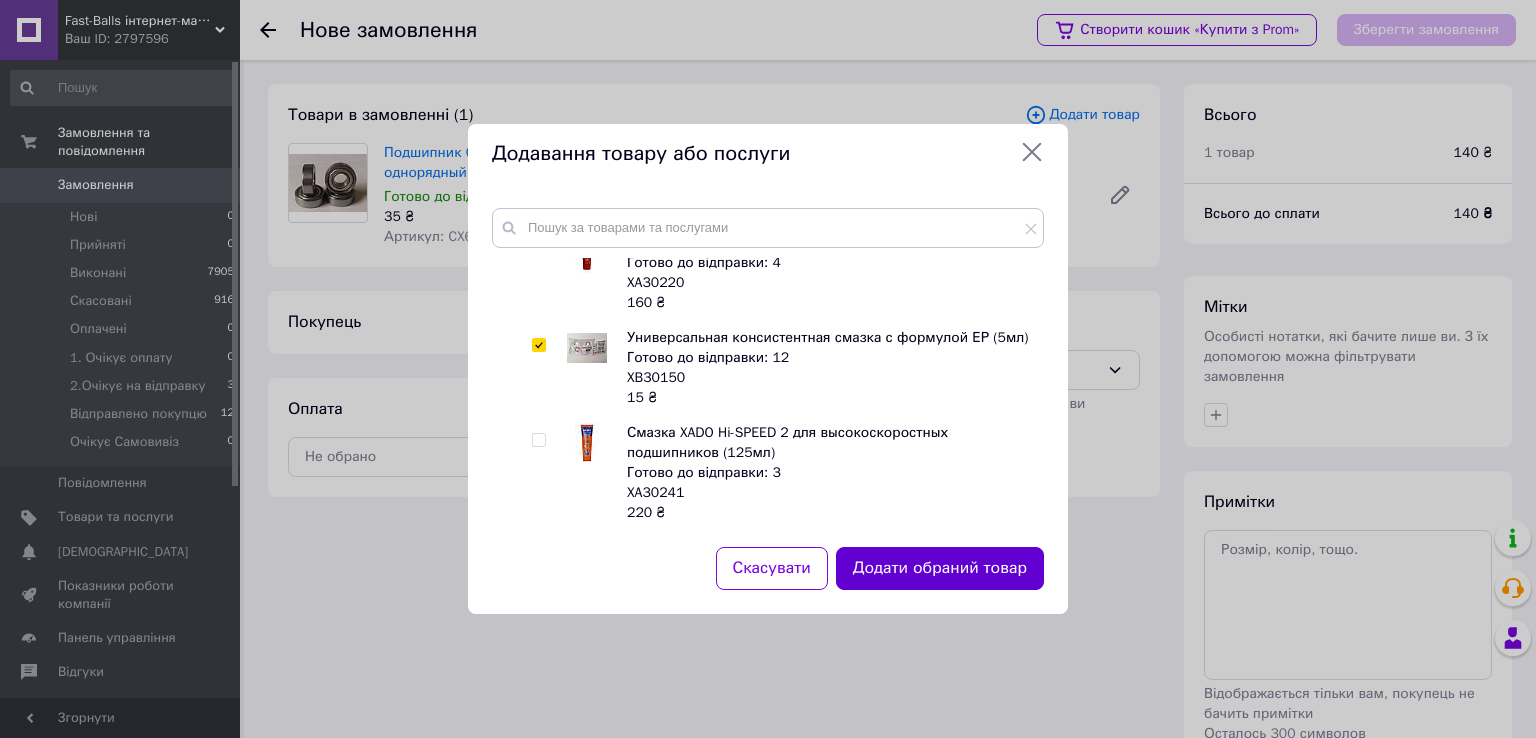 click on "Додати обраний товар" at bounding box center (940, 568) 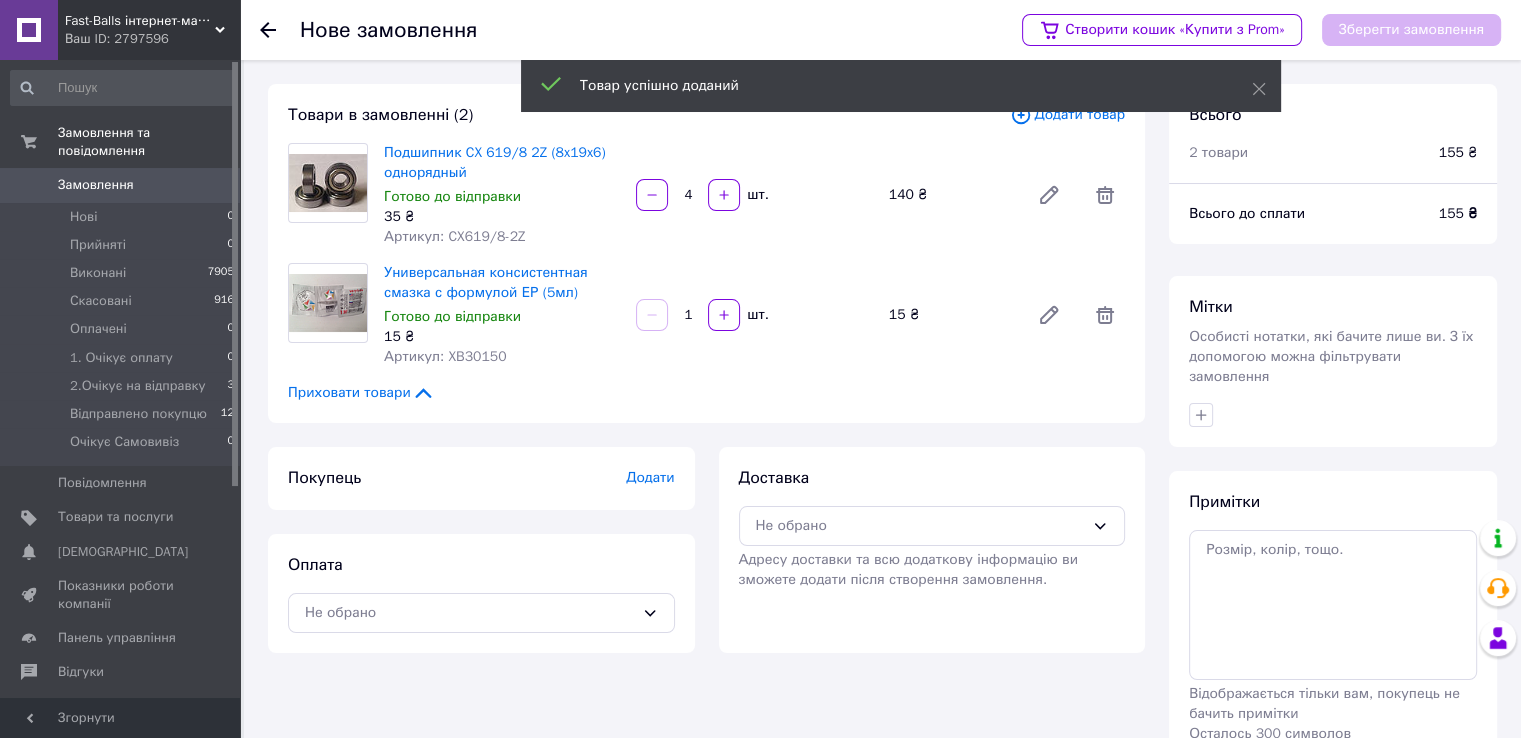 click on "Покупець Додати" at bounding box center [481, 478] 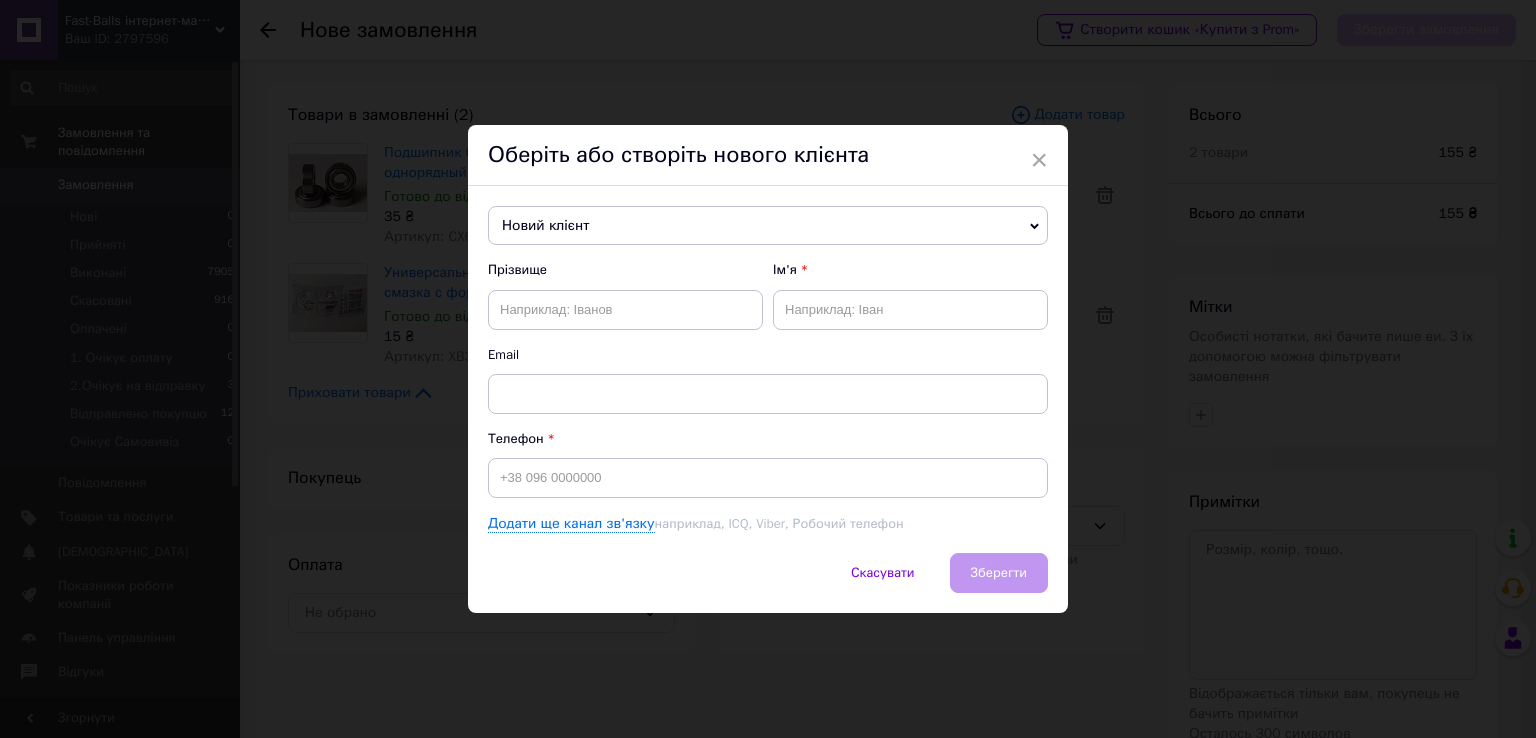 click on "Новий клієнт" at bounding box center [768, 226] 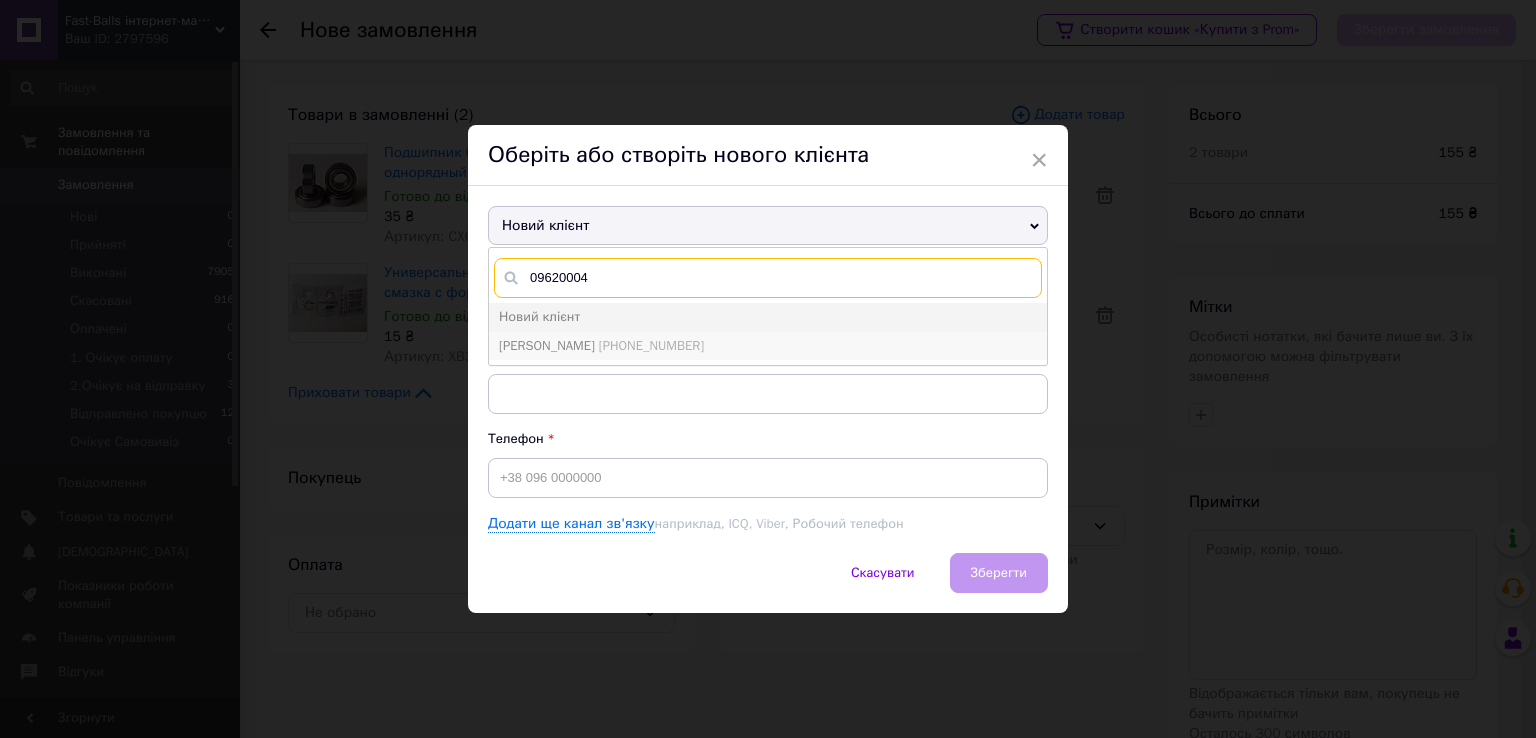 type on "09620004" 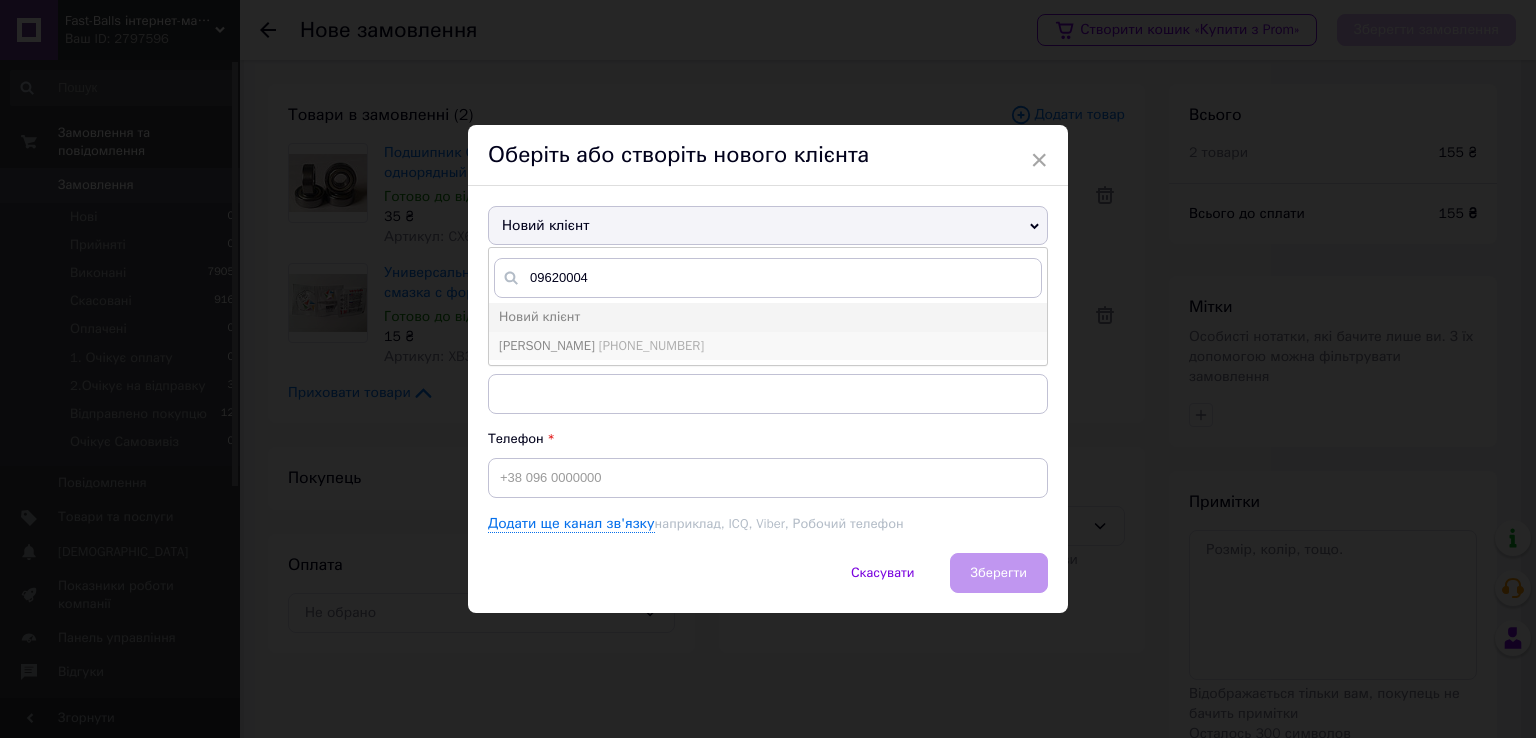 click on "[PERSON_NAME]   [PHONE_NUMBER]" at bounding box center [768, 346] 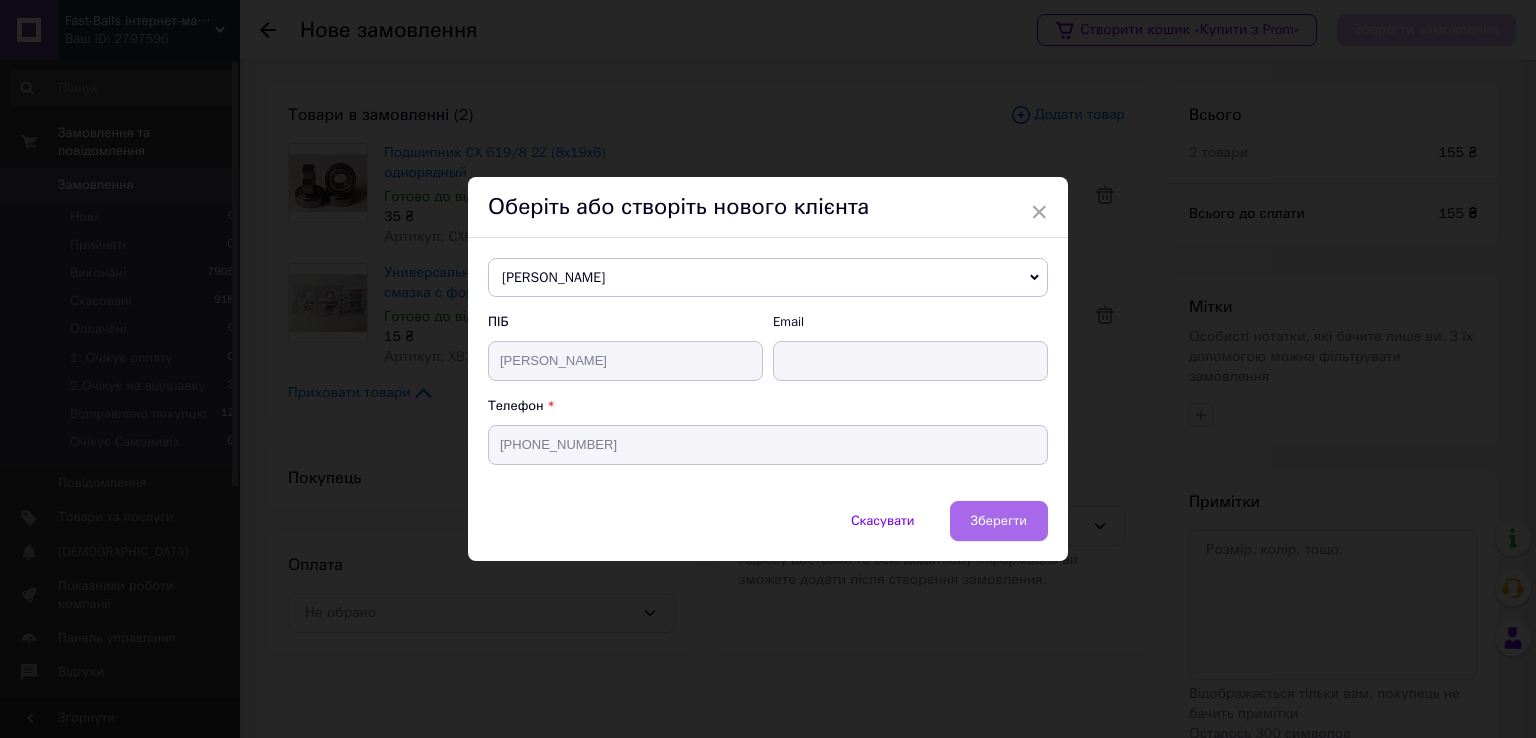 click on "Зберегти" at bounding box center [999, 521] 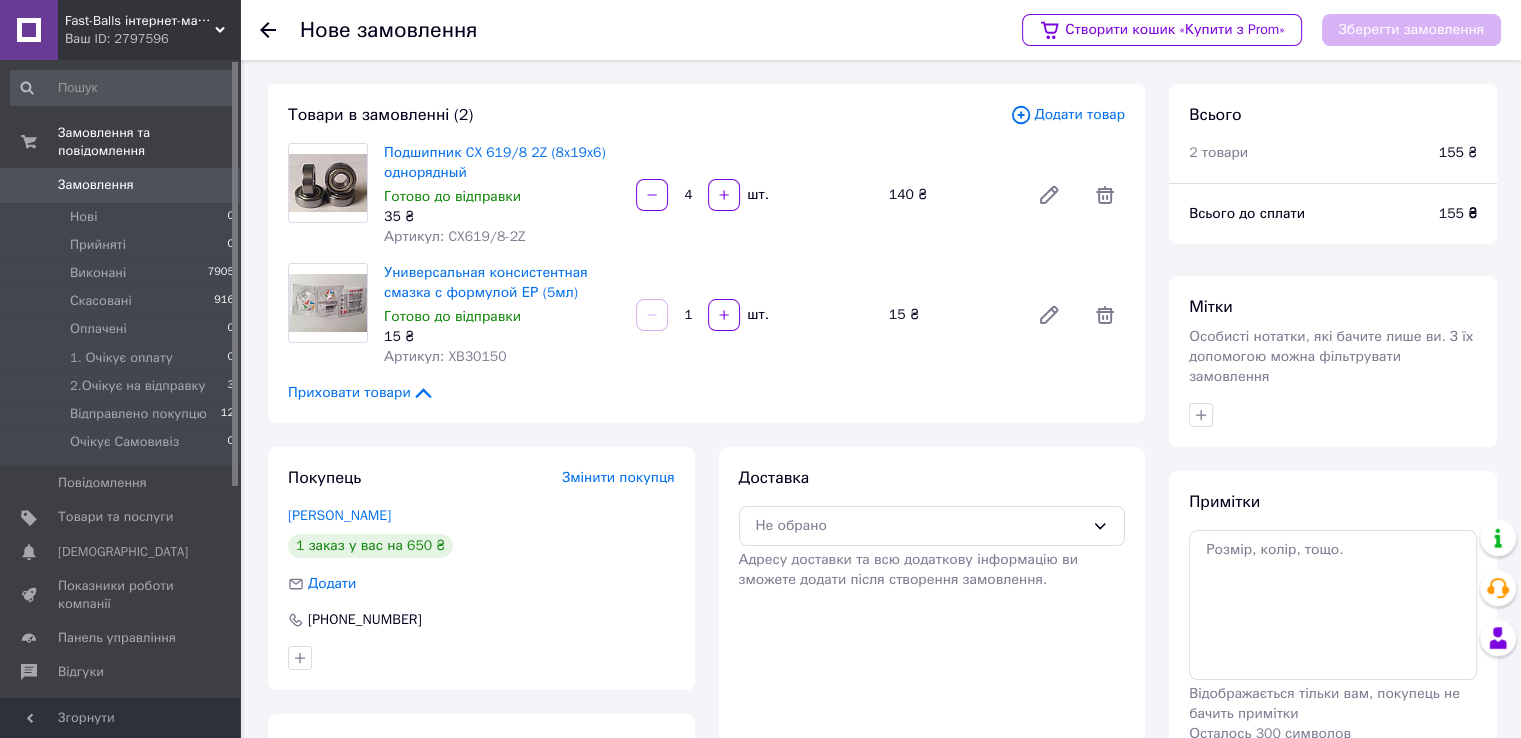 scroll, scrollTop: 119, scrollLeft: 0, axis: vertical 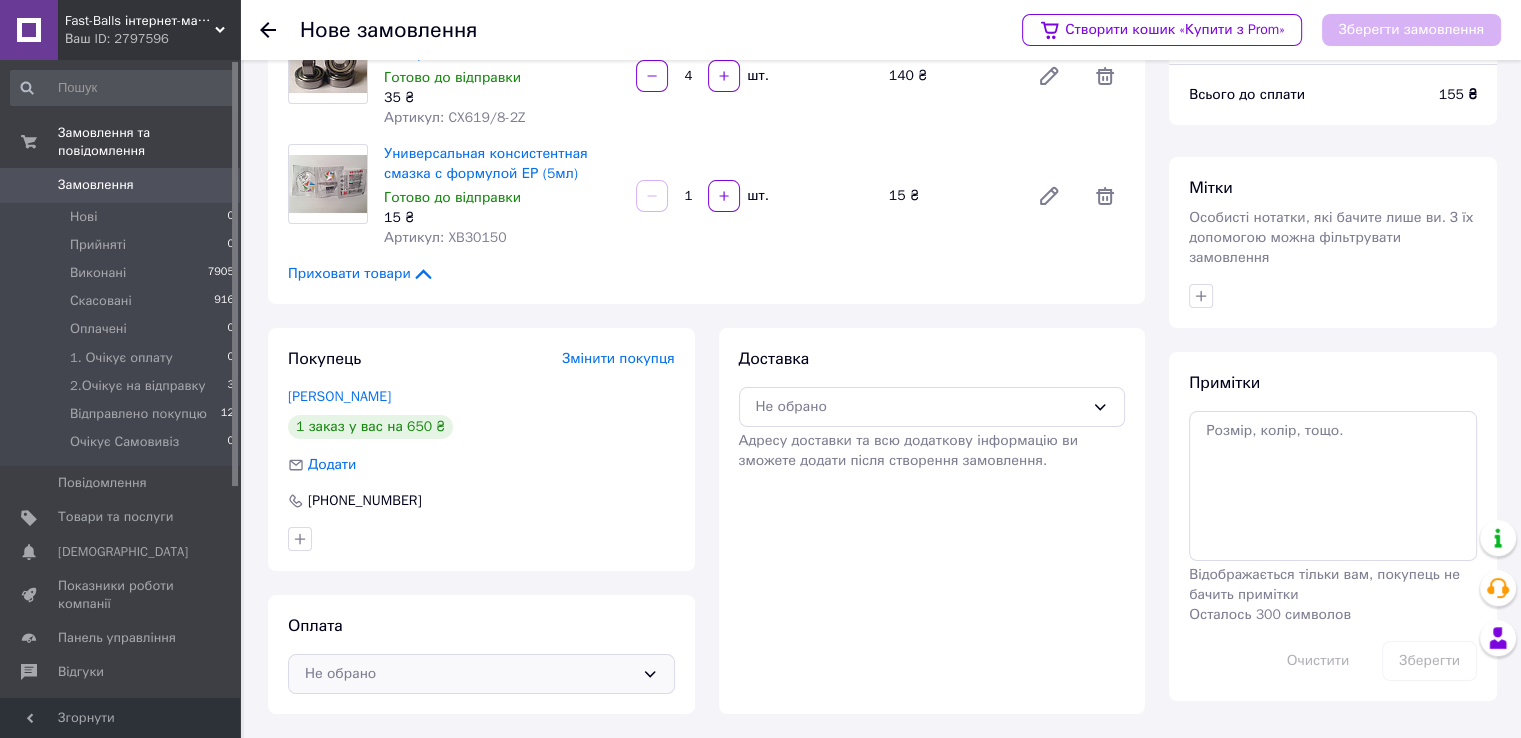 click on "Не обрано" at bounding box center (481, 674) 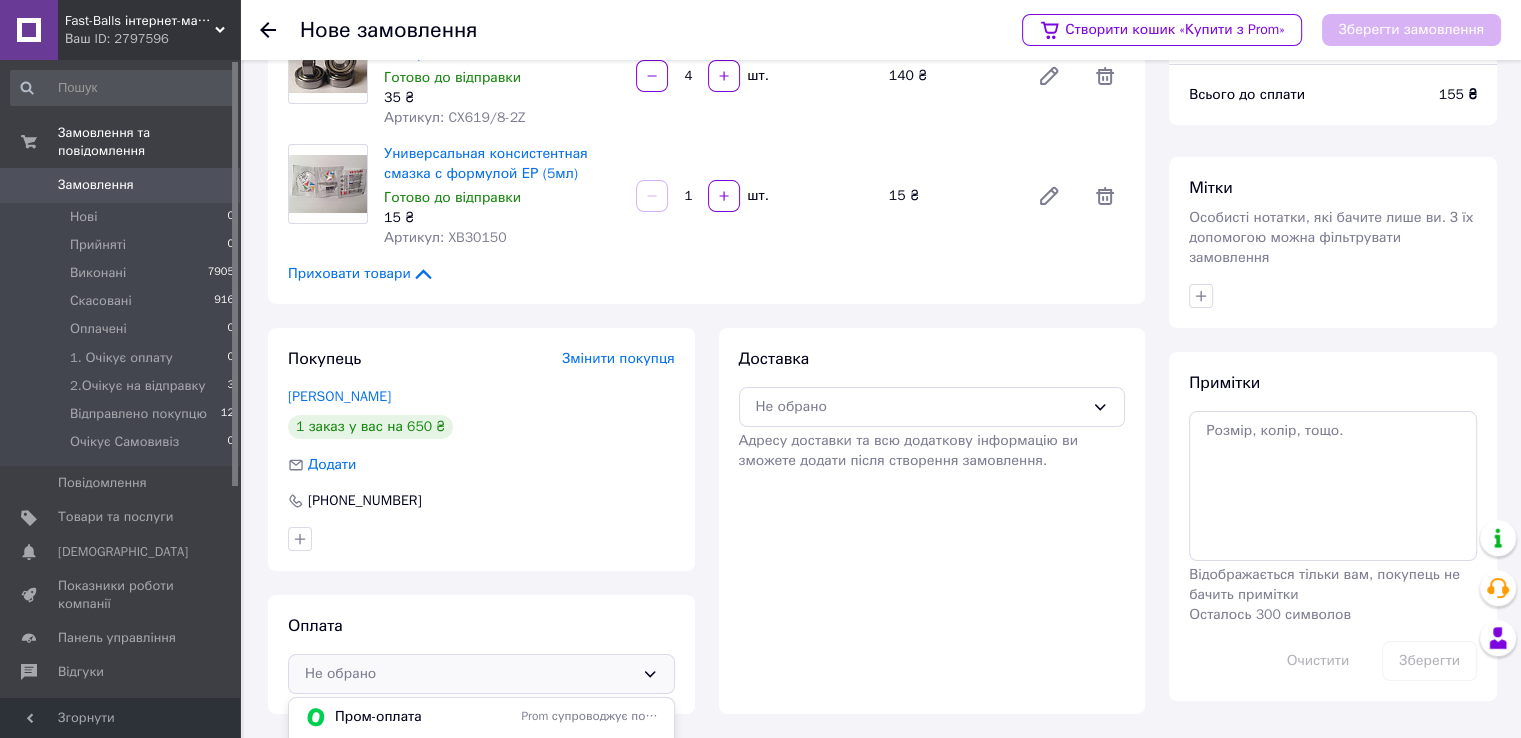 scroll, scrollTop: 252, scrollLeft: 0, axis: vertical 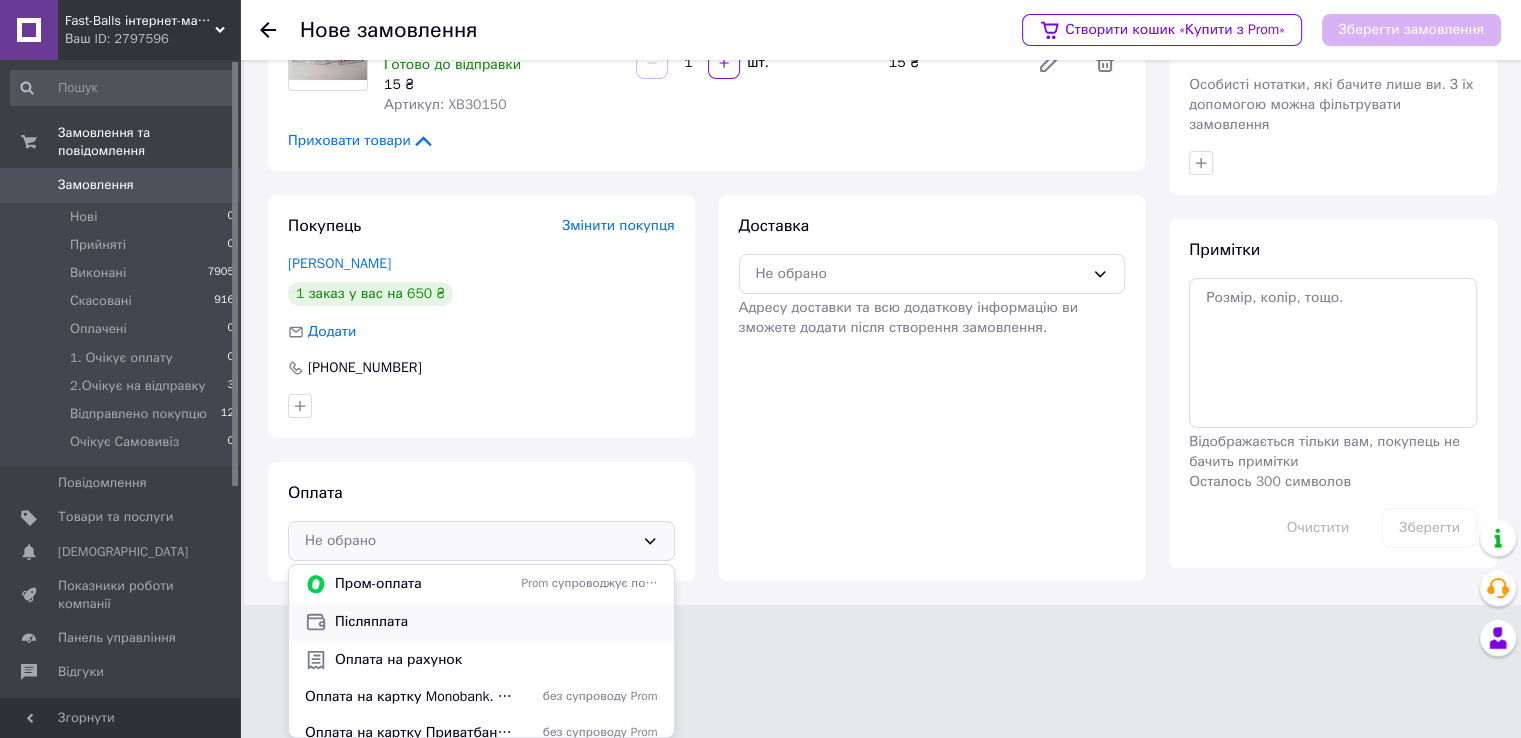 click on "Післяплата" at bounding box center (496, 622) 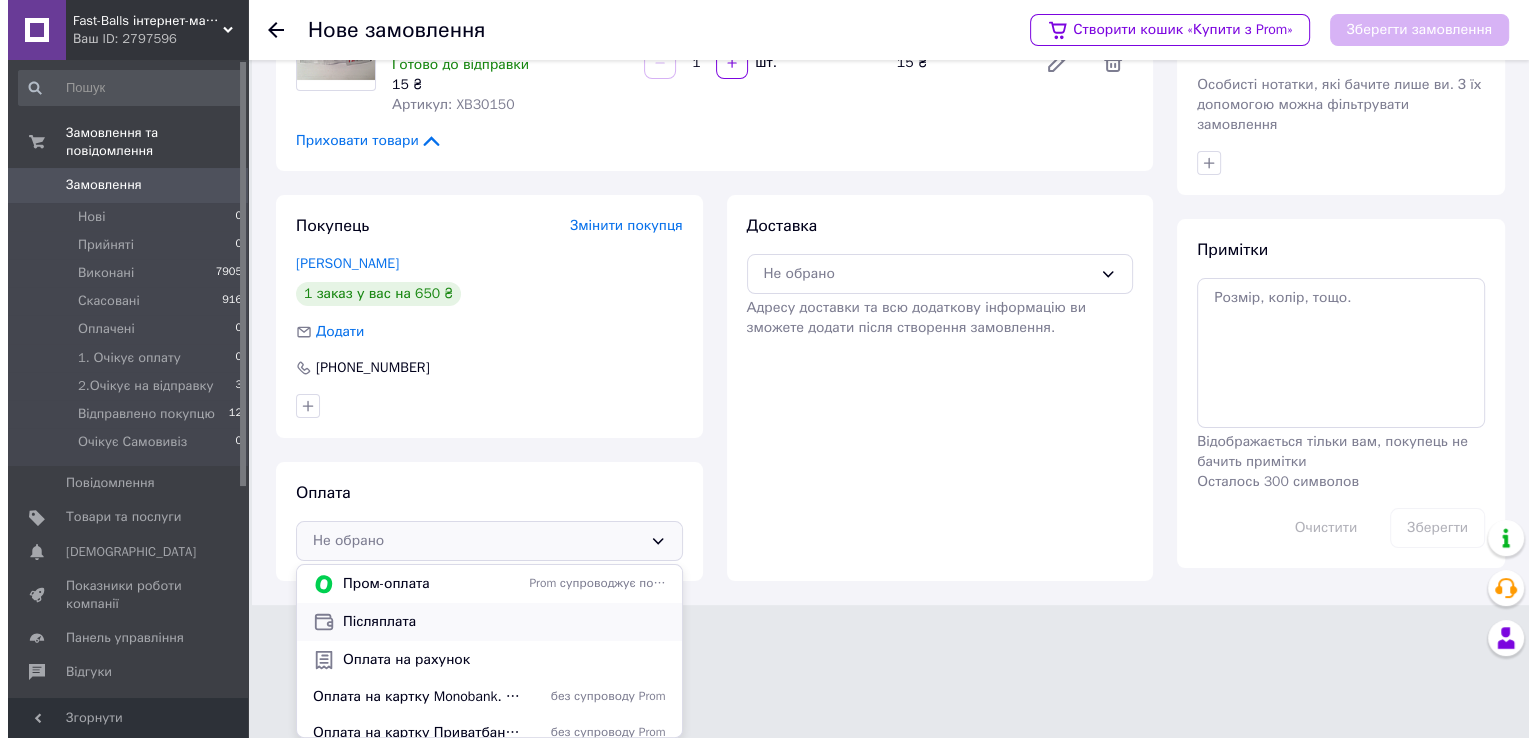 scroll, scrollTop: 119, scrollLeft: 0, axis: vertical 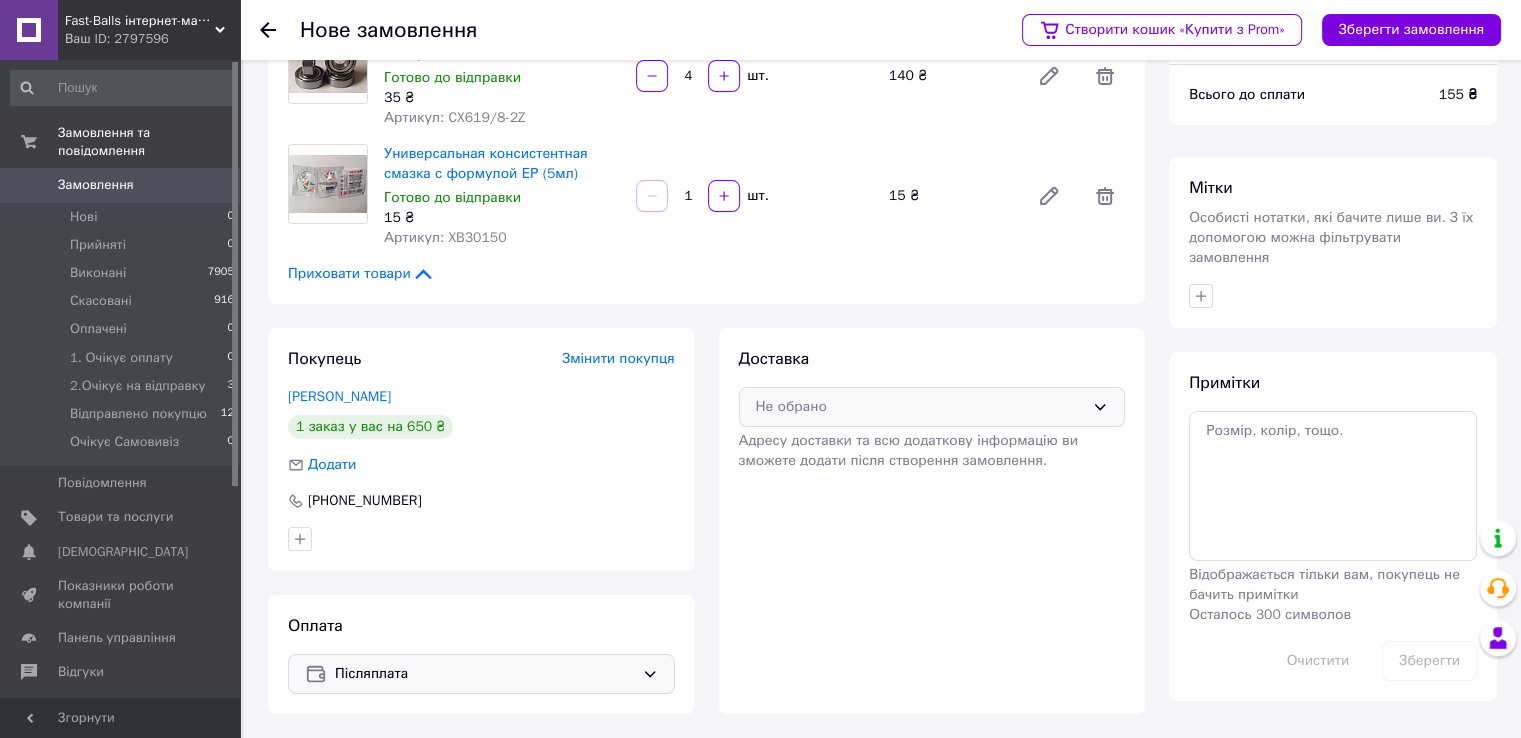 click on "Не обрано" at bounding box center (920, 407) 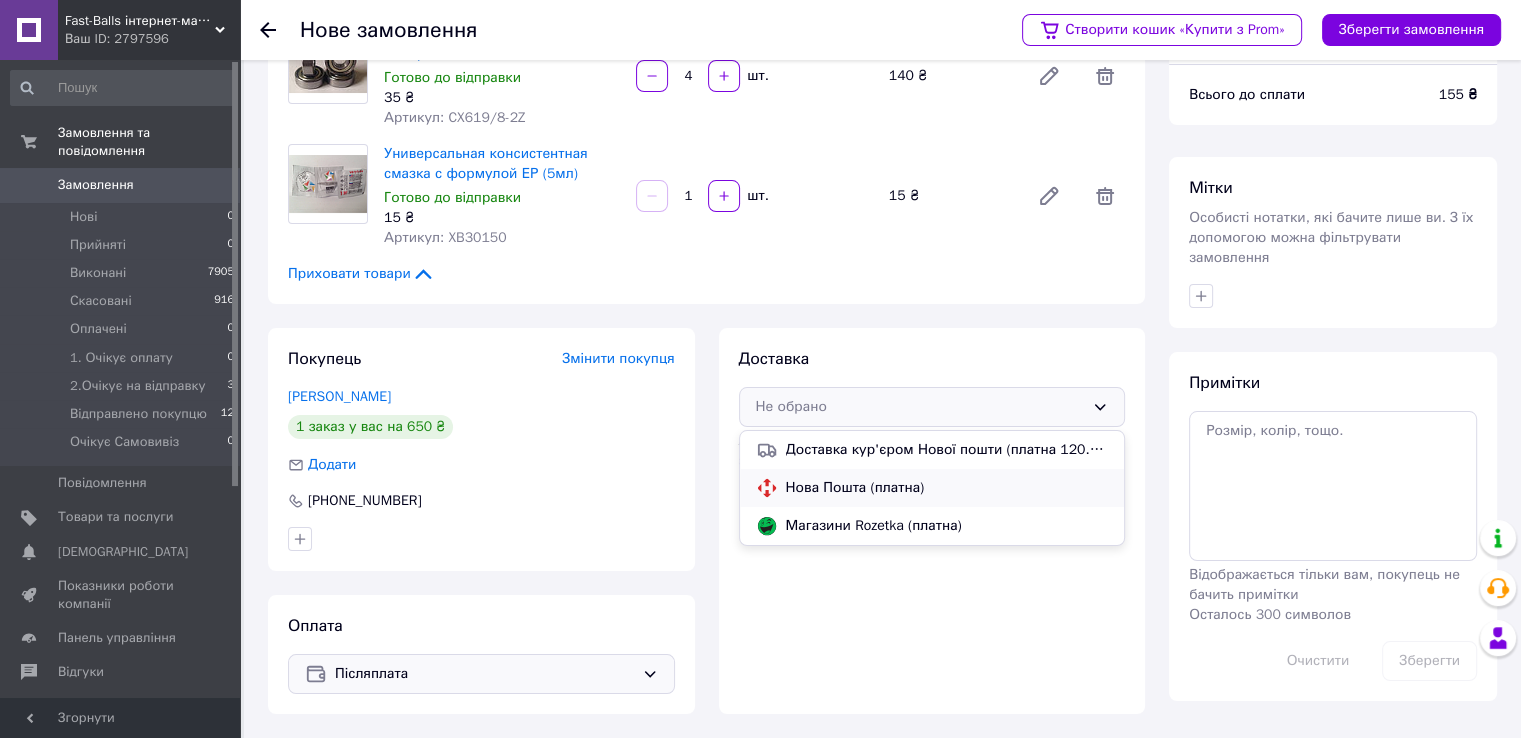 click on "Нова Пошта (платна)" at bounding box center [947, 488] 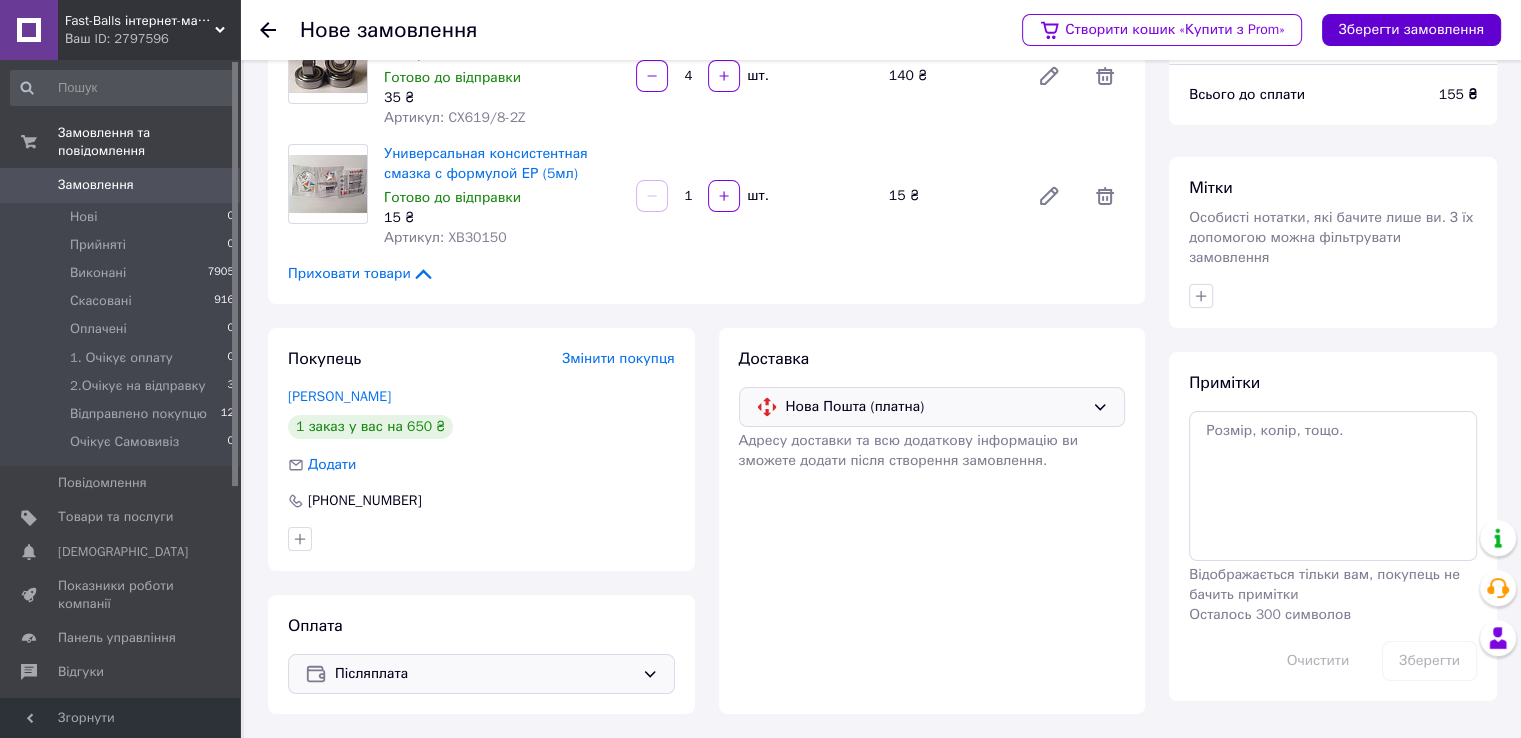 click on "Зберегти замовлення" at bounding box center (1411, 30) 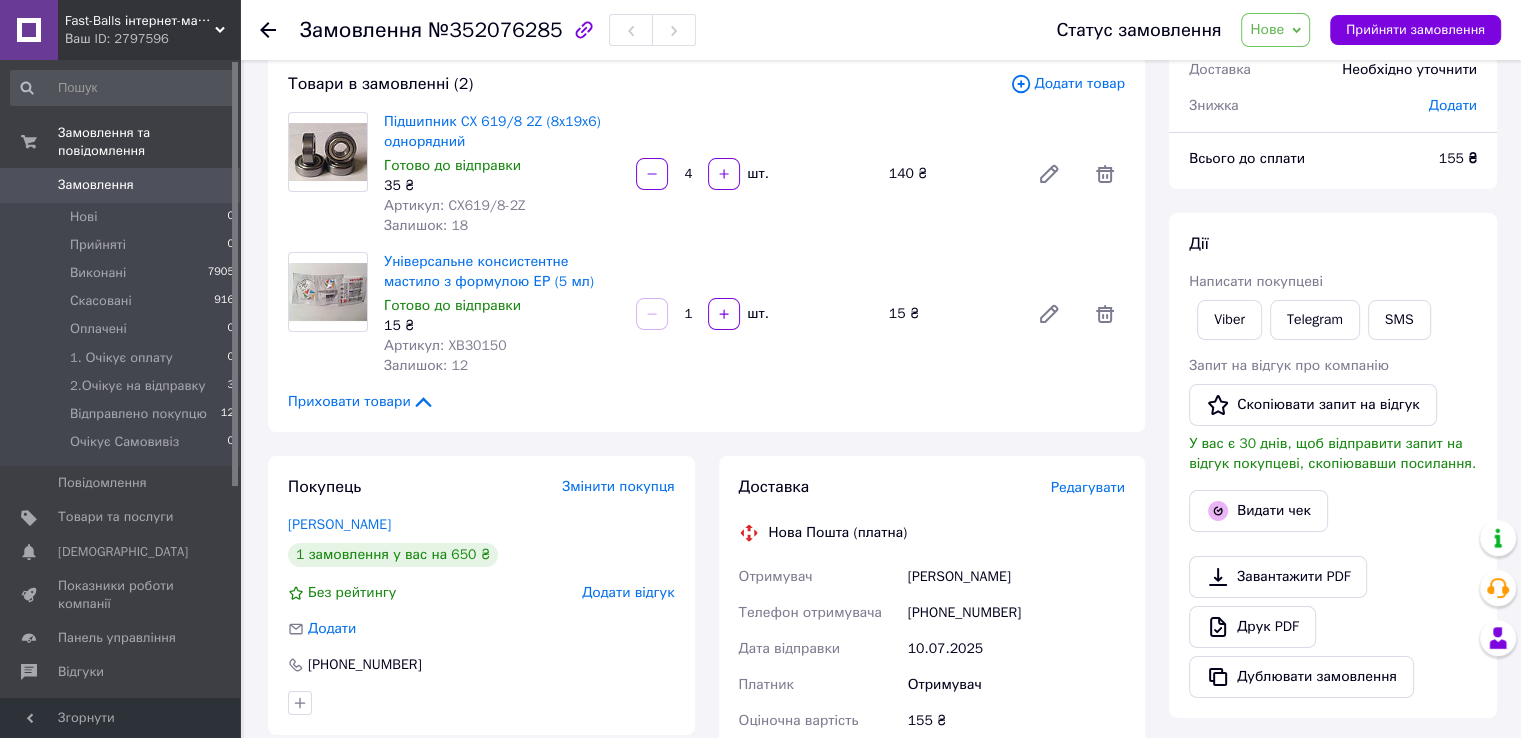 click on "Редагувати" at bounding box center (1088, 487) 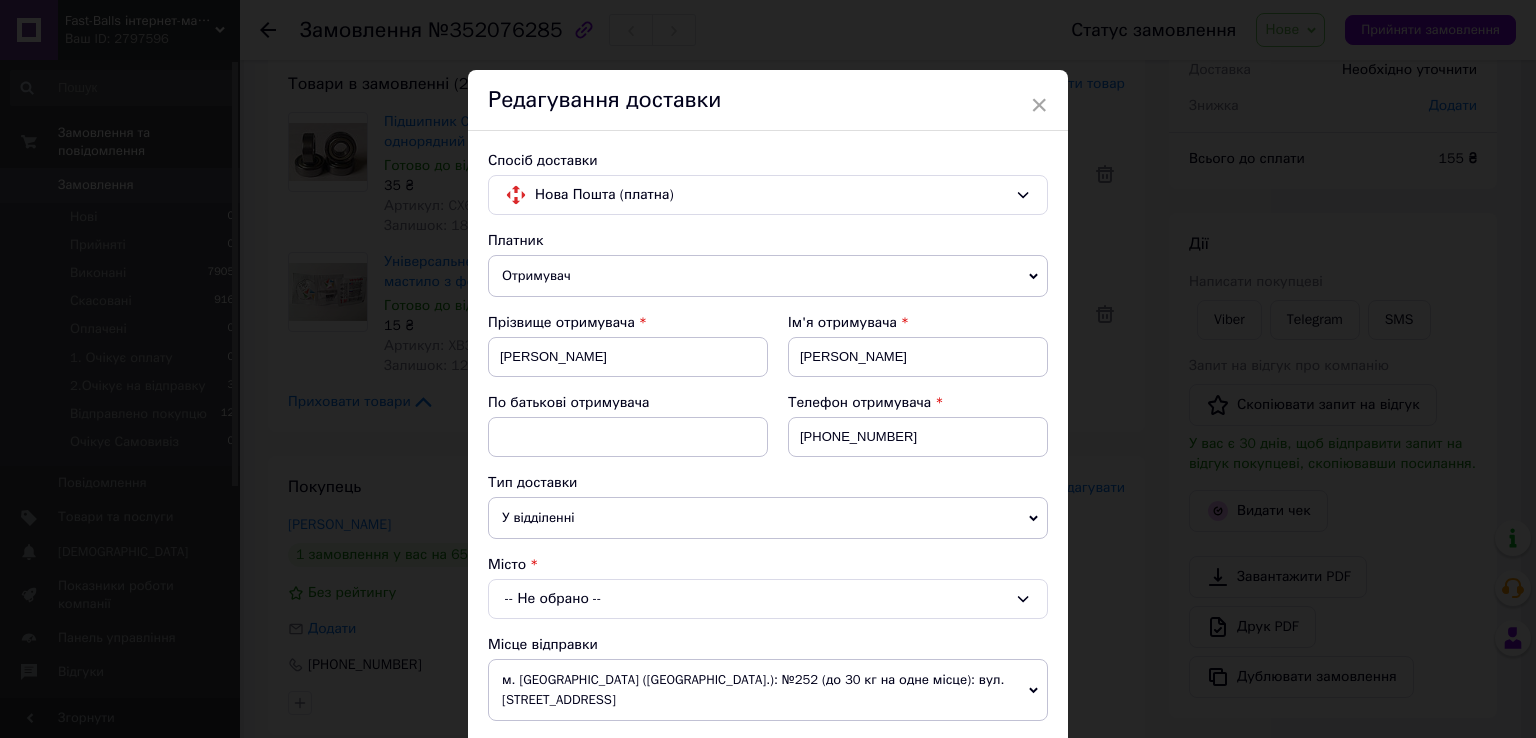 click on "-- Не обрано --" at bounding box center [768, 599] 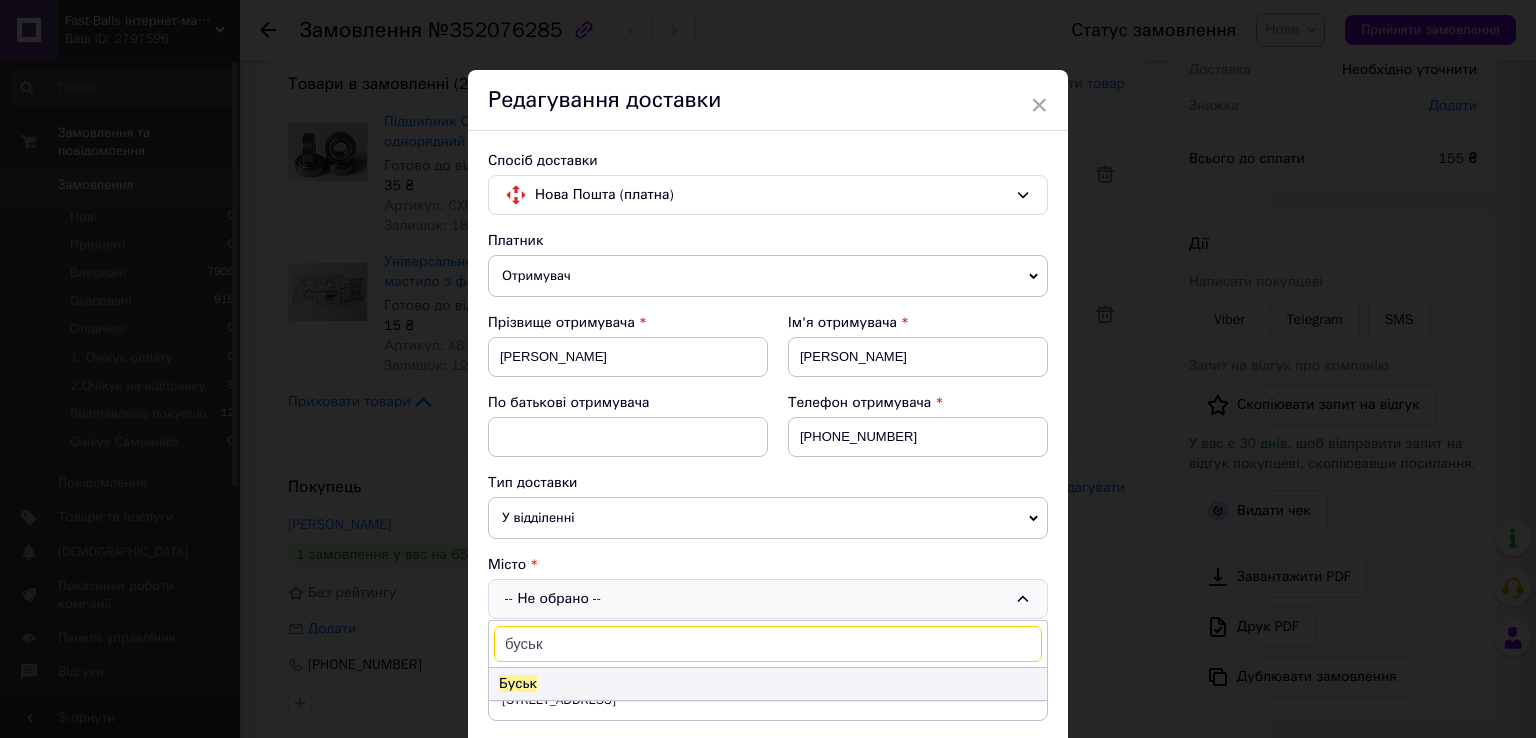type on "буськ" 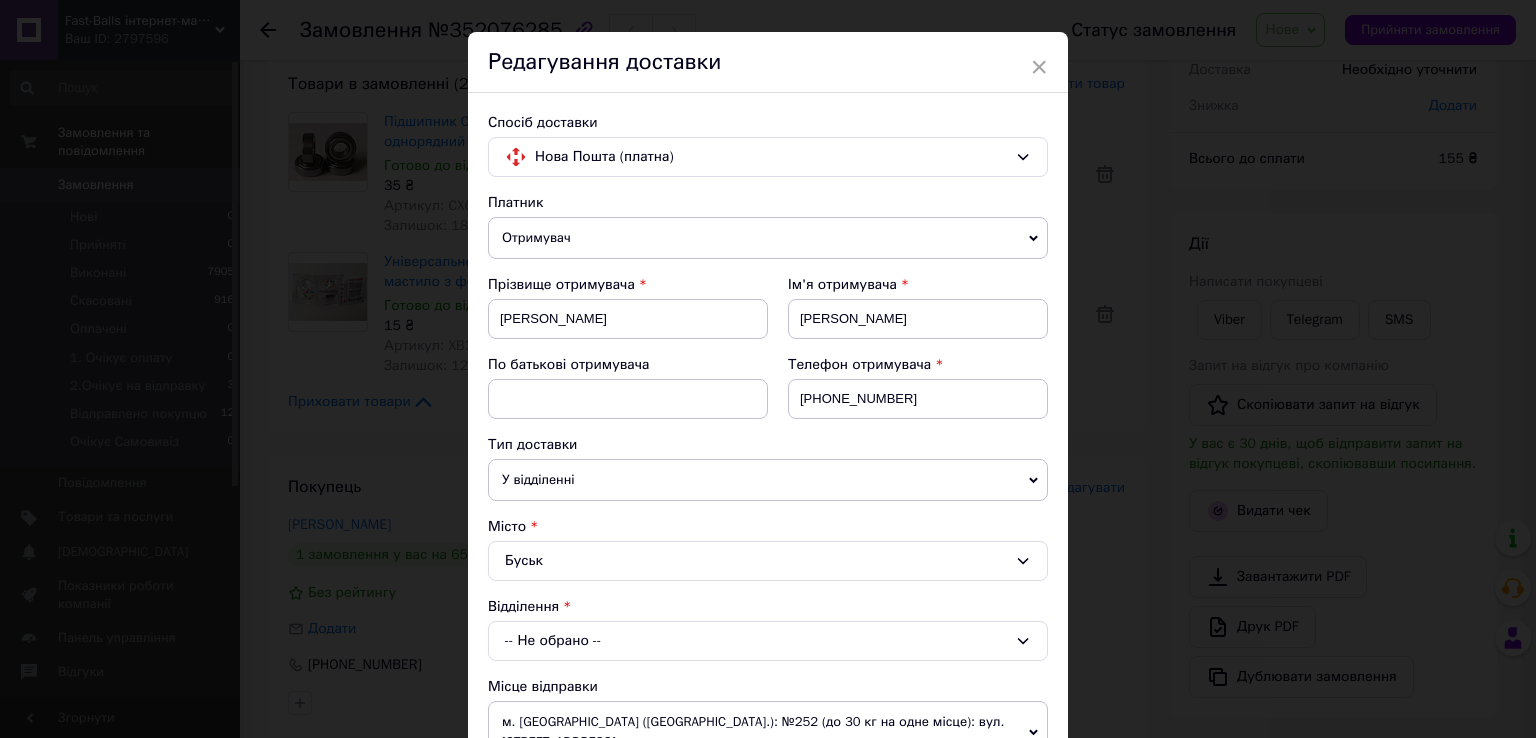 scroll, scrollTop: 110, scrollLeft: 0, axis: vertical 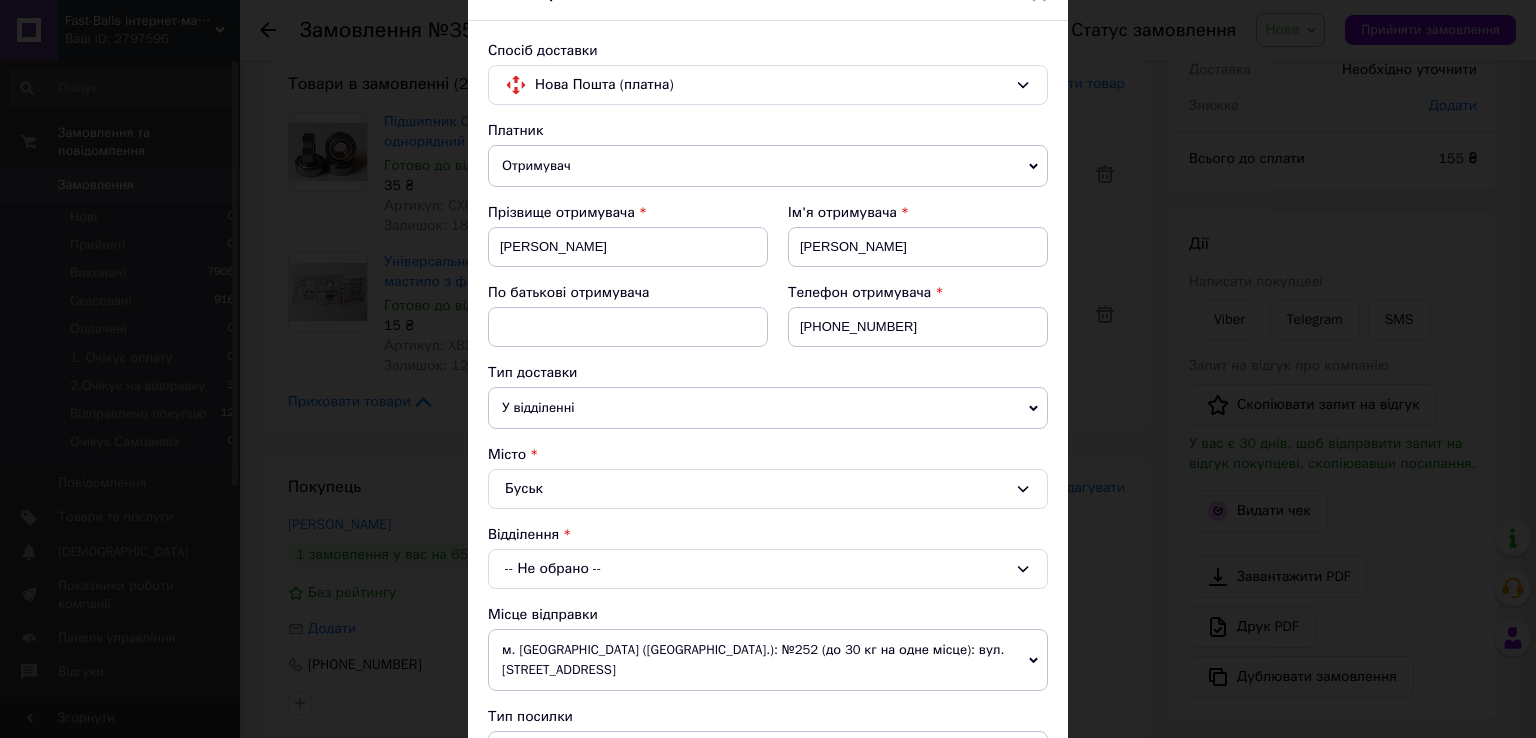 click on "-- Не обрано --" at bounding box center [768, 569] 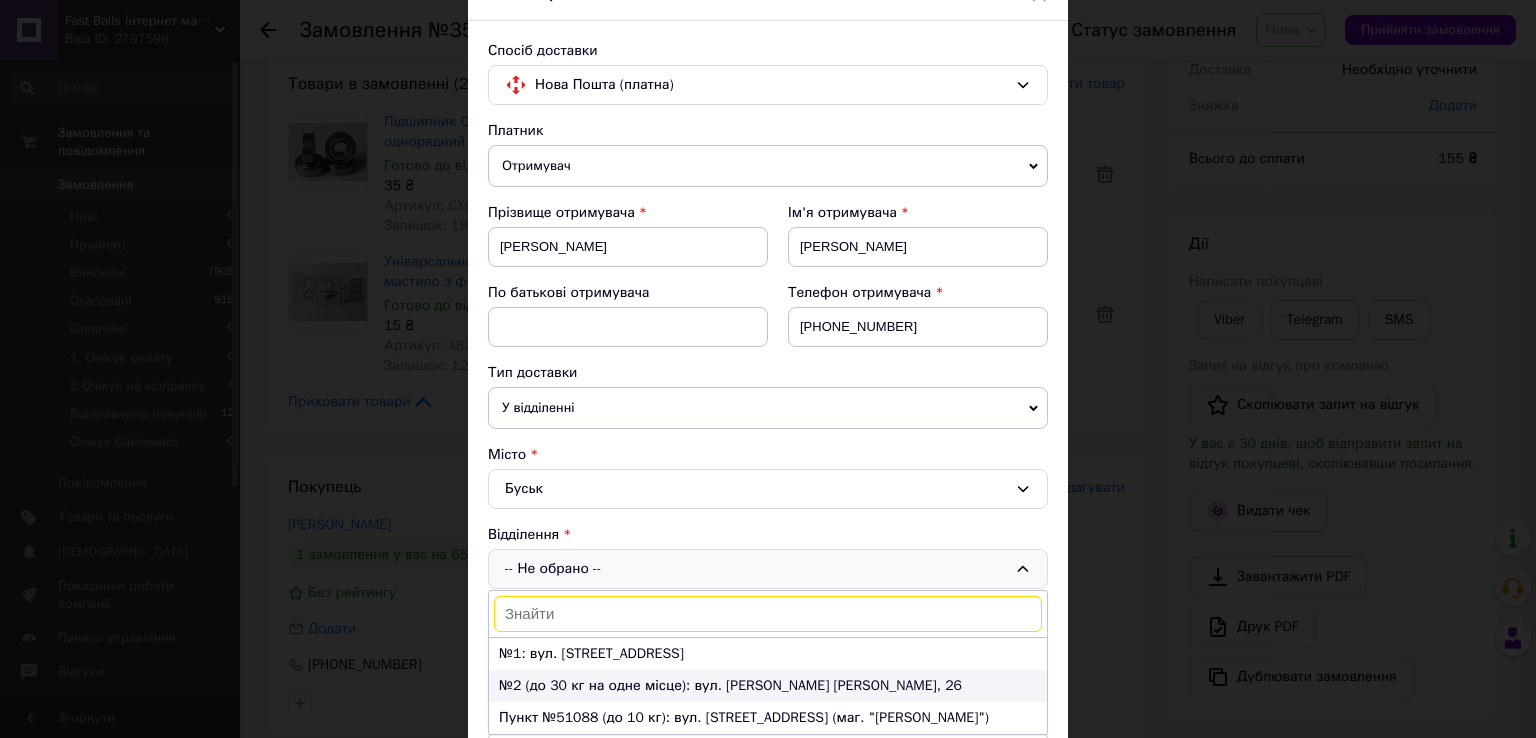 click on "№2 (до 30 кг на одне місце): вул. [PERSON_NAME] [PERSON_NAME], 26" at bounding box center [768, 686] 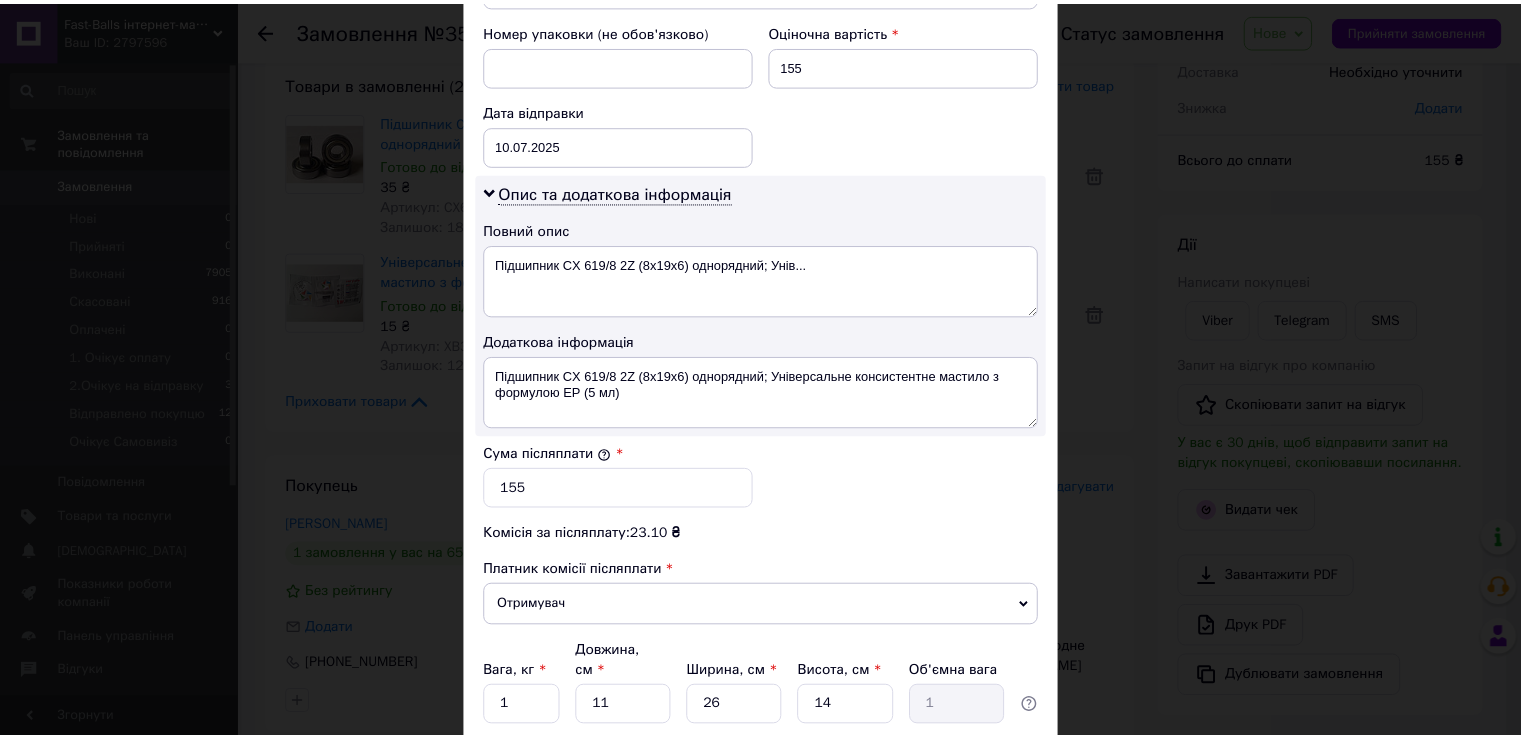 scroll, scrollTop: 900, scrollLeft: 0, axis: vertical 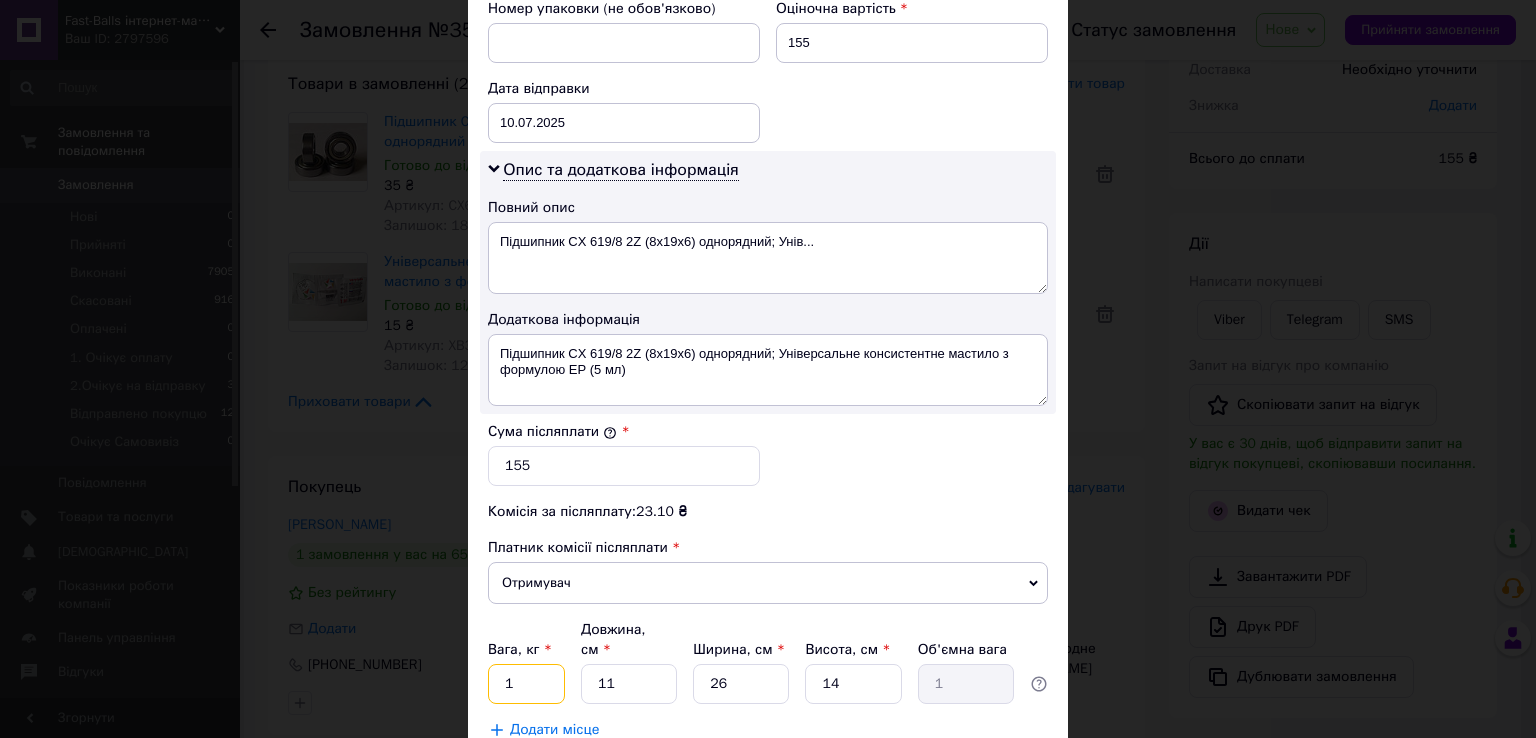 click on "1" at bounding box center (526, 684) 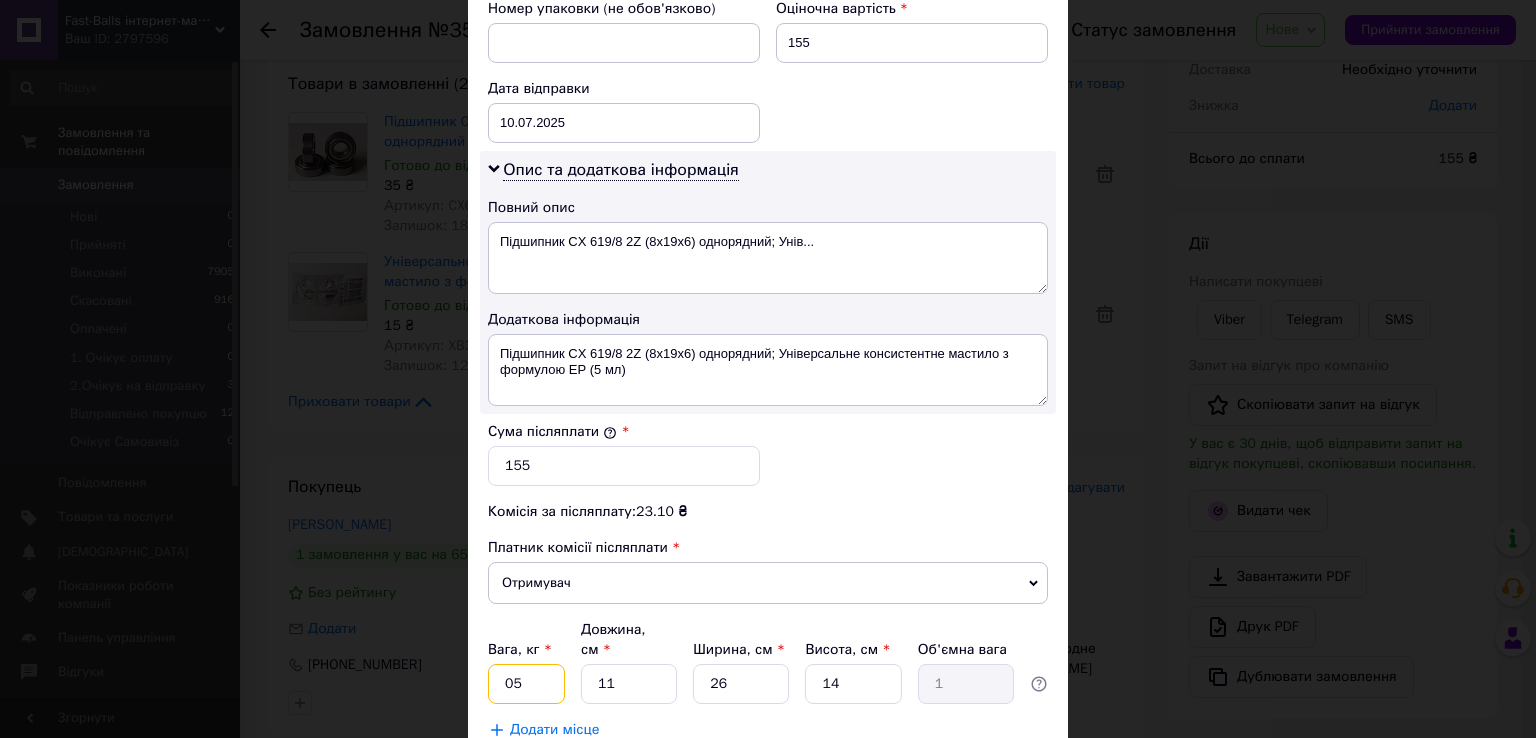 click on "05" at bounding box center [526, 684] 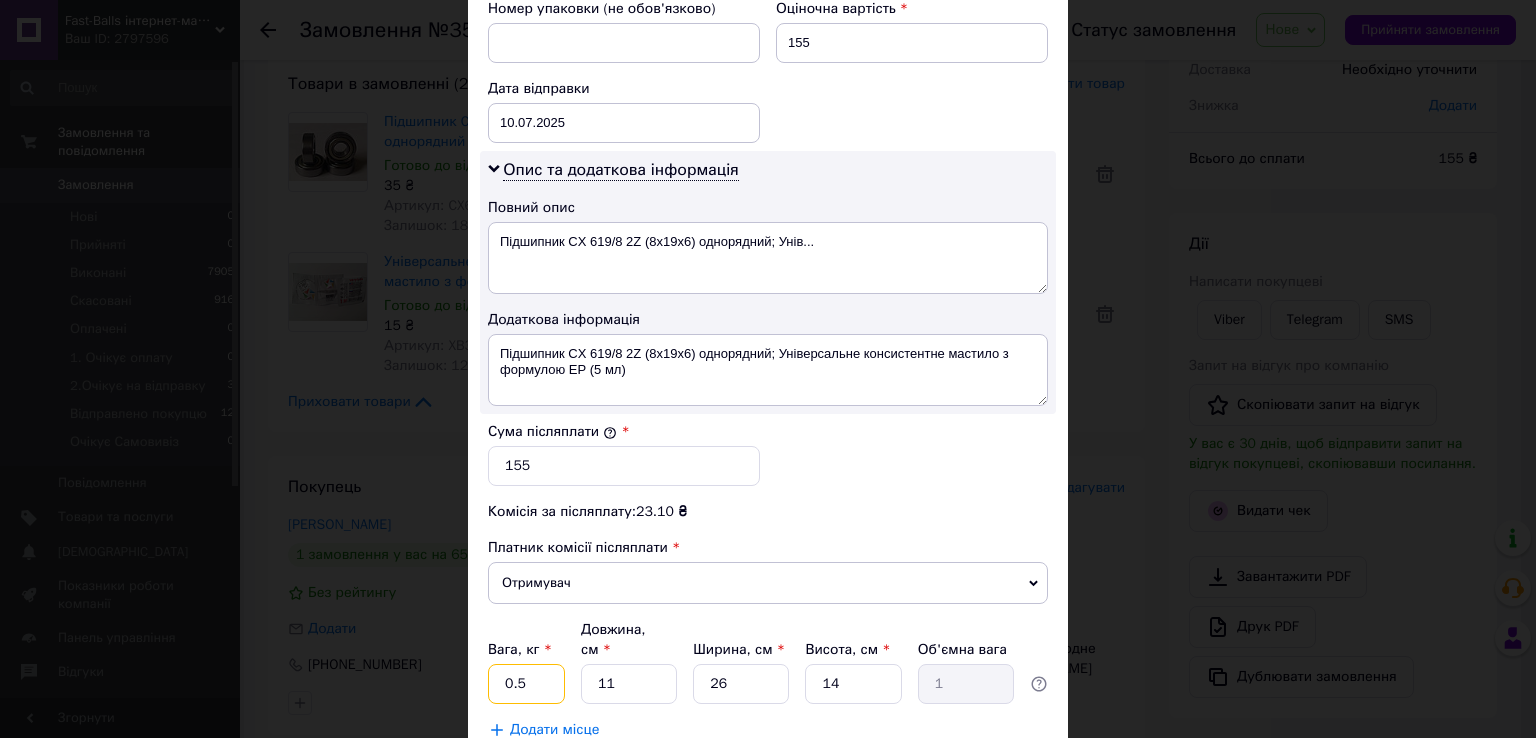 type on "0.5" 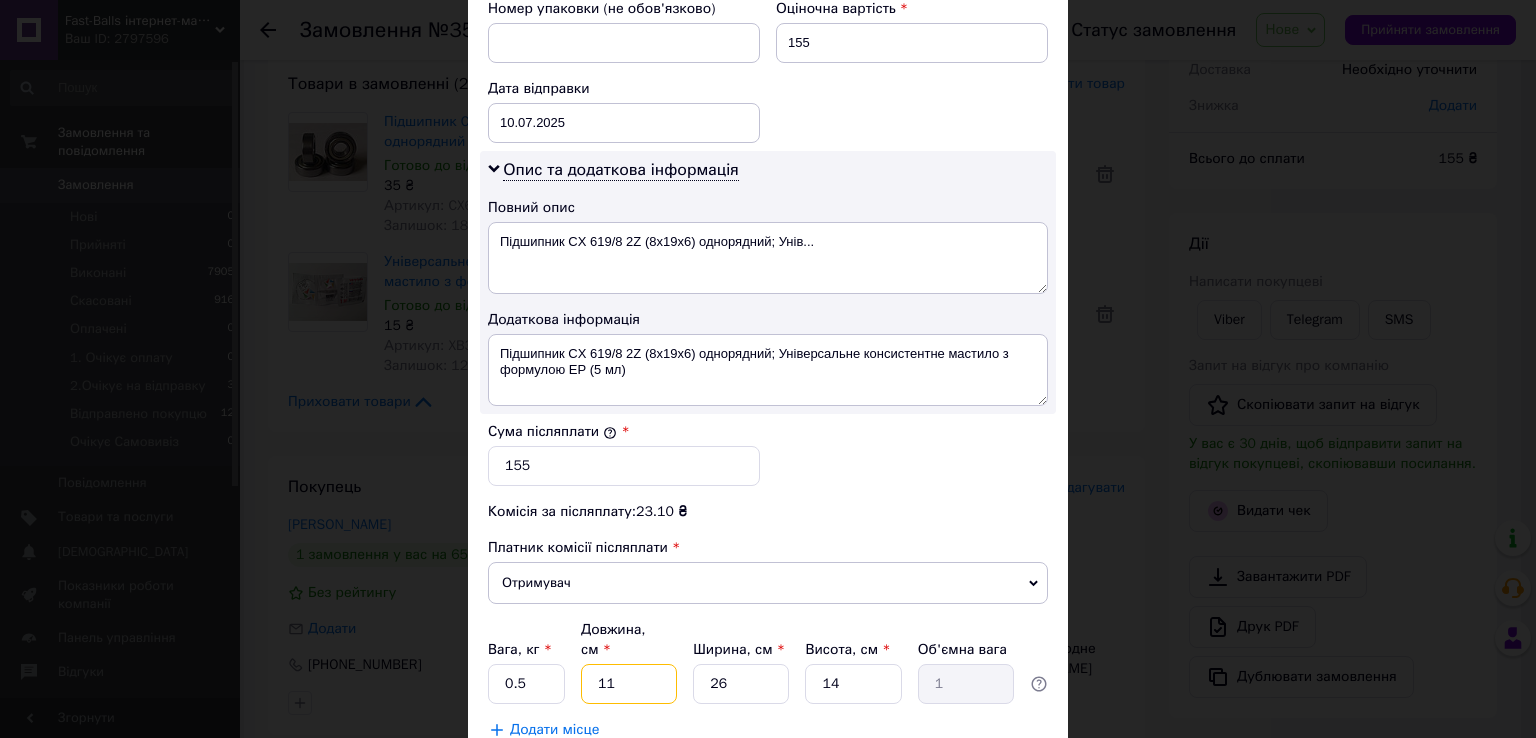 type on "5" 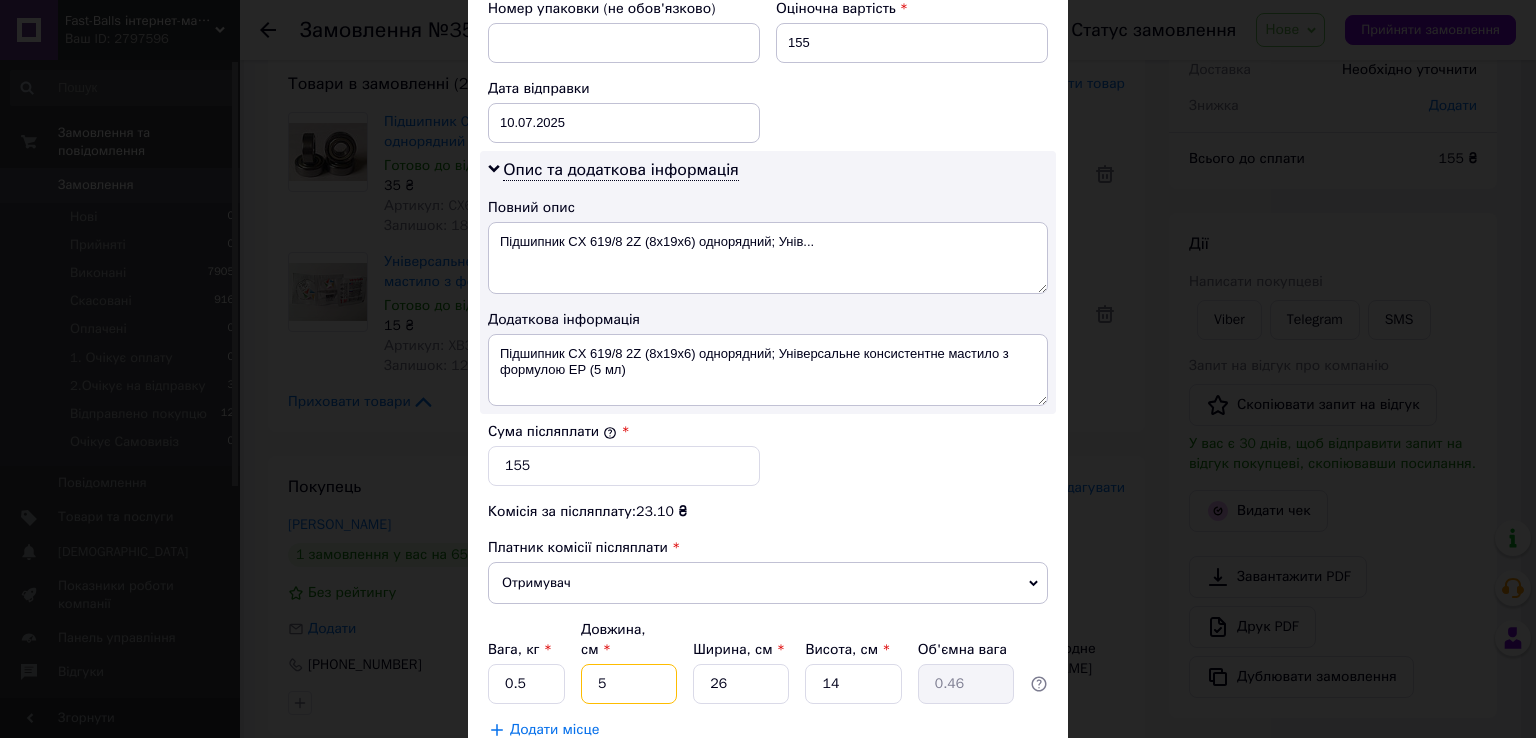 type on "5" 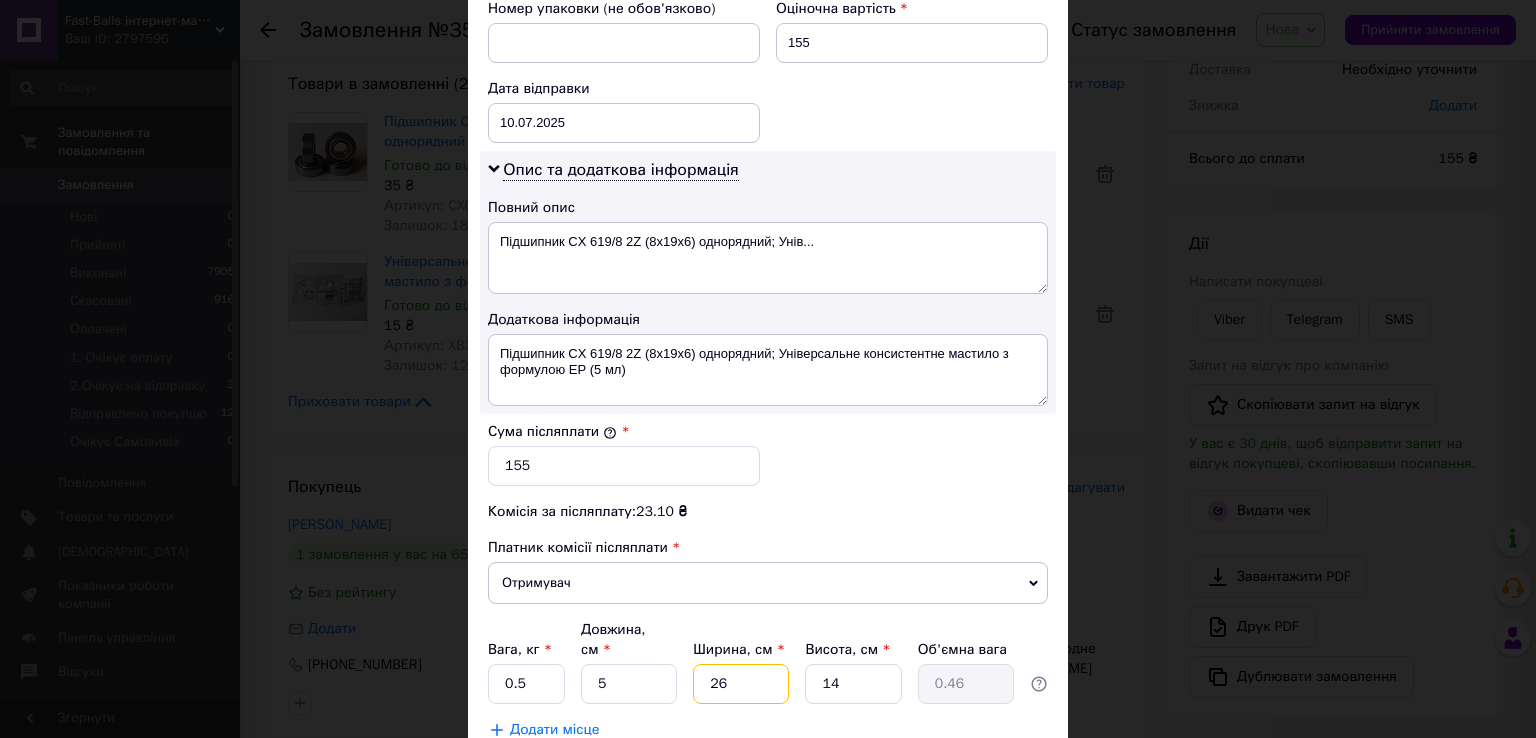type on "5" 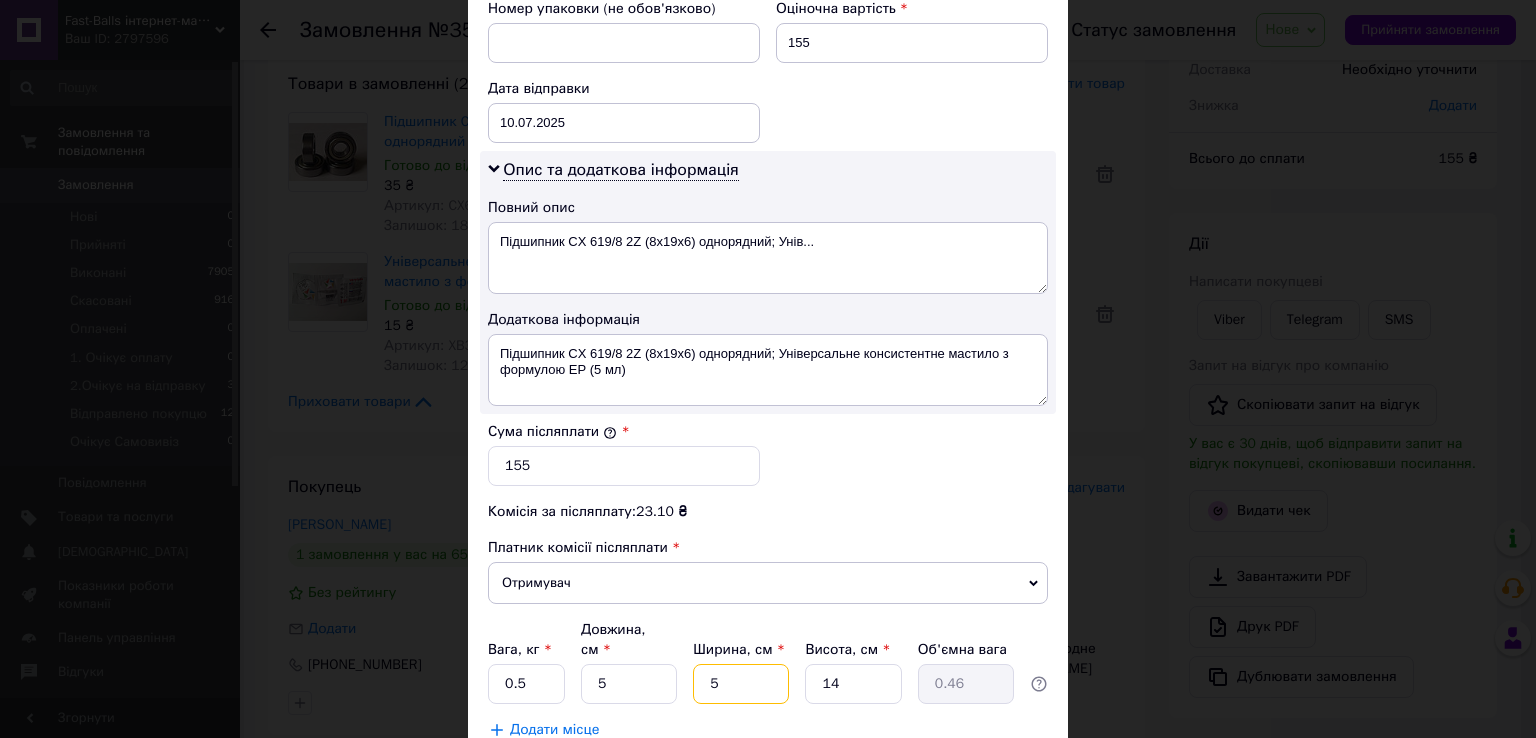 type on "0.1" 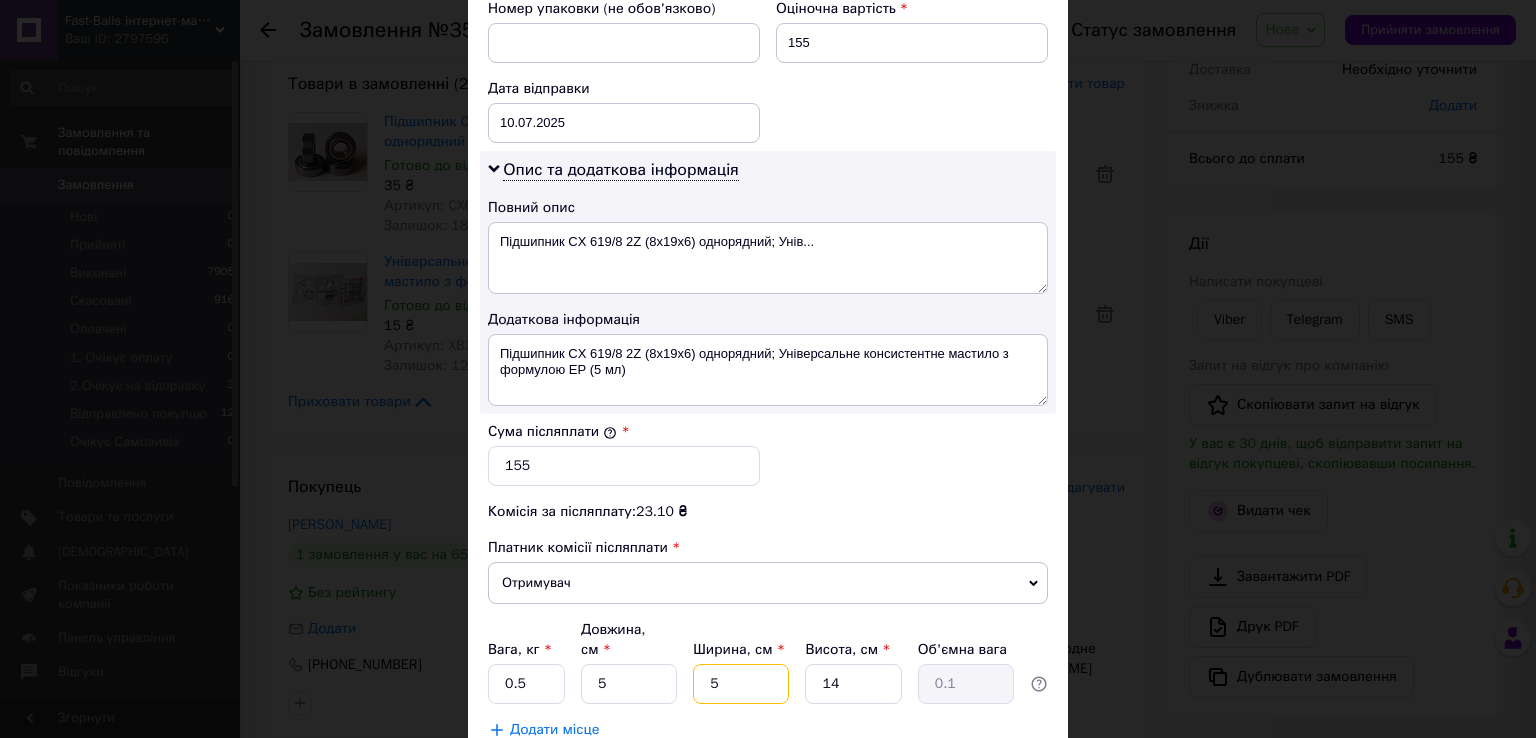 type on "5" 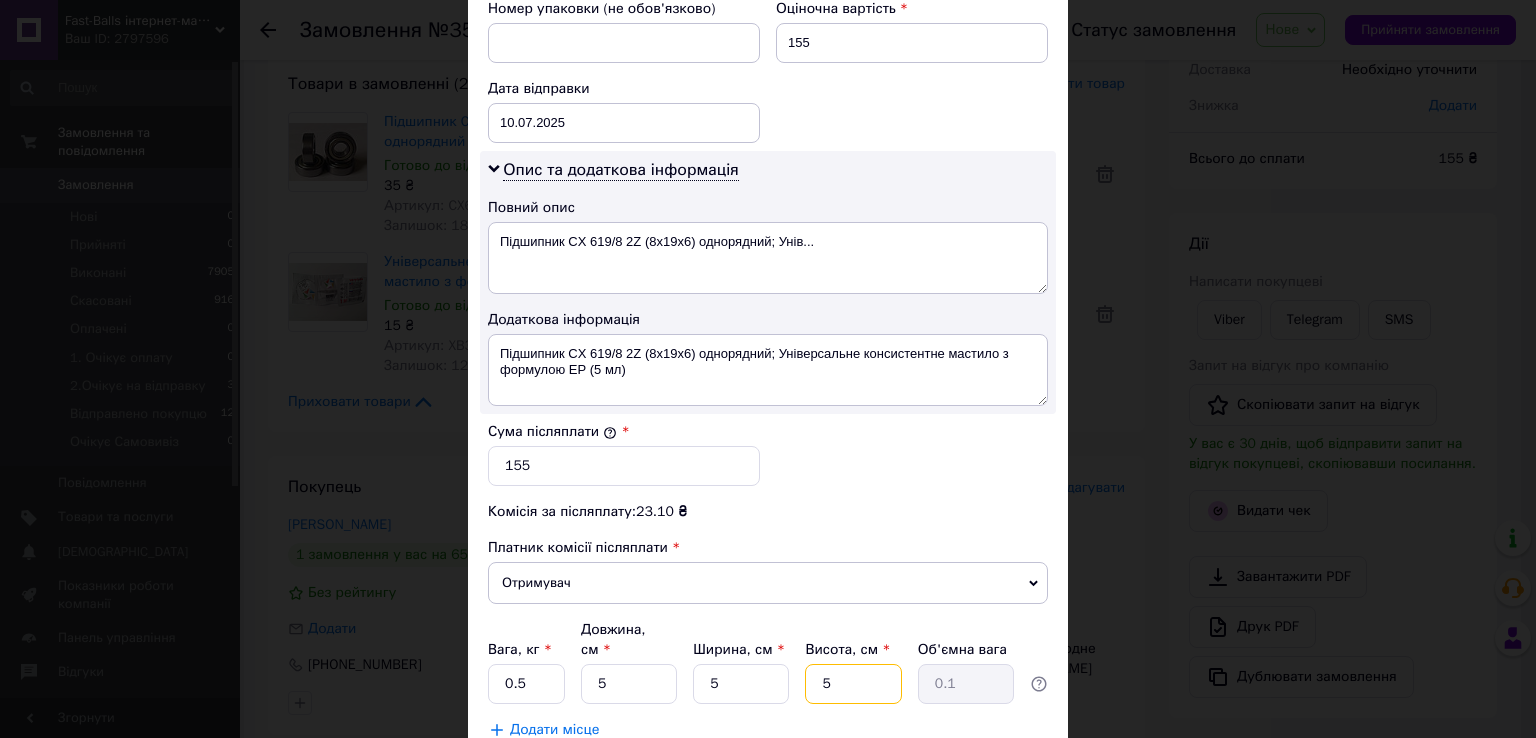 type on "5" 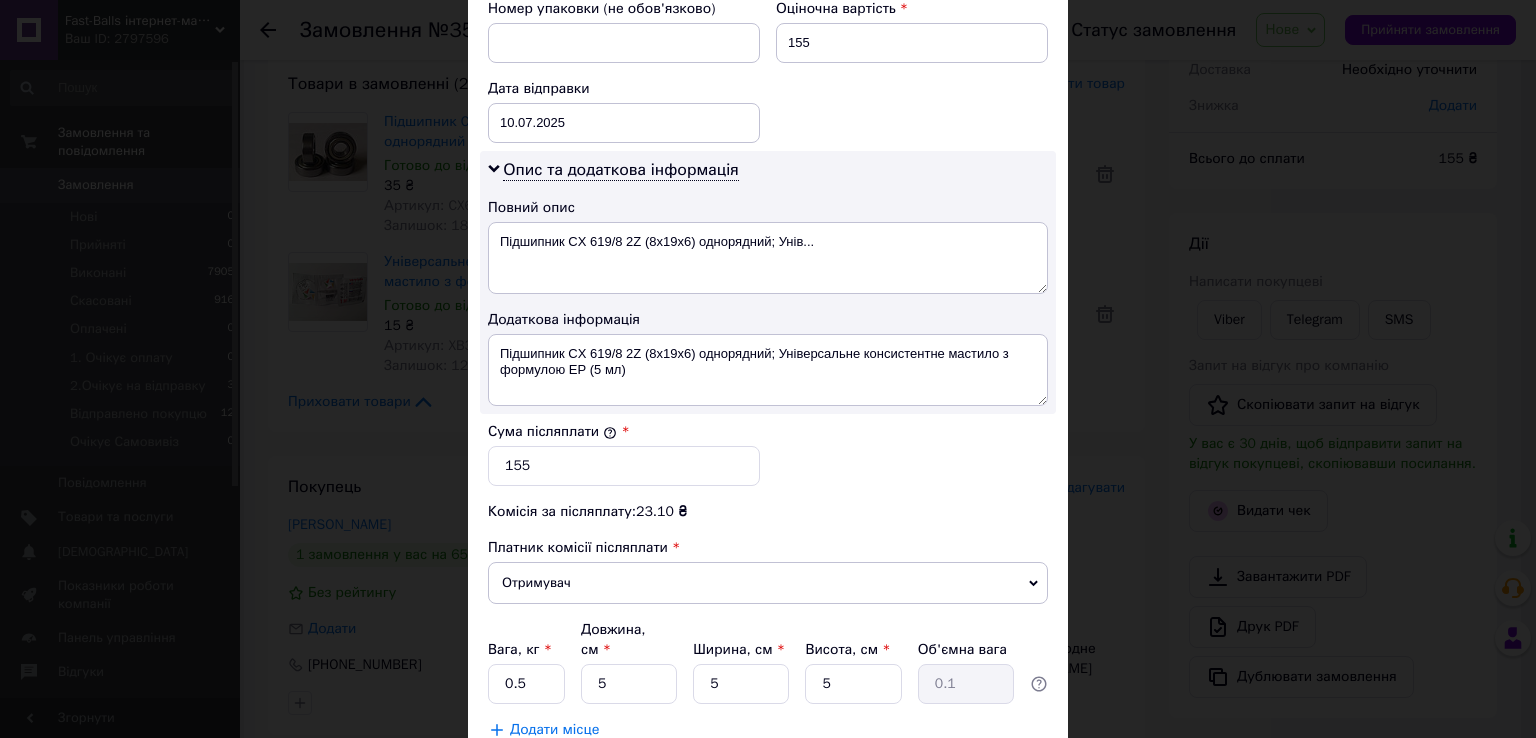 click on "Зберегти" at bounding box center [999, 780] 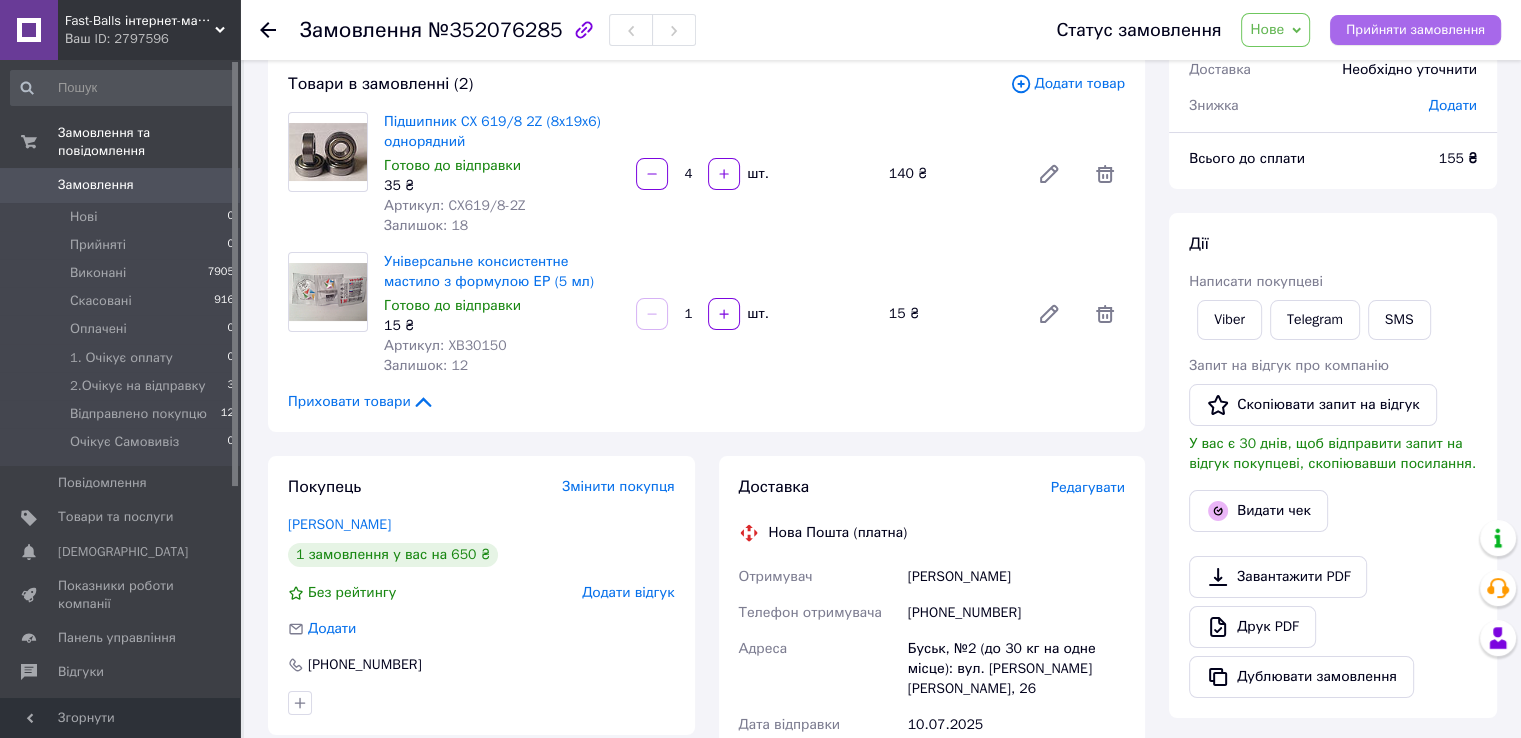 click on "Прийняти замовлення" at bounding box center (1415, 30) 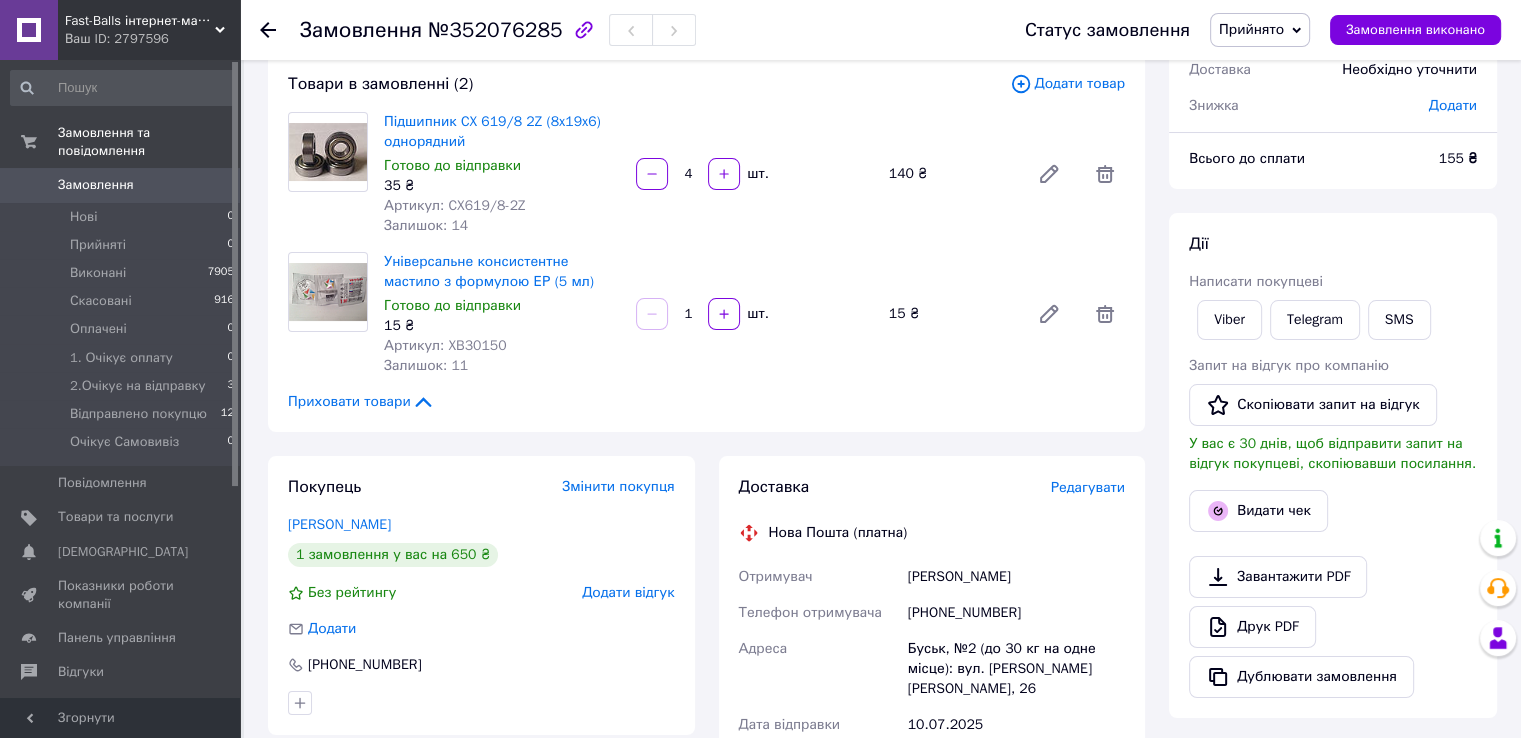 click on "[PHONE_NUMBER]" at bounding box center (1016, 613) 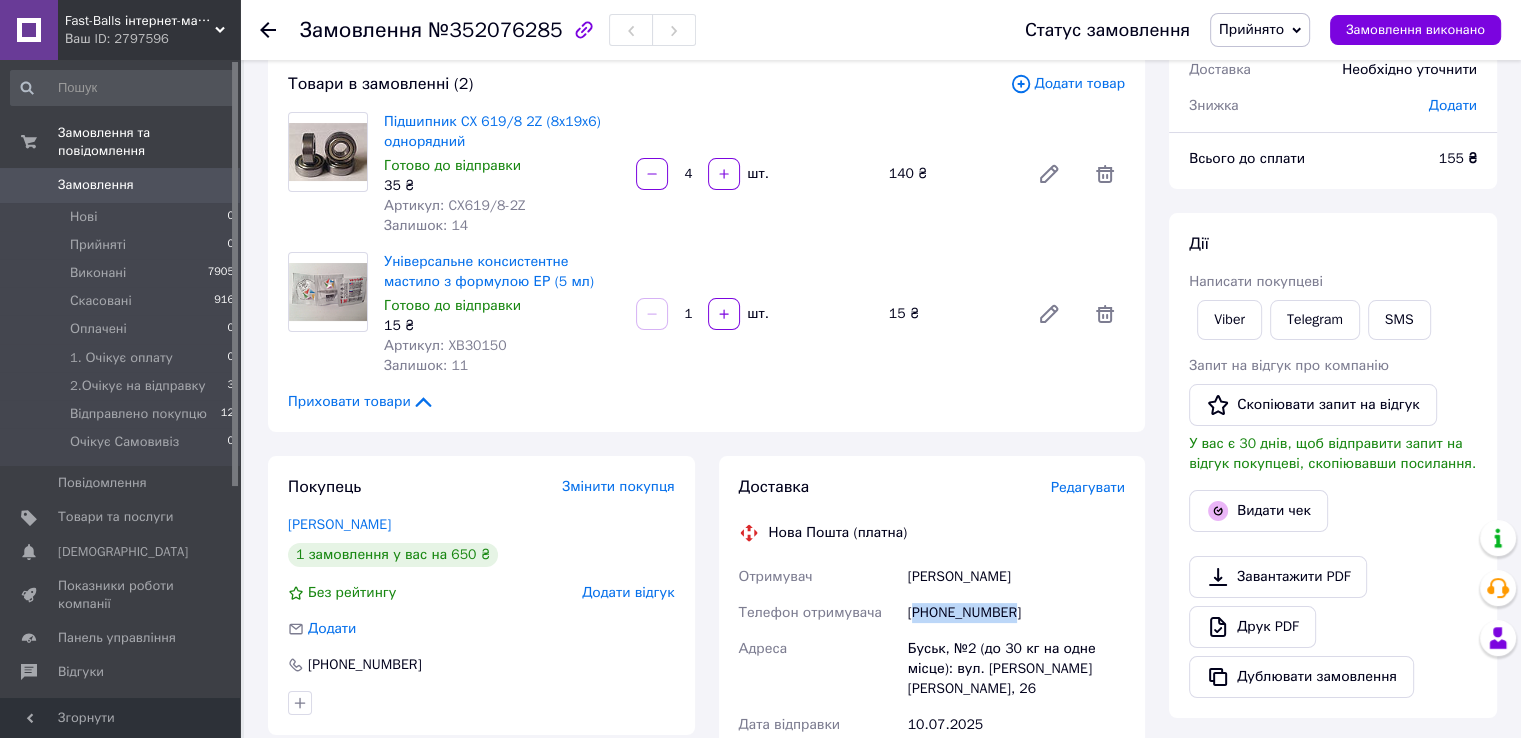 click on "[PHONE_NUMBER]" at bounding box center (1016, 613) 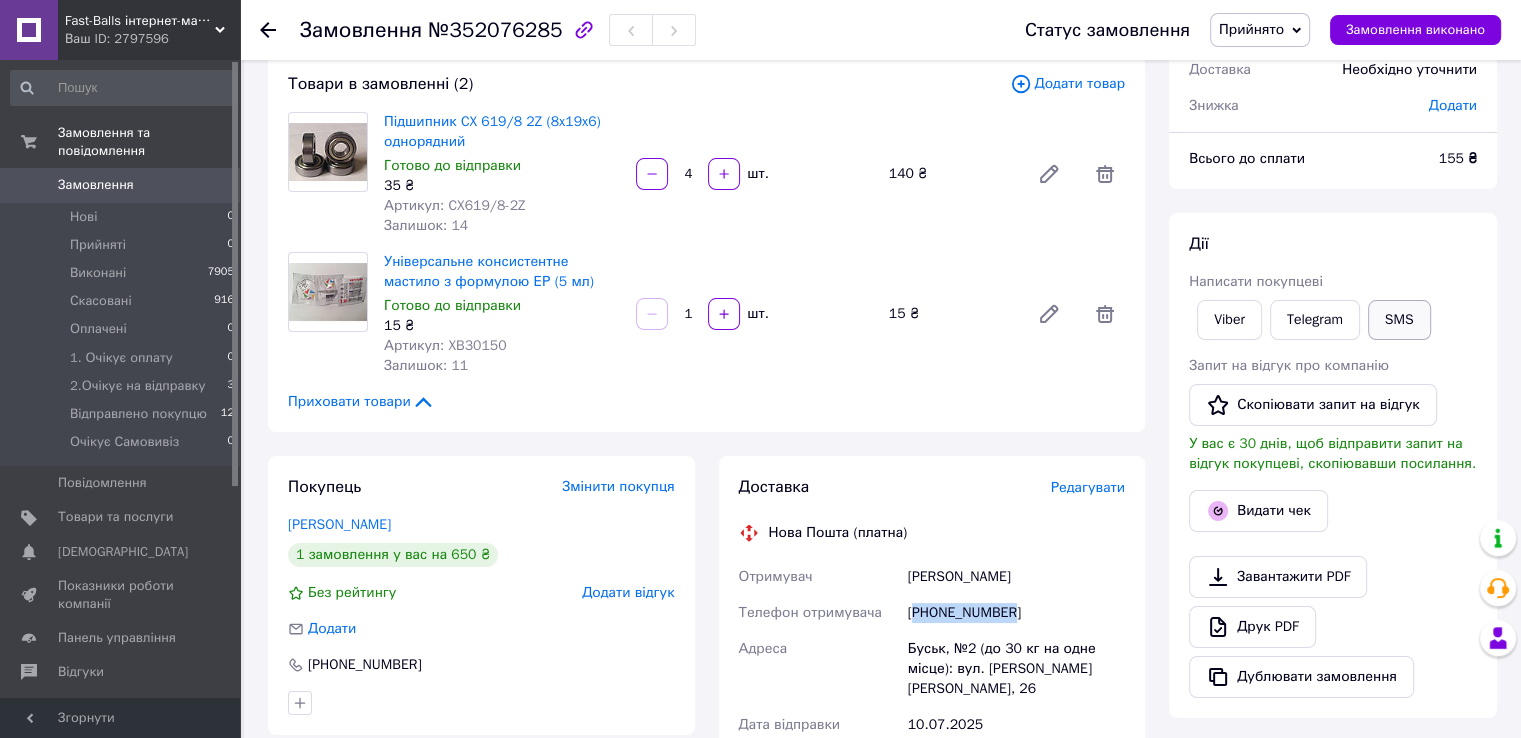 click on "SMS" at bounding box center [1399, 320] 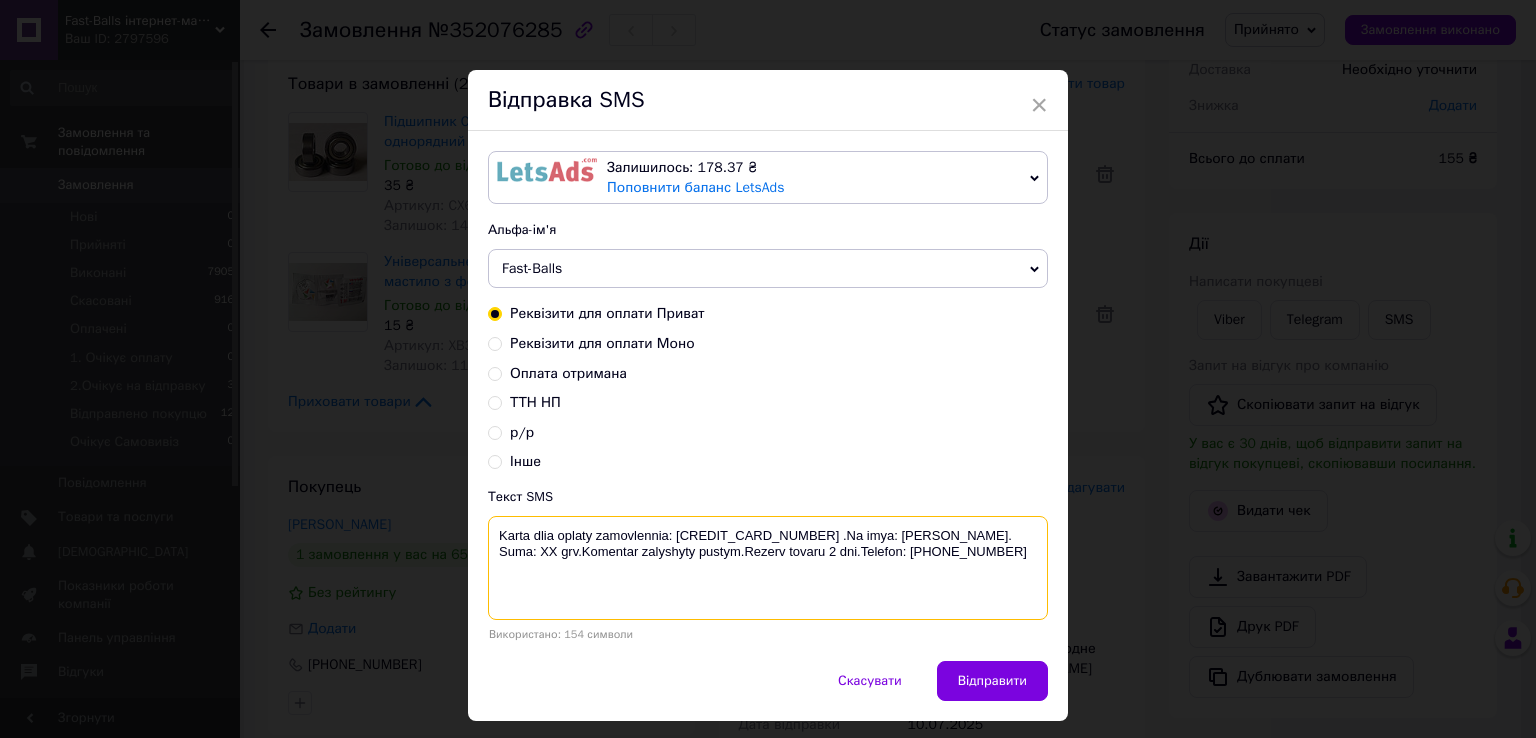 click on "Karta dlia oplaty zamovlennia: [CREDIT_CARD_NUMBER] .Na imya: [PERSON_NAME]. Suma: XX grv.Komentar zalyshyty pustym.Rezerv tovaru 2 dni.Telefon: [PHONE_NUMBER]" at bounding box center [768, 568] 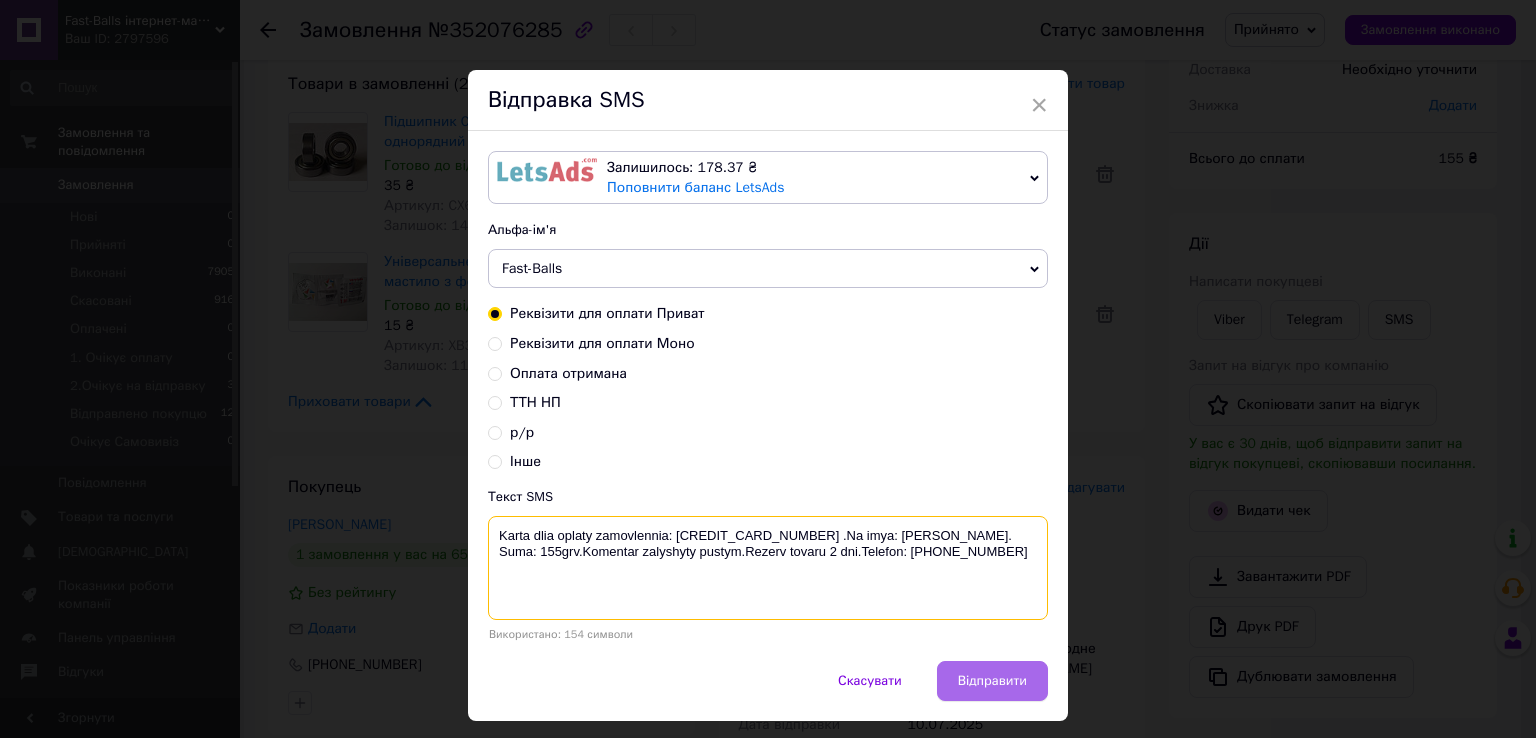type on "Karta dlia oplaty zamovlennia: [CREDIT_CARD_NUMBER] .Na imya: [PERSON_NAME]. Suma: 155grv.Komentar zalyshyty pustym.Rezerv tovaru 2 dni.Telefon: [PHONE_NUMBER]" 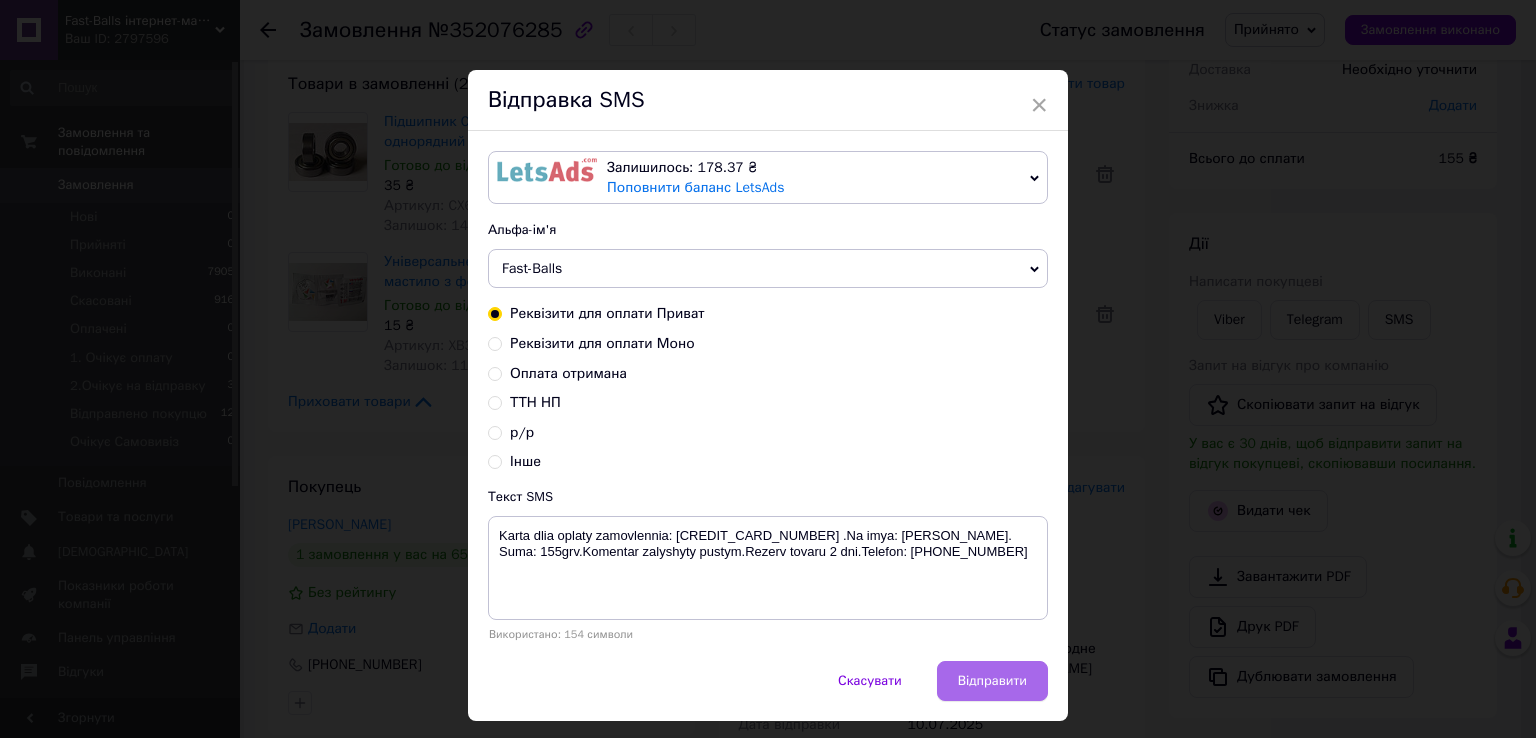 click on "Відправити" at bounding box center [992, 681] 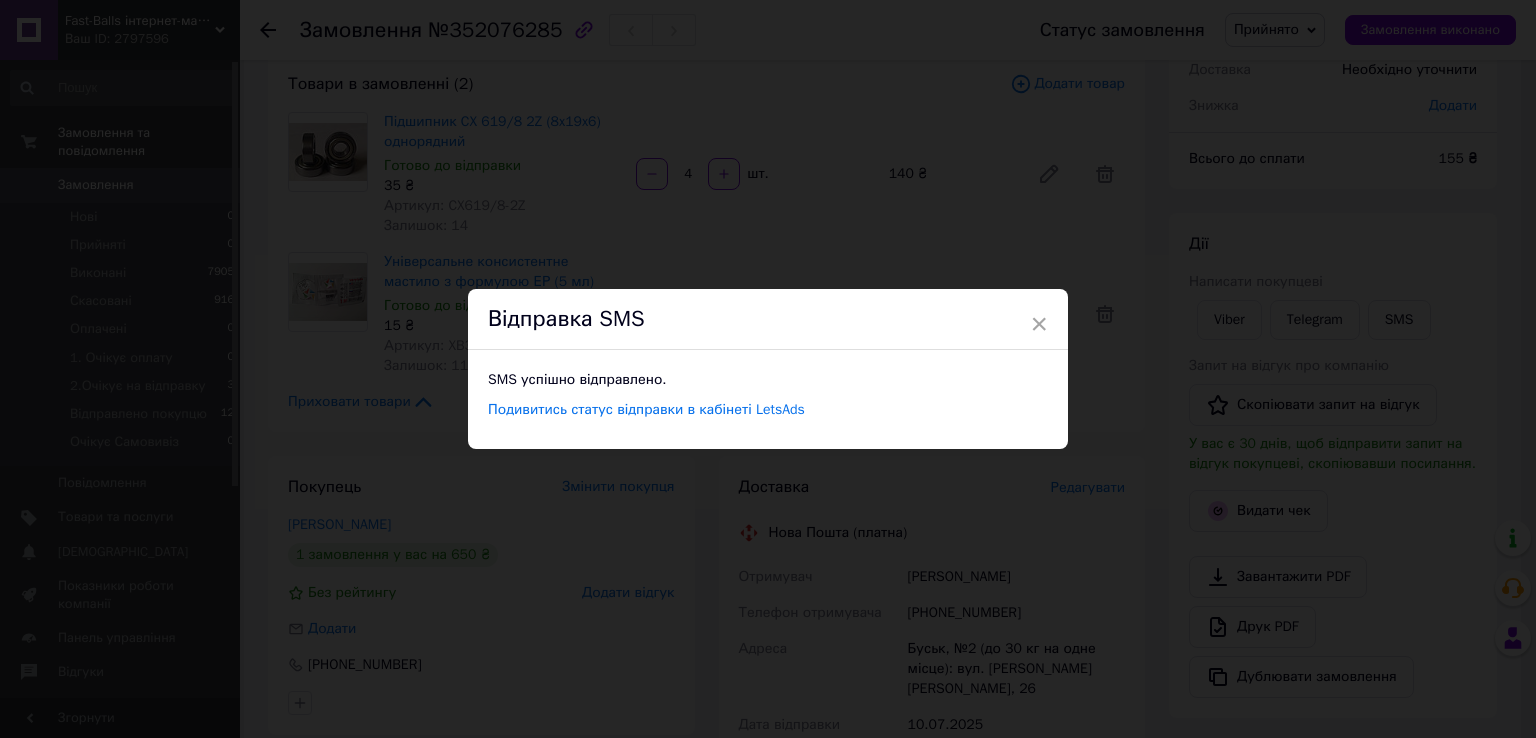 click on "Відправка SMS" at bounding box center (768, 319) 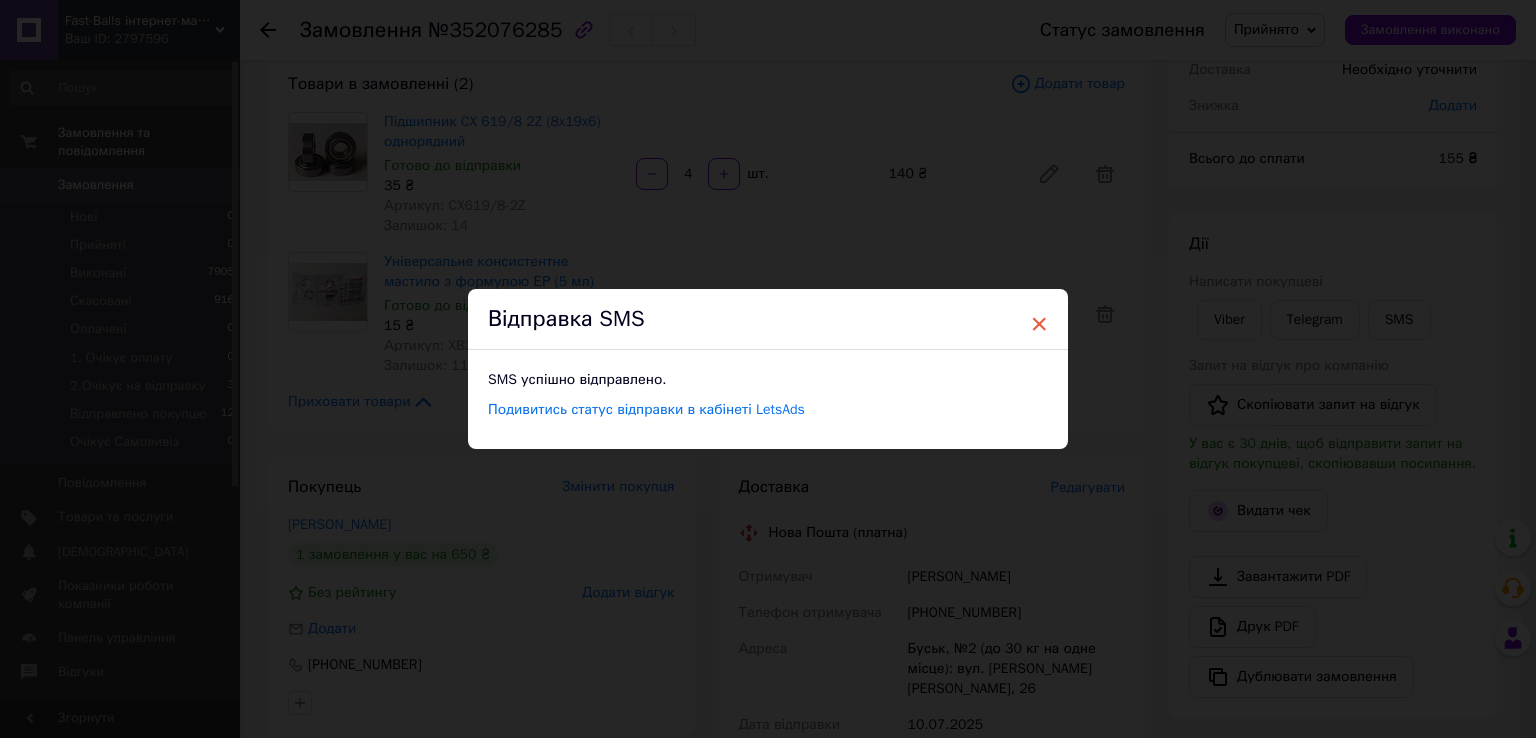 click on "×" at bounding box center [1039, 324] 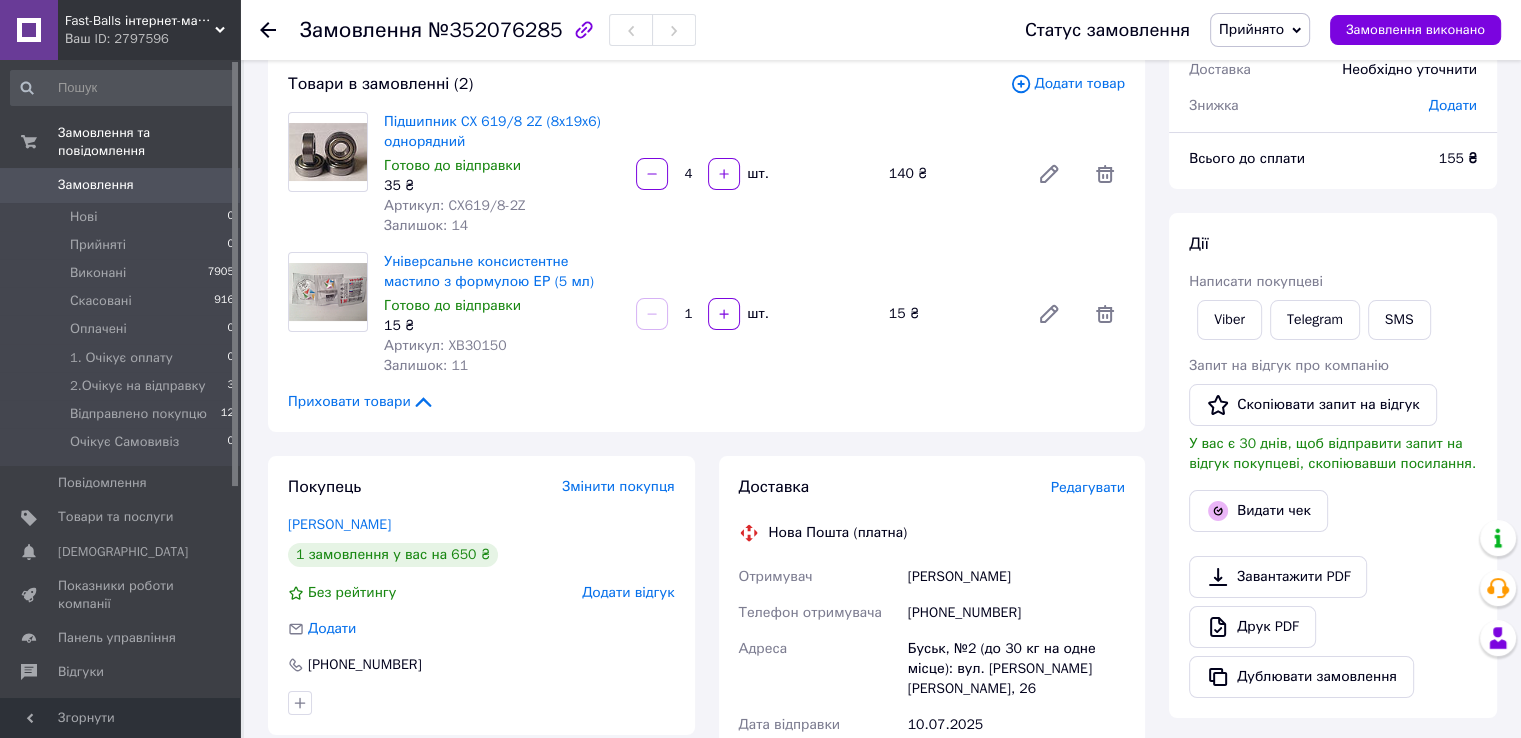 click on "Прийнято" at bounding box center (1251, 29) 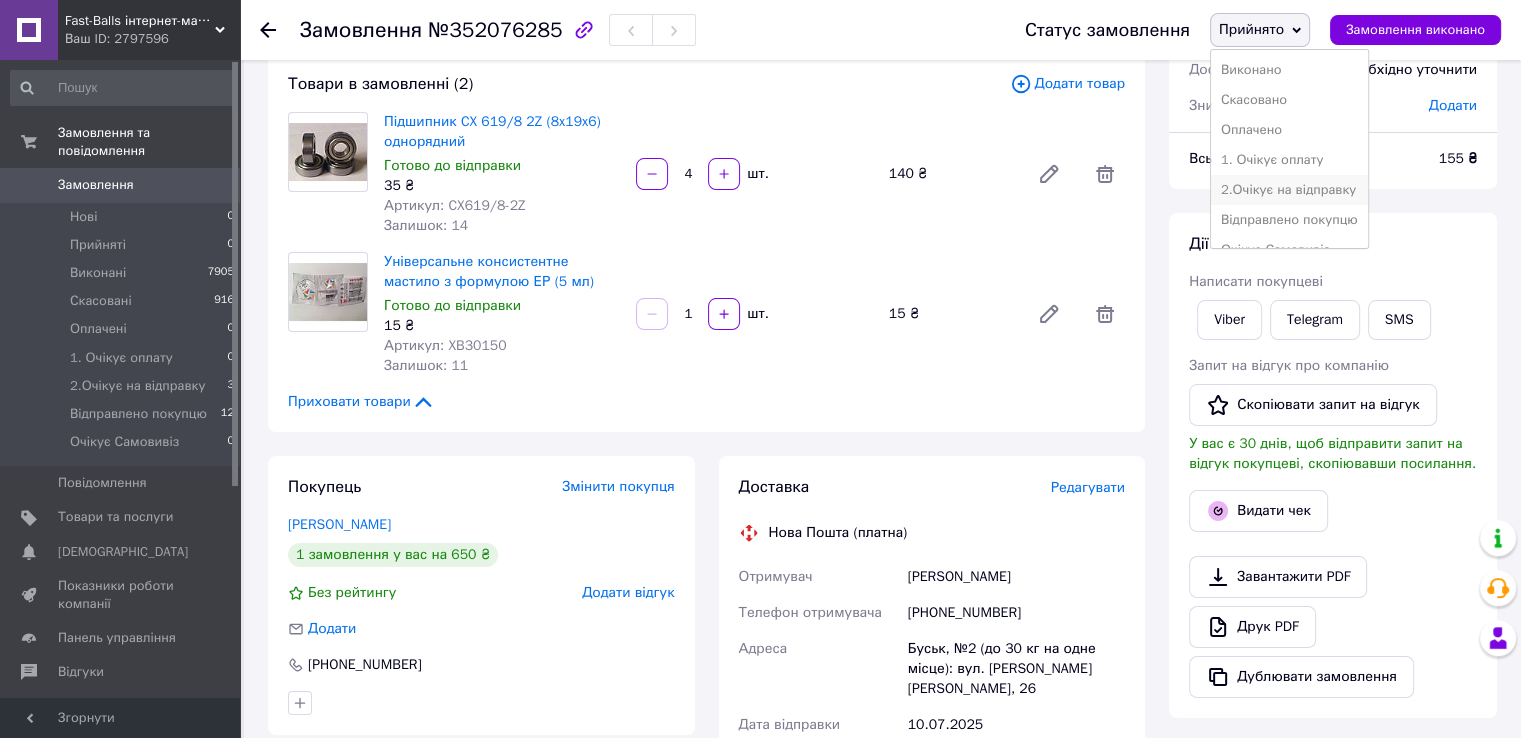 click on "2.Очікує на відправку" at bounding box center [1289, 190] 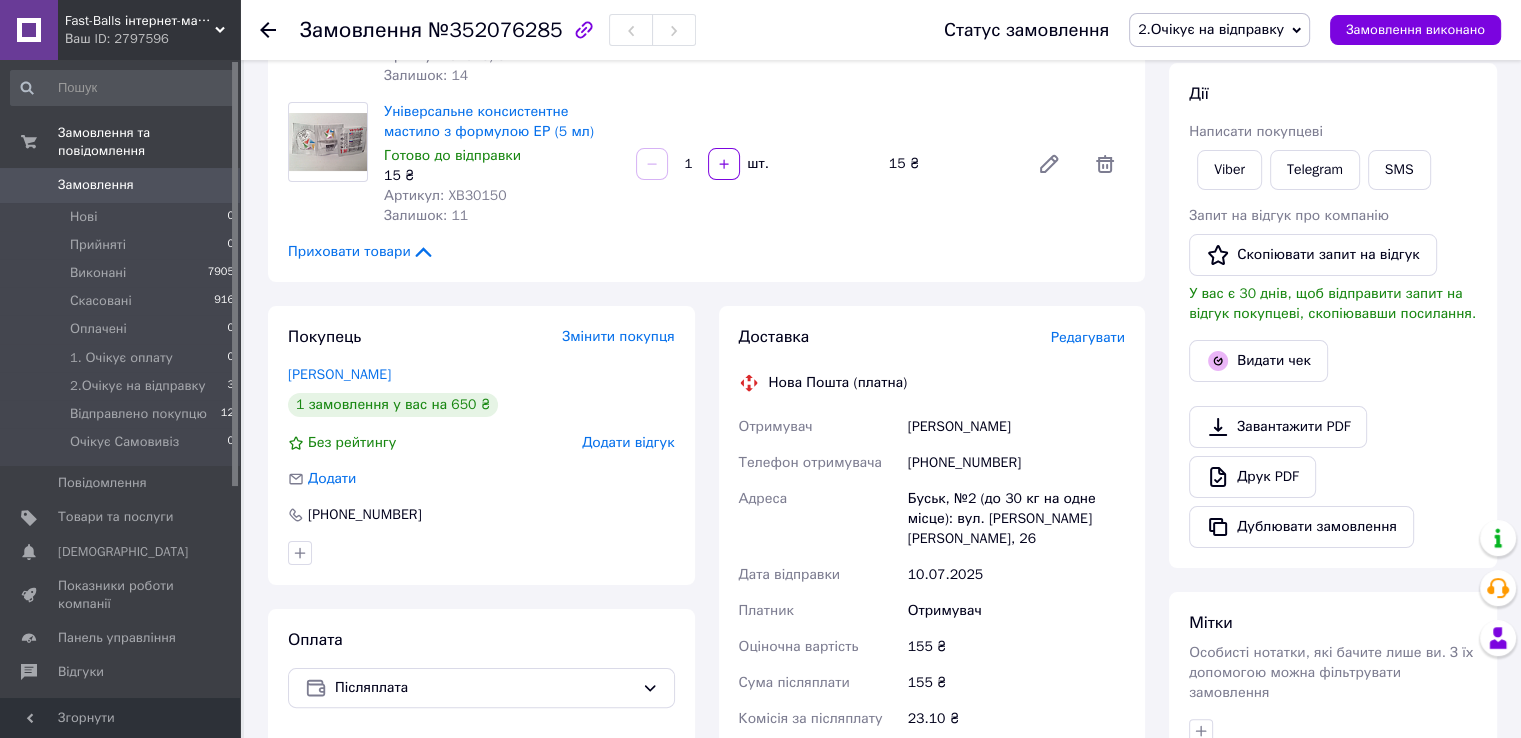 scroll, scrollTop: 288, scrollLeft: 0, axis: vertical 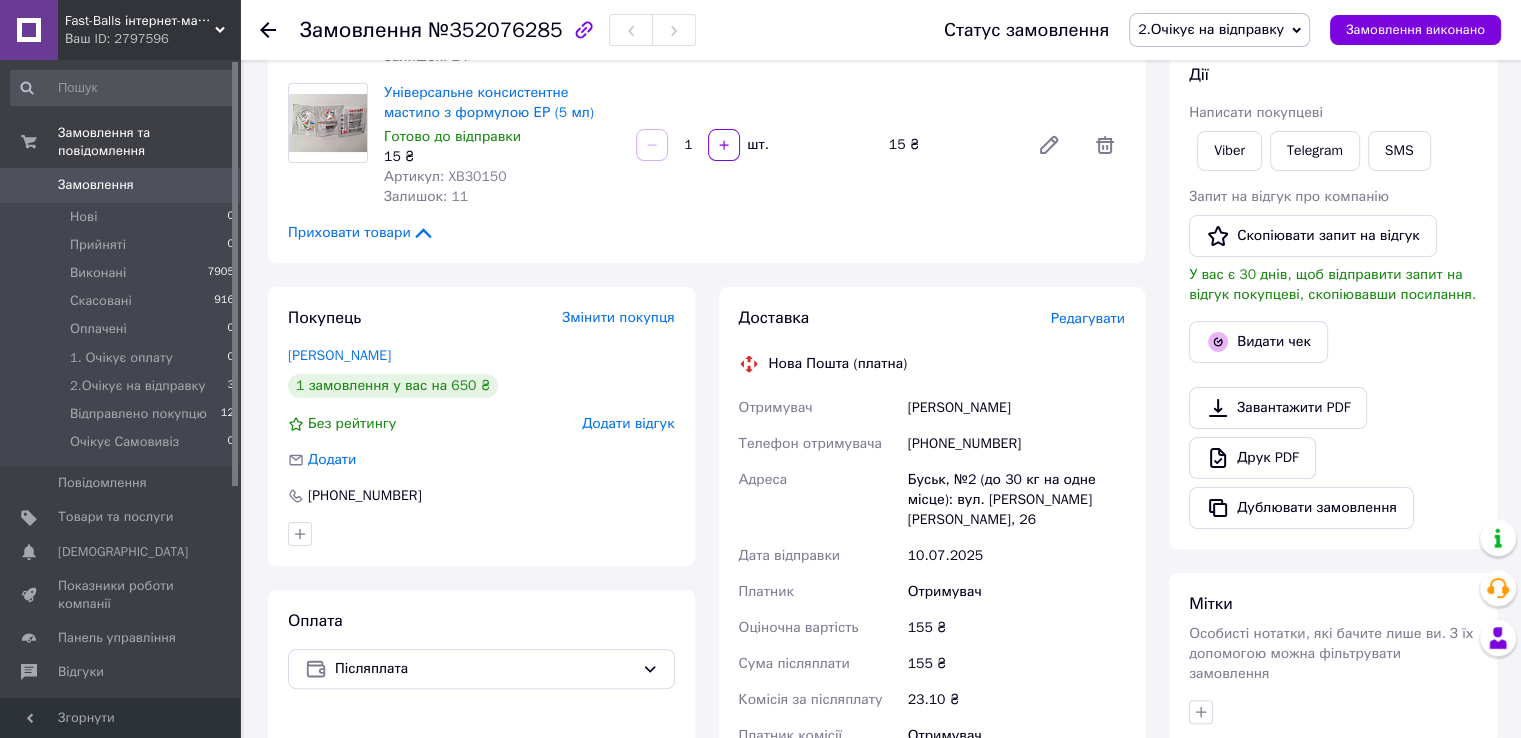 click on "2.Очікує на відправку" at bounding box center (1211, 29) 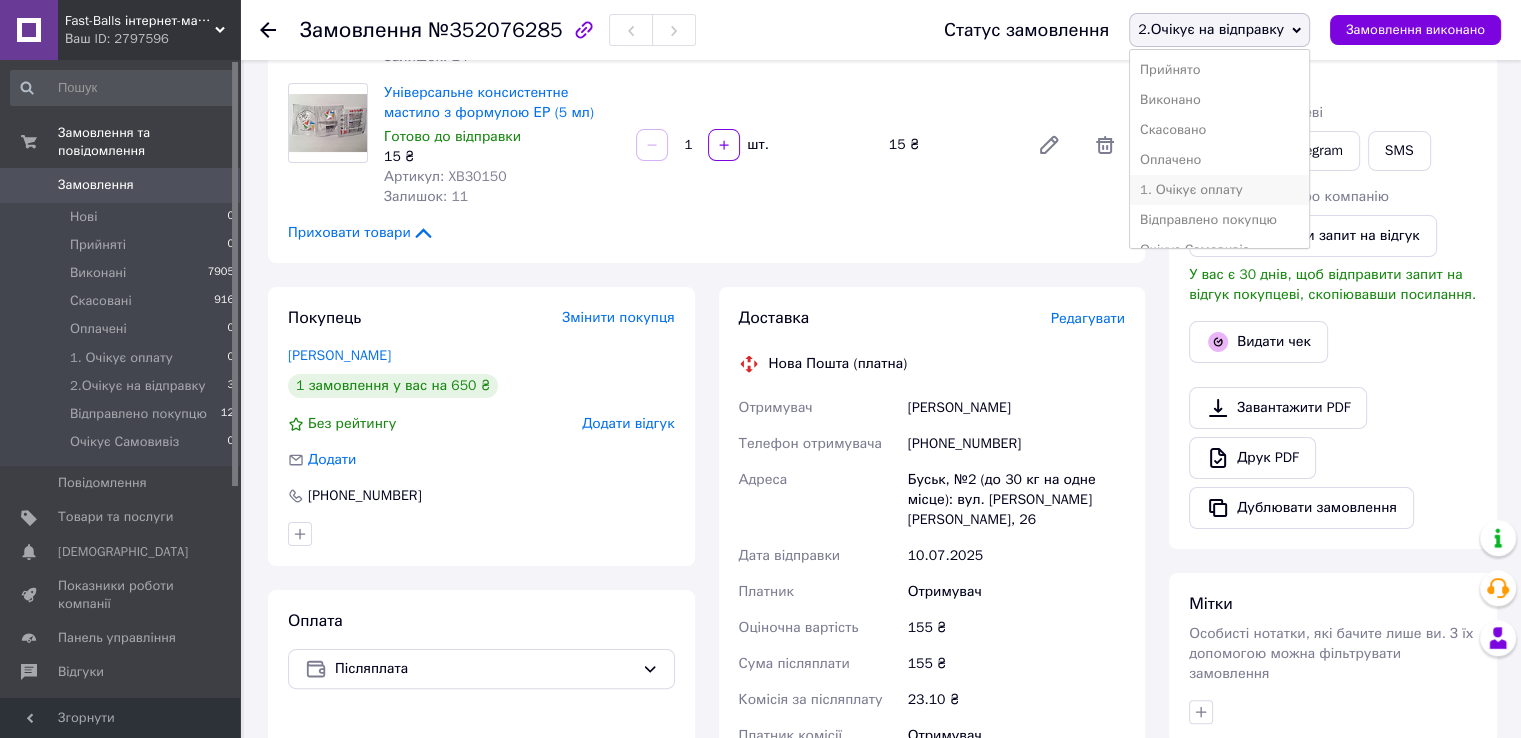 click on "1. Очікує оплату" at bounding box center [1219, 190] 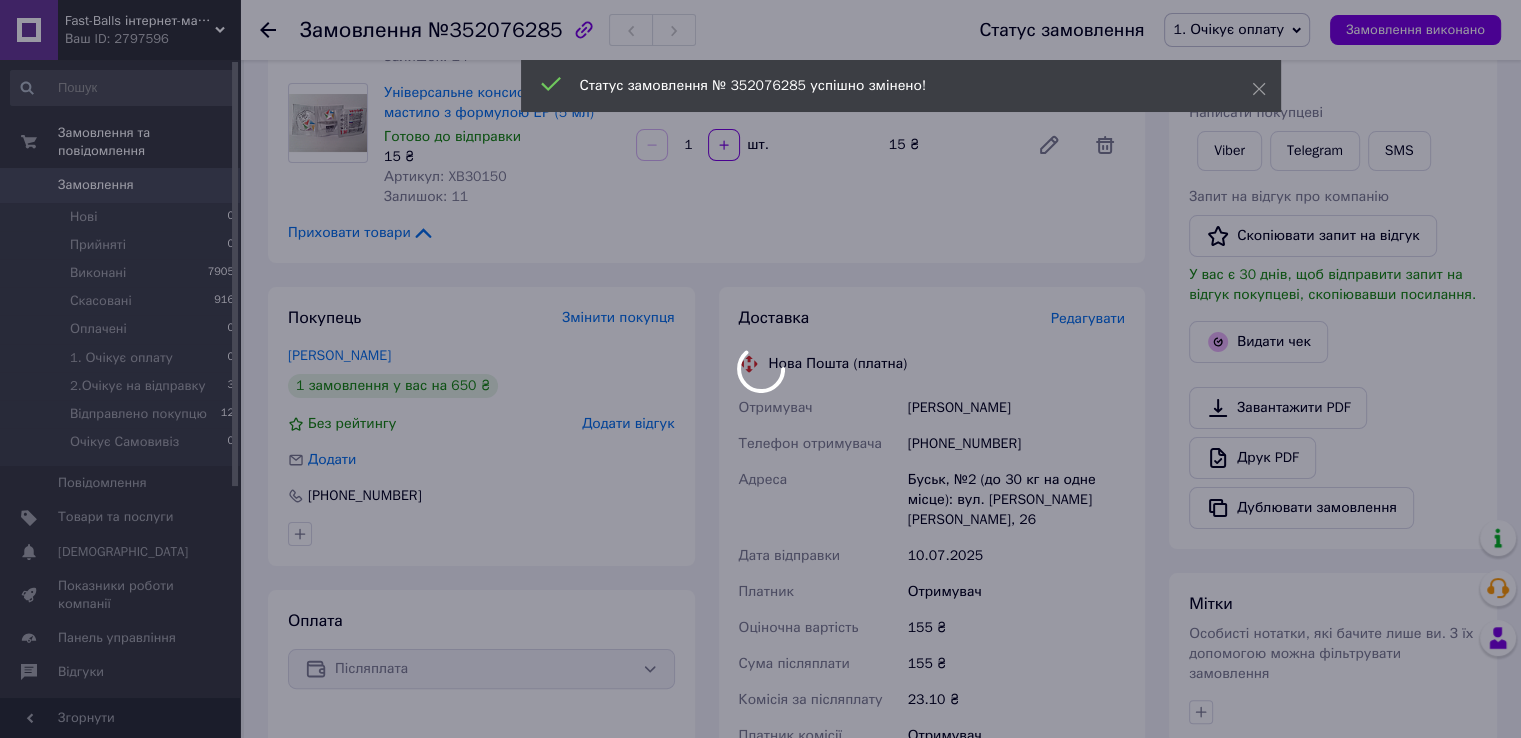 click at bounding box center [760, 369] 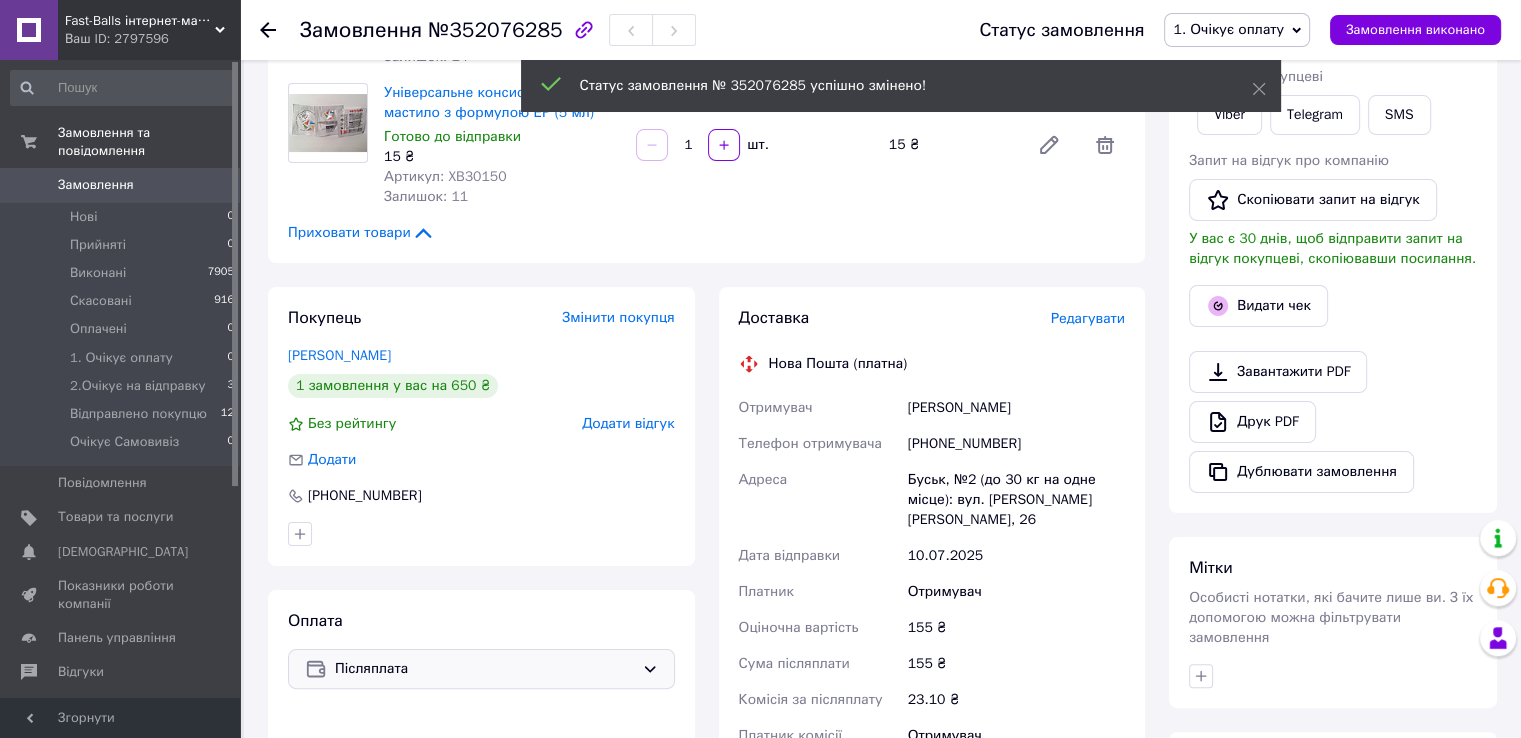 click on "Післяплата" at bounding box center (484, 669) 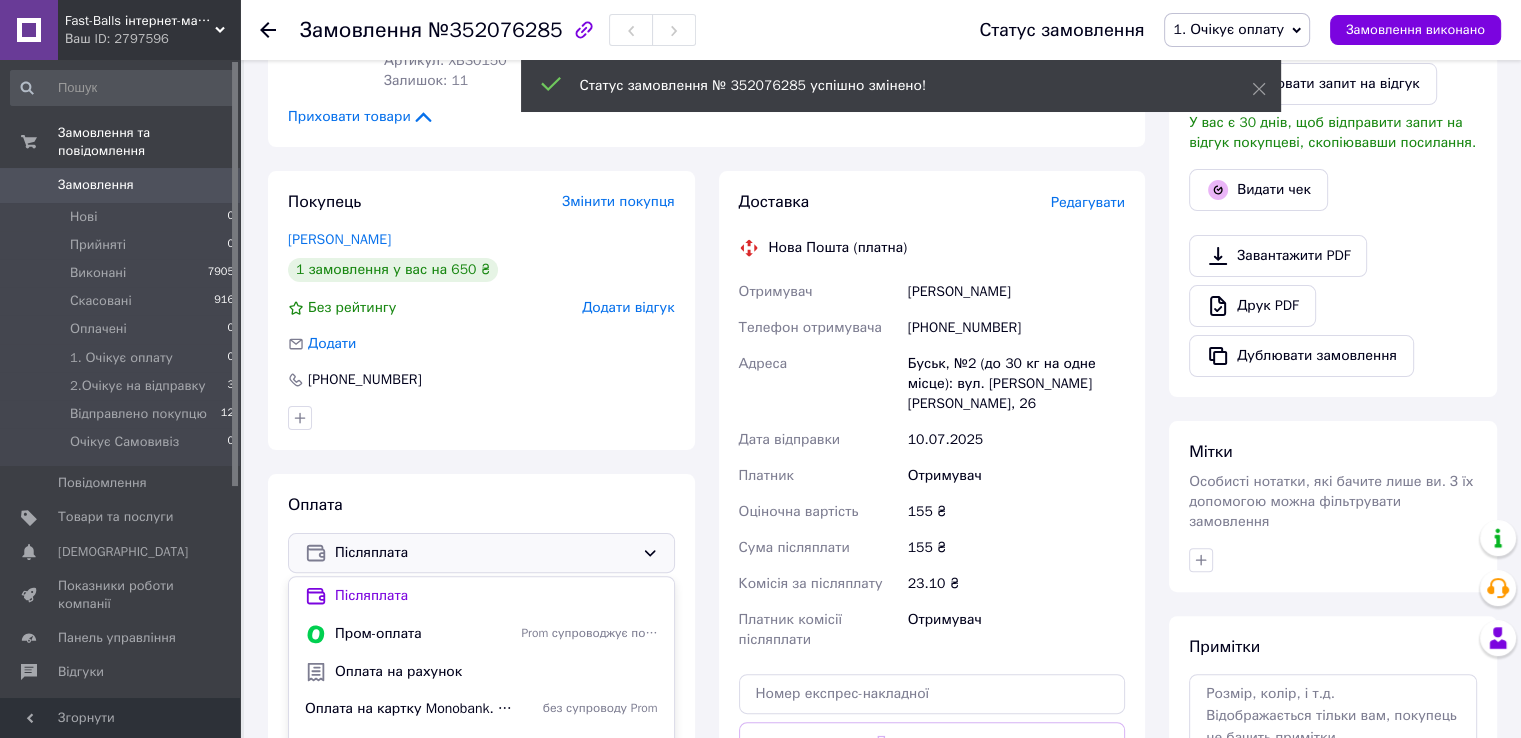 scroll, scrollTop: 452, scrollLeft: 0, axis: vertical 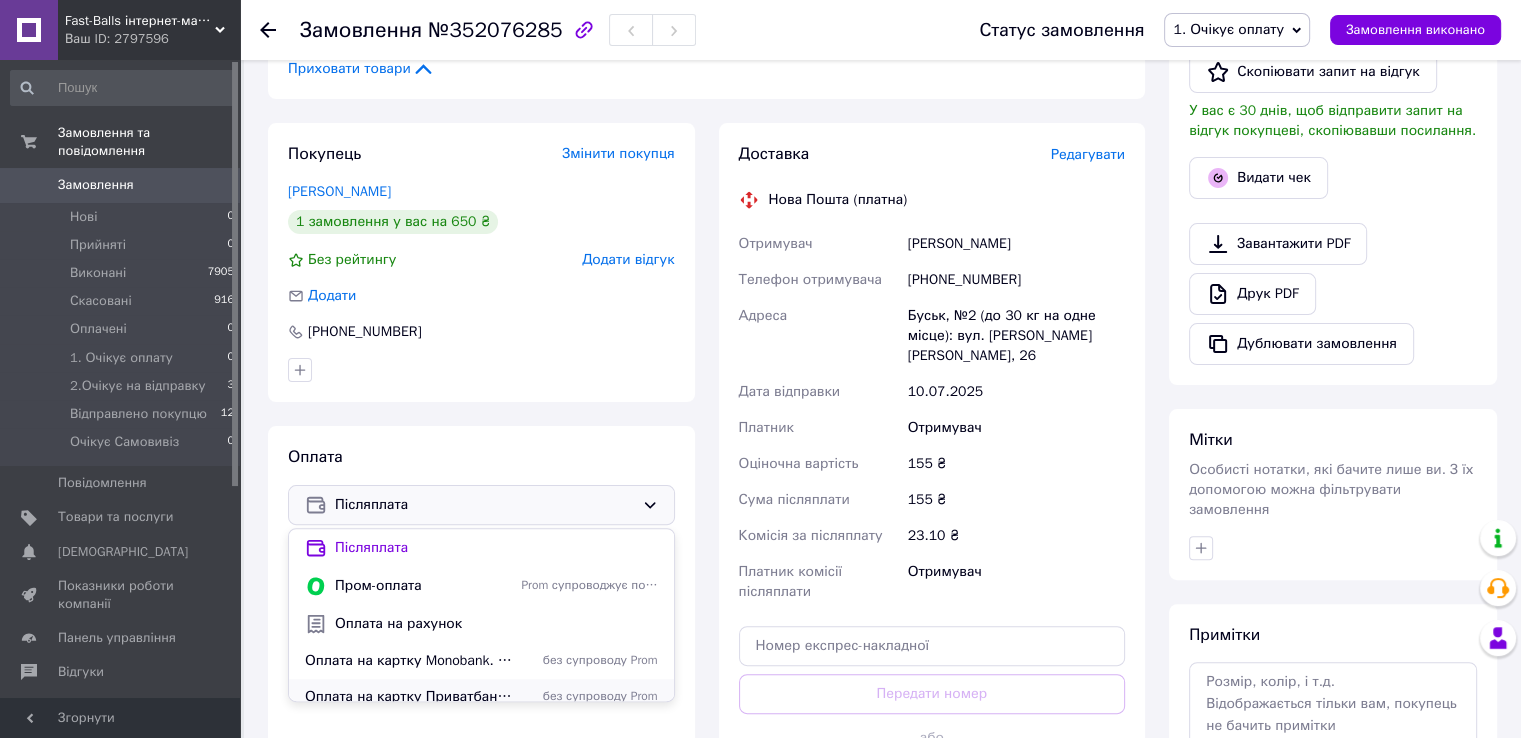 click on "Оплата на картку Приватбанку. Зв'язок з менеджером не потрібен. [PERSON_NAME] СМС з реквізитами без супроводу Prom" at bounding box center [481, 697] 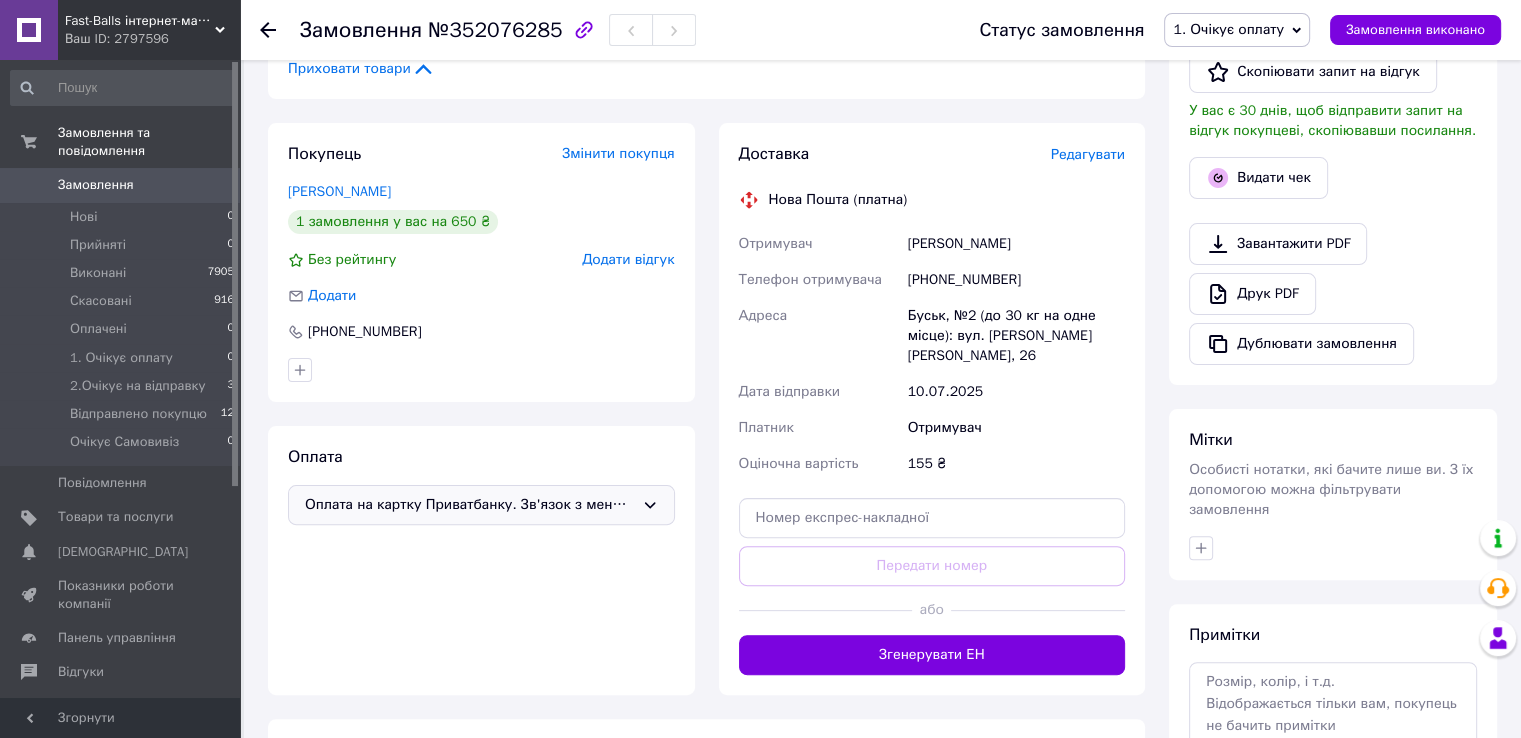 click on "1. Очікує оплату" at bounding box center [1237, 30] 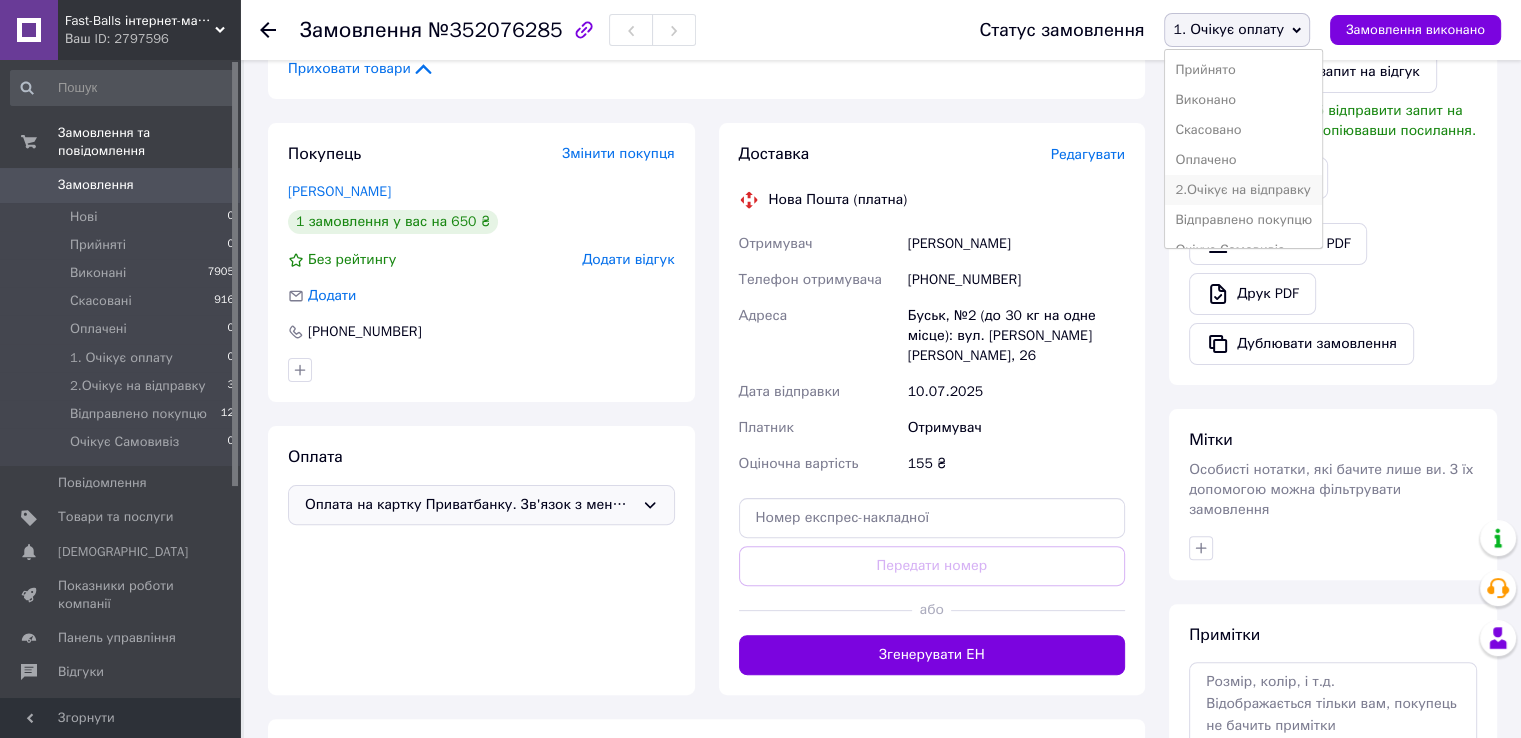 click on "2.Очікує на відправку" at bounding box center (1243, 190) 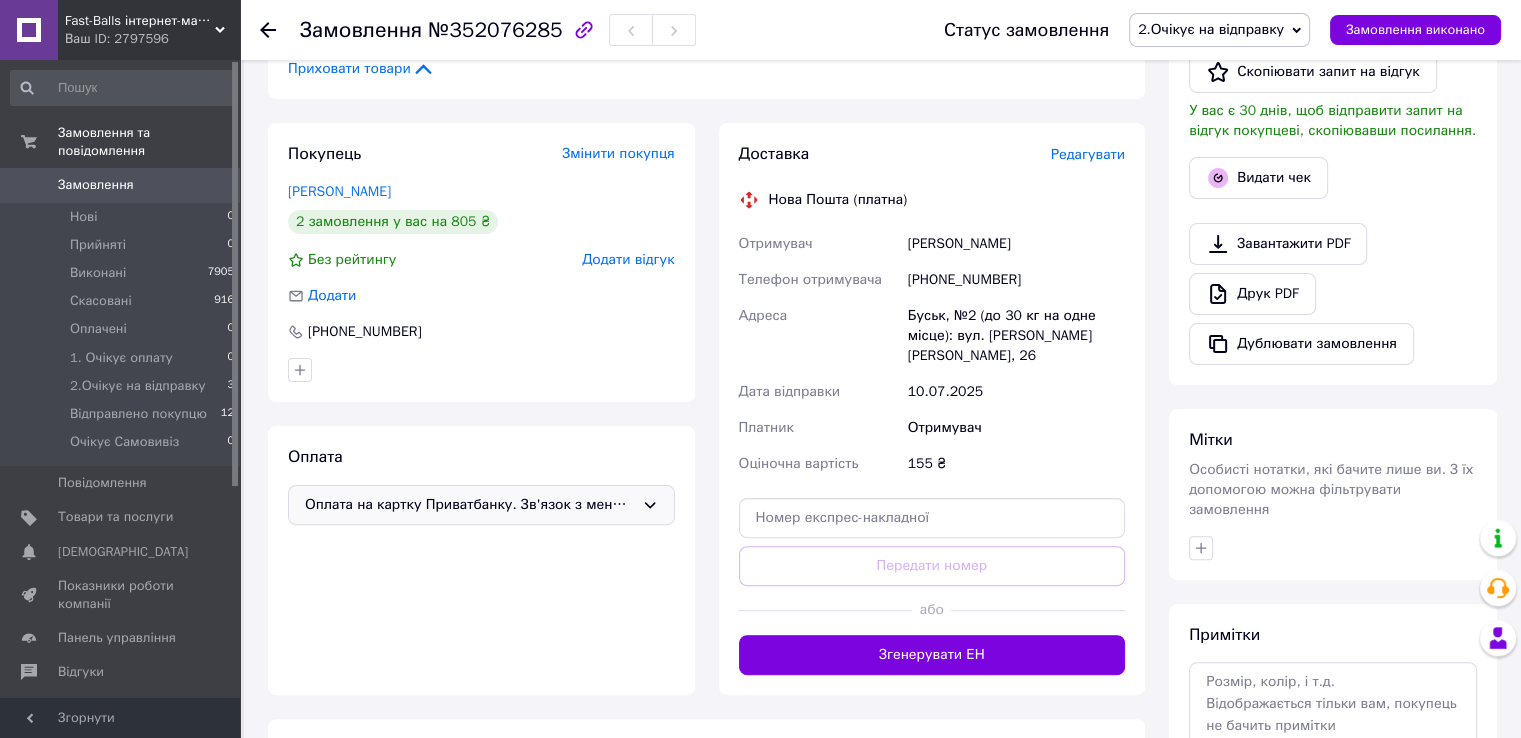 scroll, scrollTop: 15, scrollLeft: 0, axis: vertical 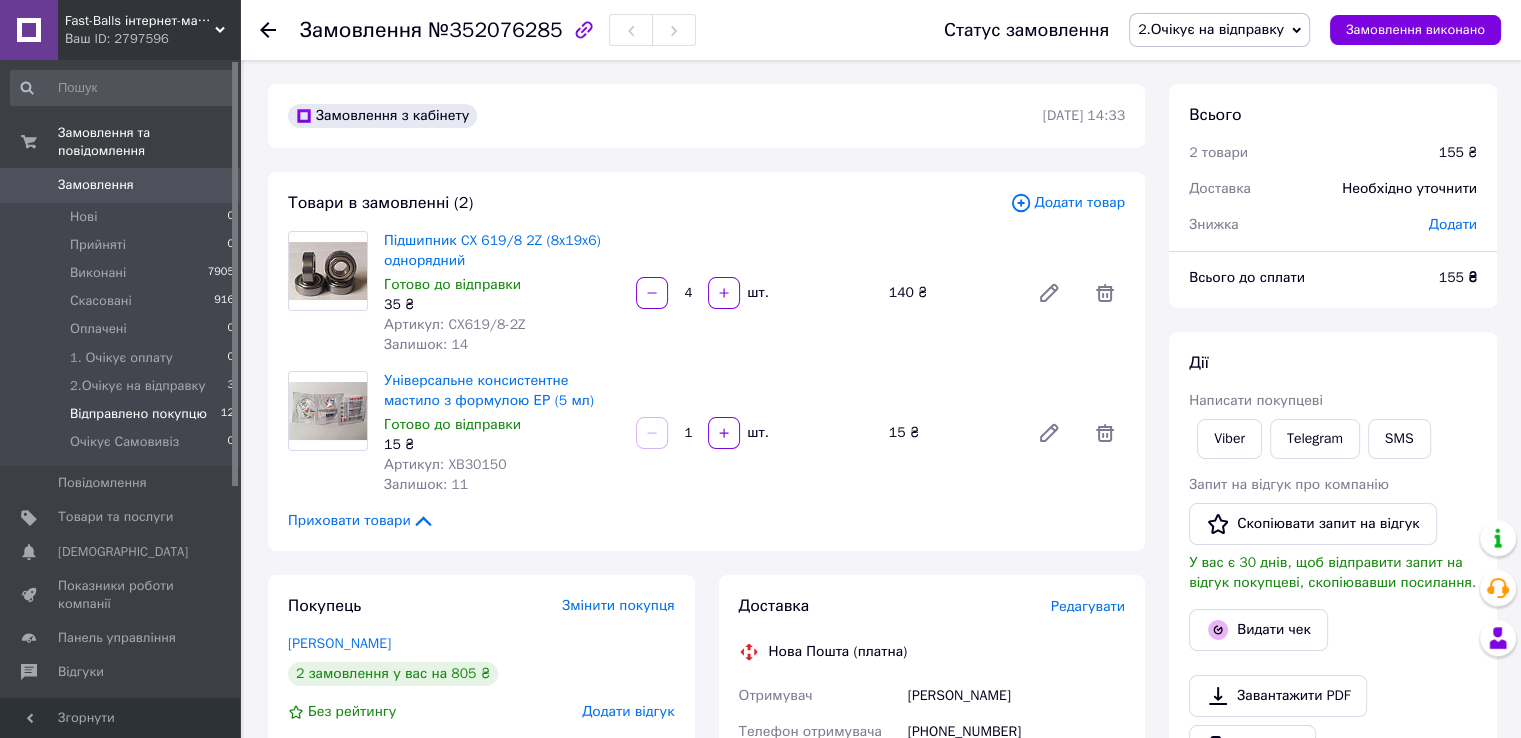 click on "Відправлено покупцю 12" at bounding box center (123, 414) 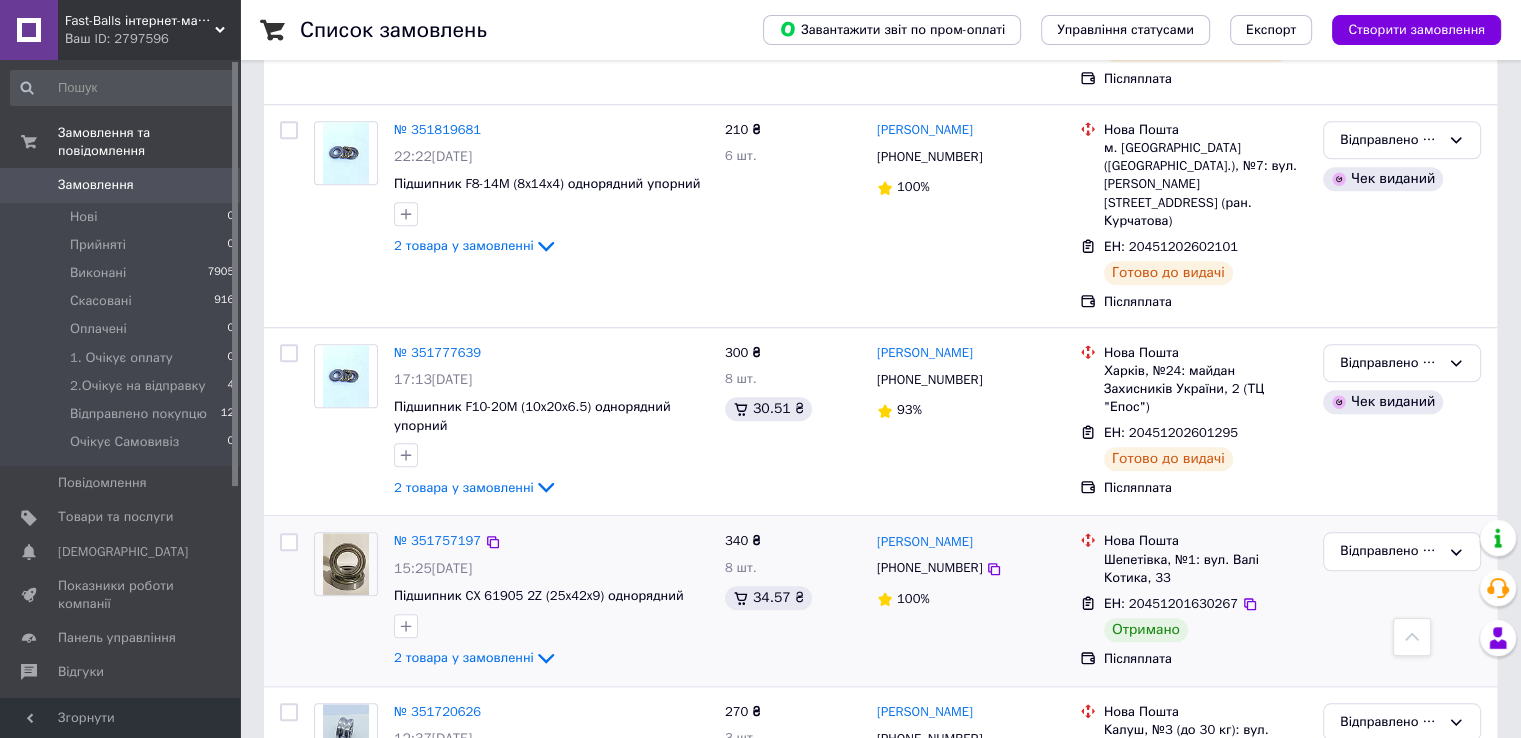 scroll, scrollTop: 1655, scrollLeft: 0, axis: vertical 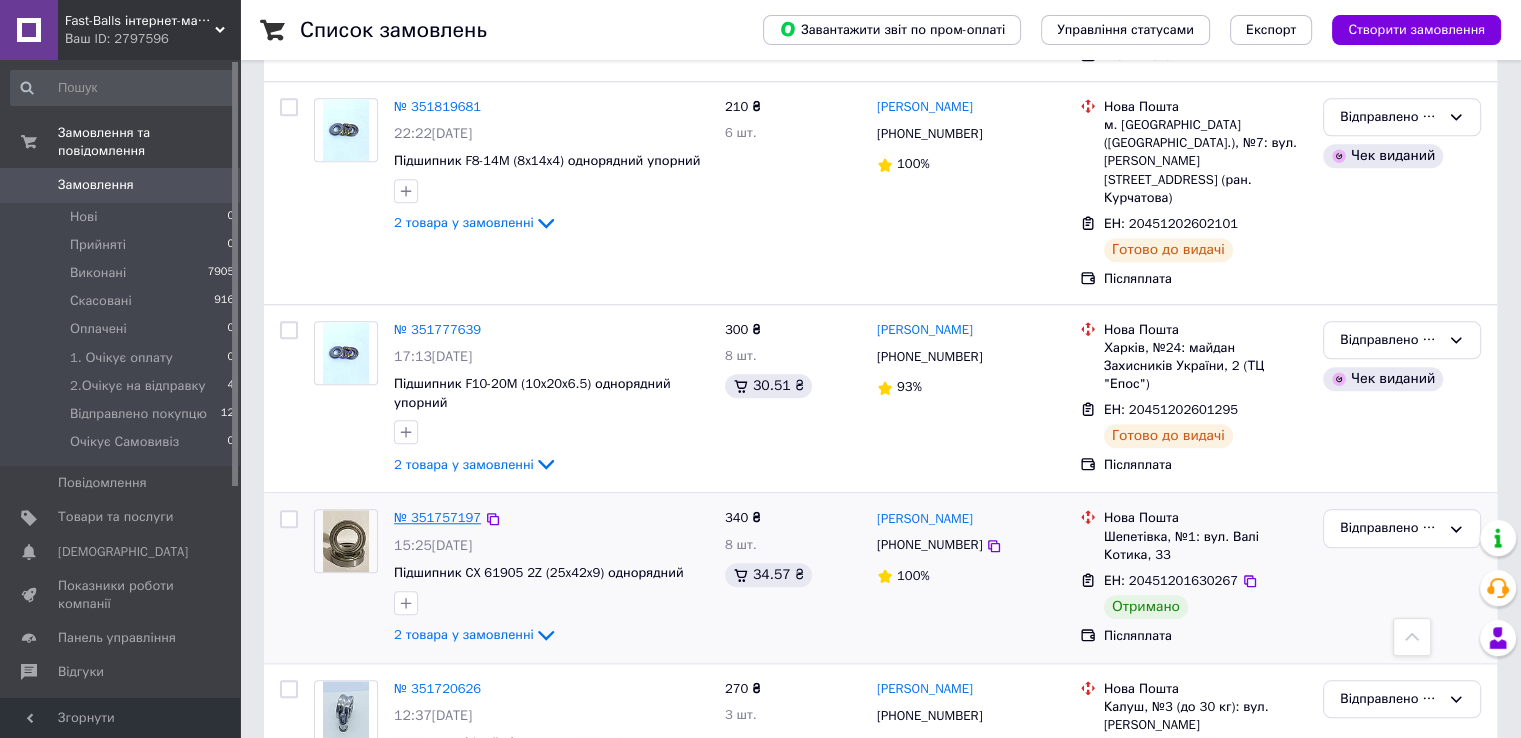 click on "№ 351757197" at bounding box center [437, 517] 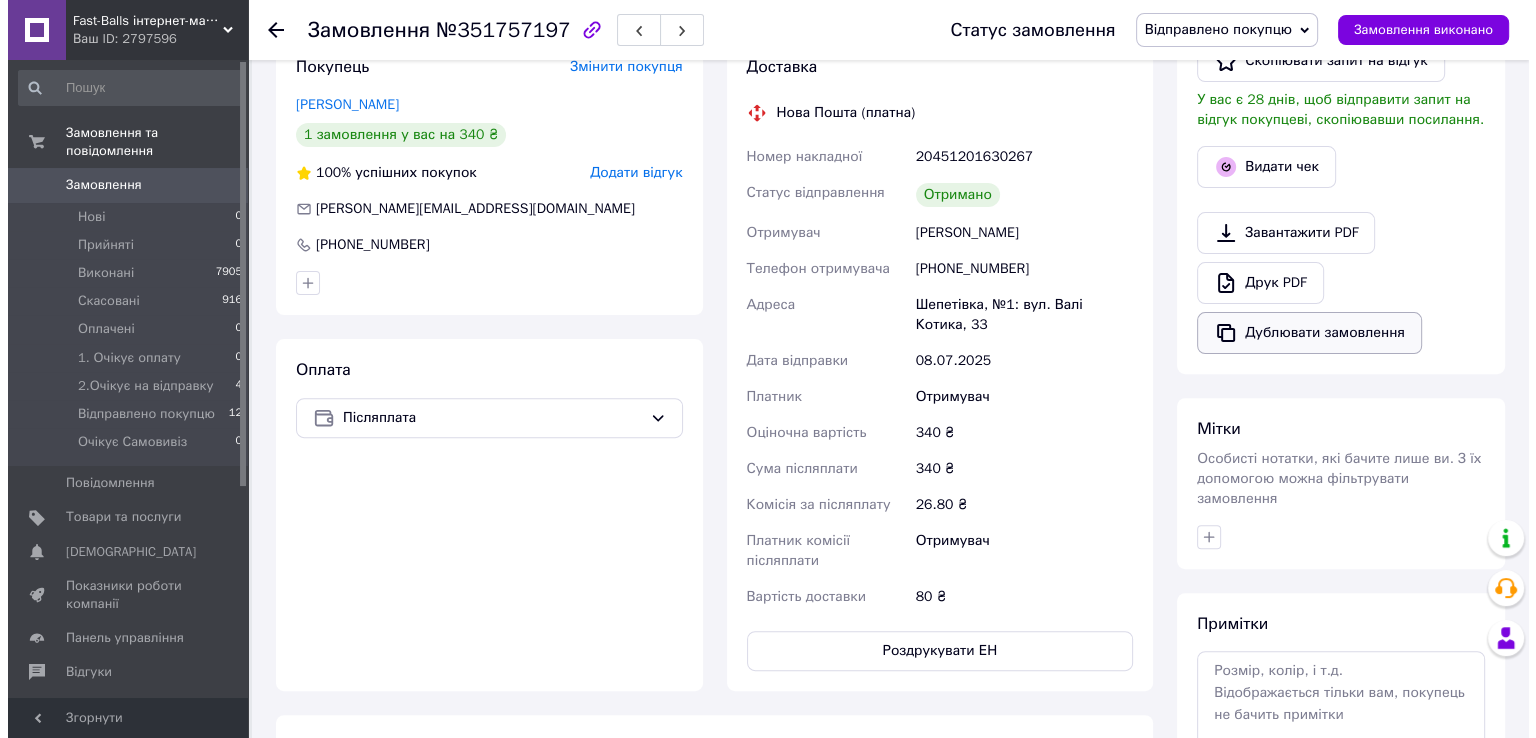 scroll, scrollTop: 577, scrollLeft: 0, axis: vertical 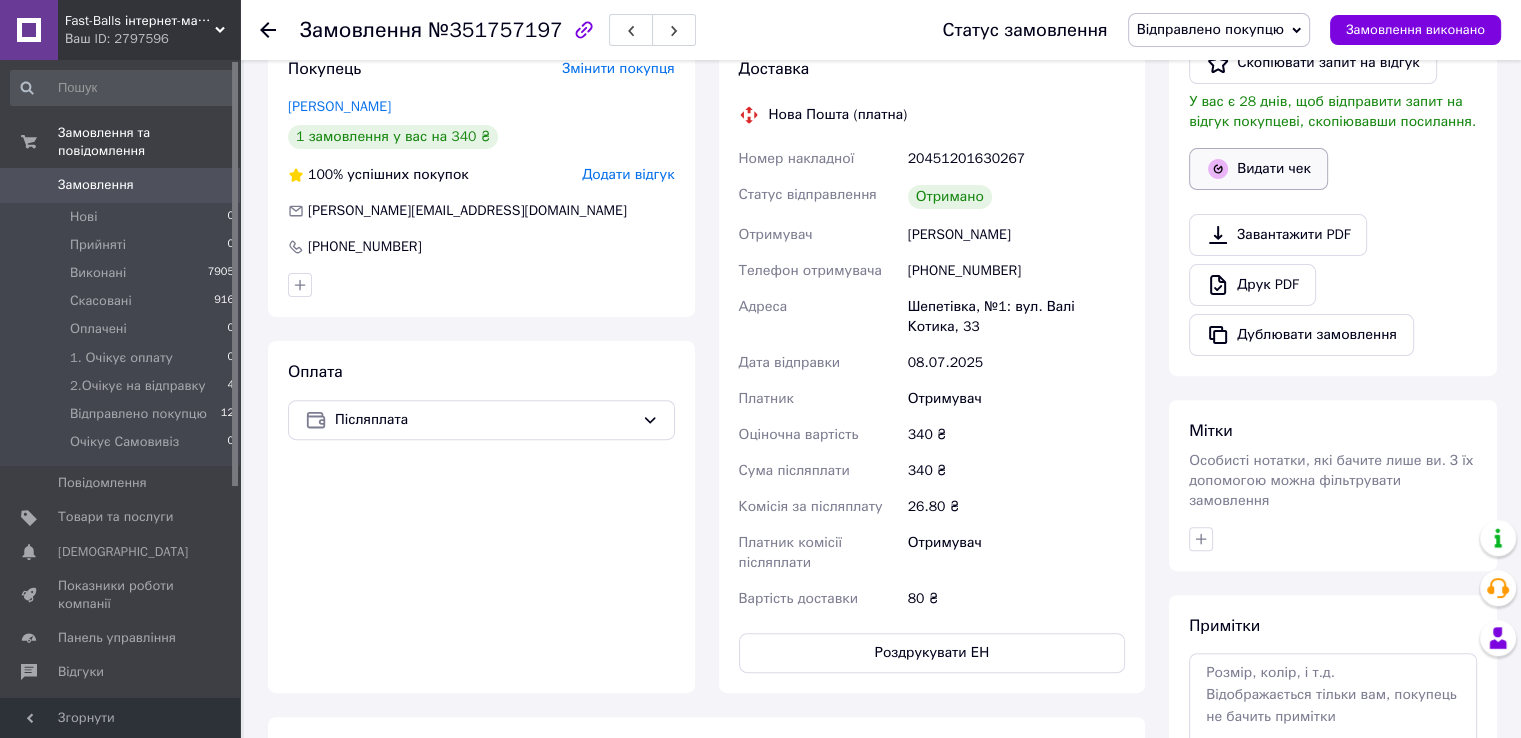 click on "Видати чек" at bounding box center [1258, 169] 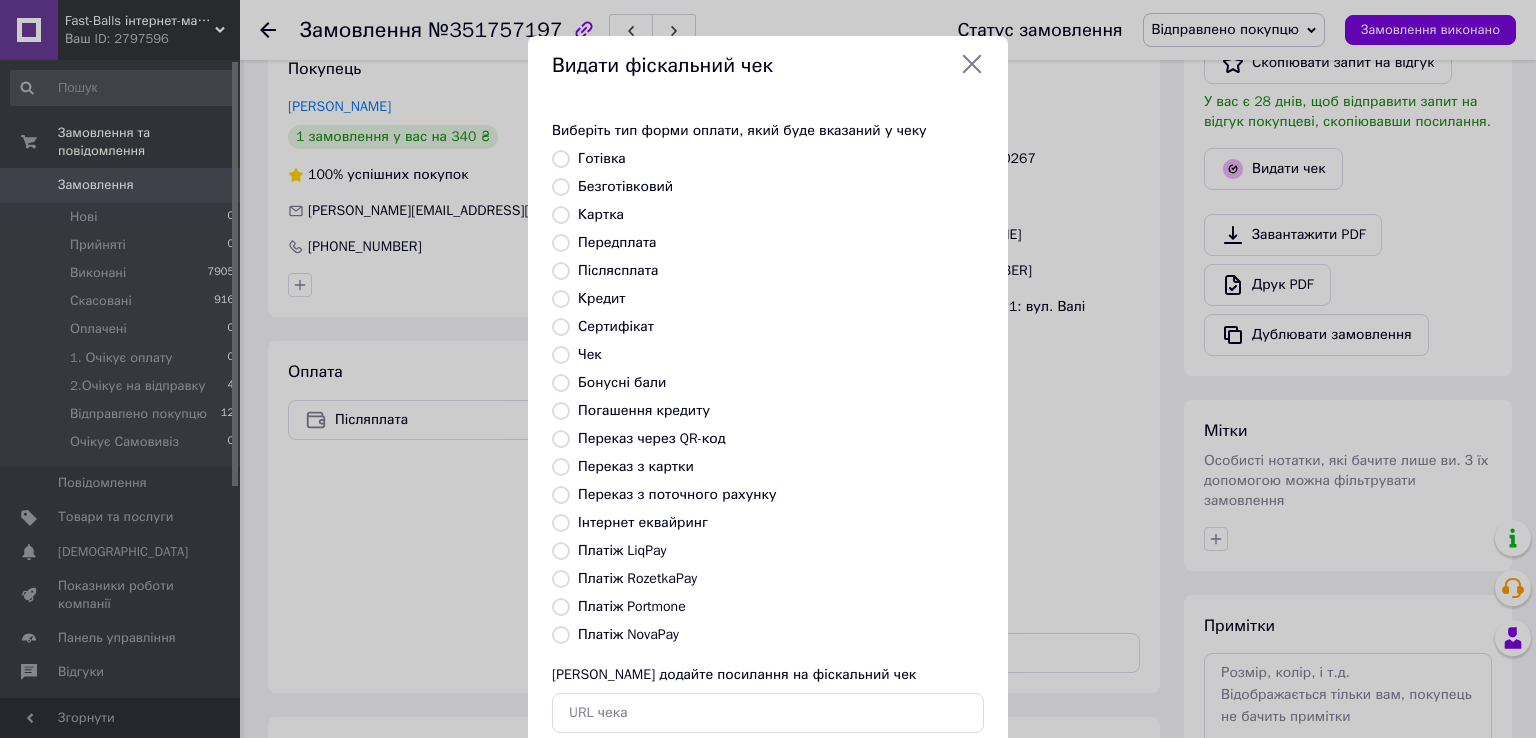 click on "Платіж NovaPay" at bounding box center [628, 634] 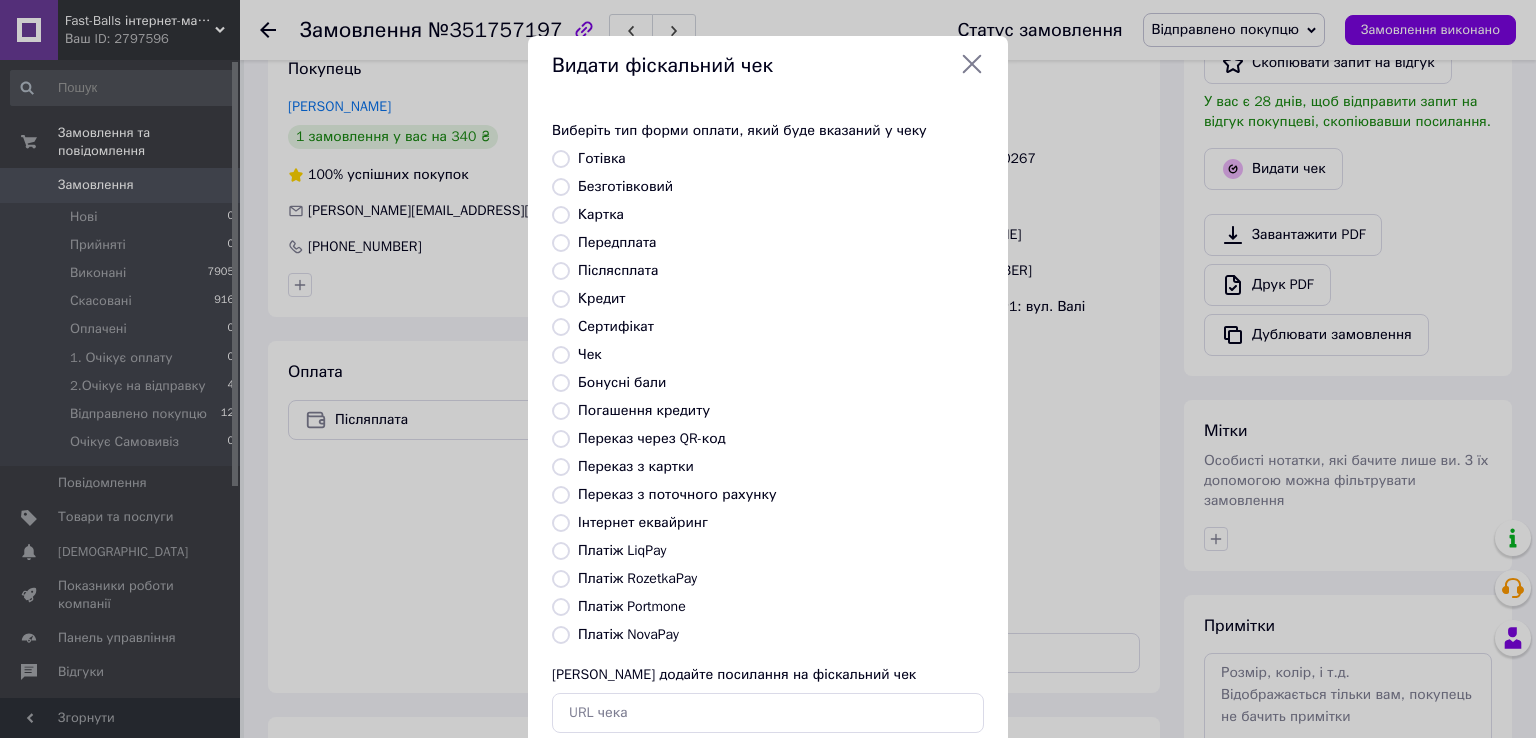 radio on "true" 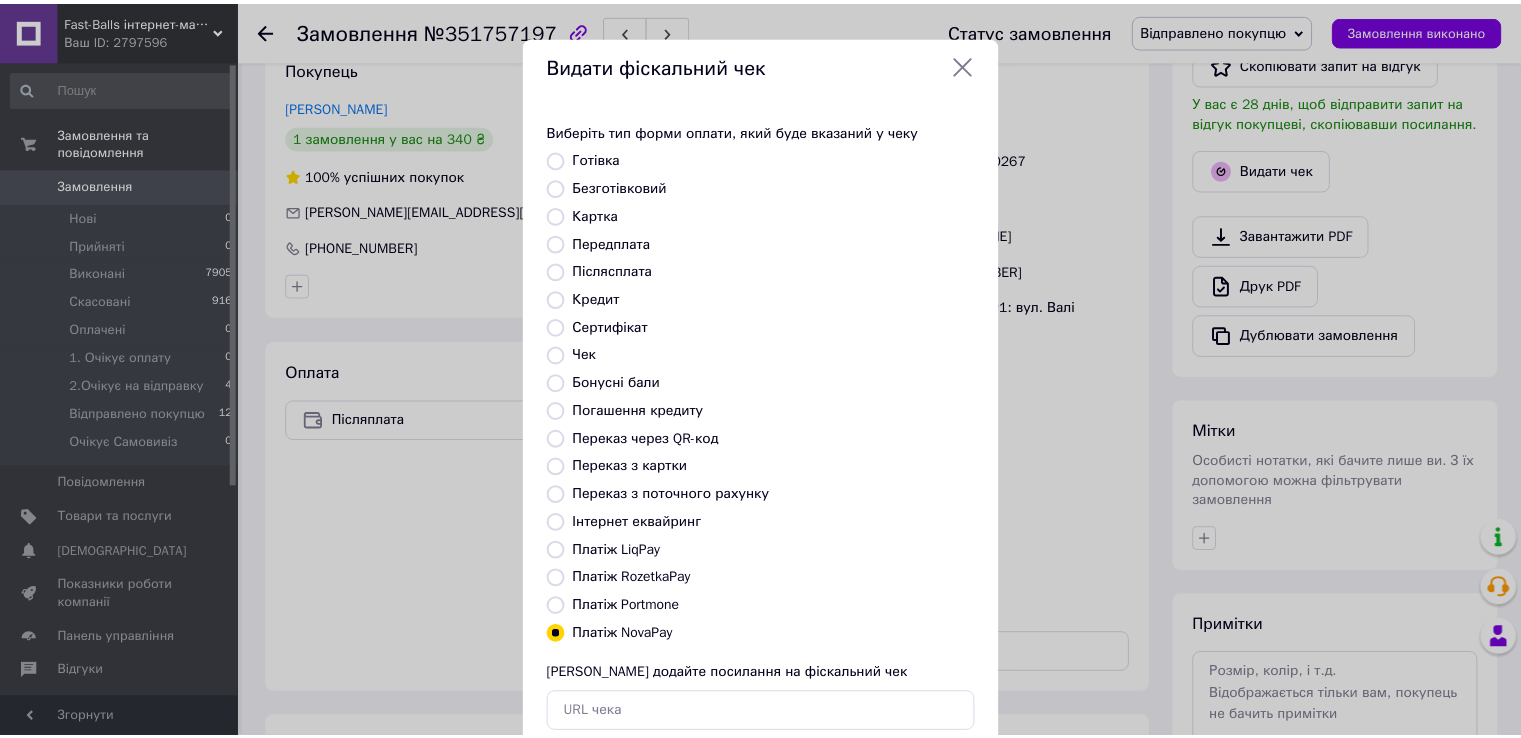 scroll, scrollTop: 120, scrollLeft: 0, axis: vertical 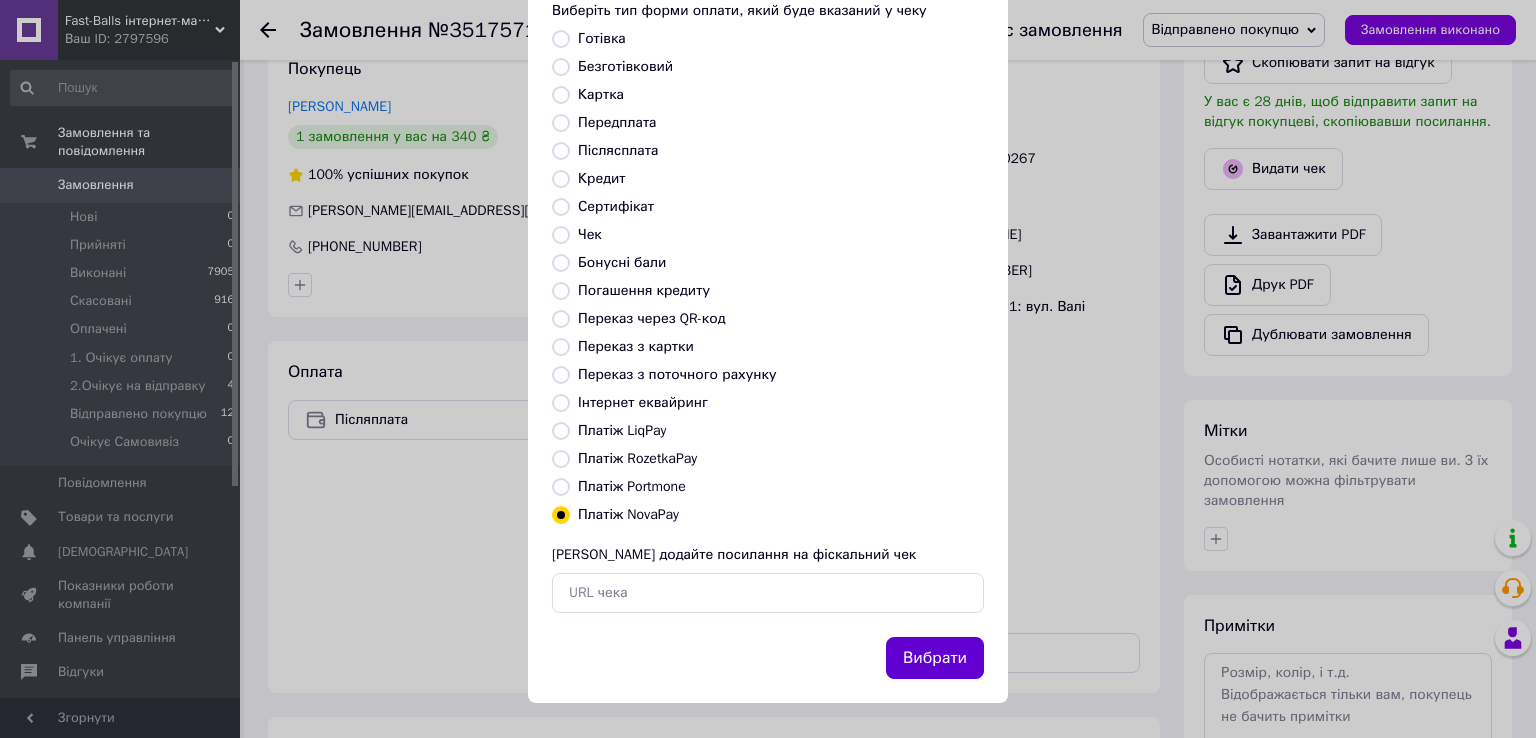 click on "Вибрати" at bounding box center (935, 658) 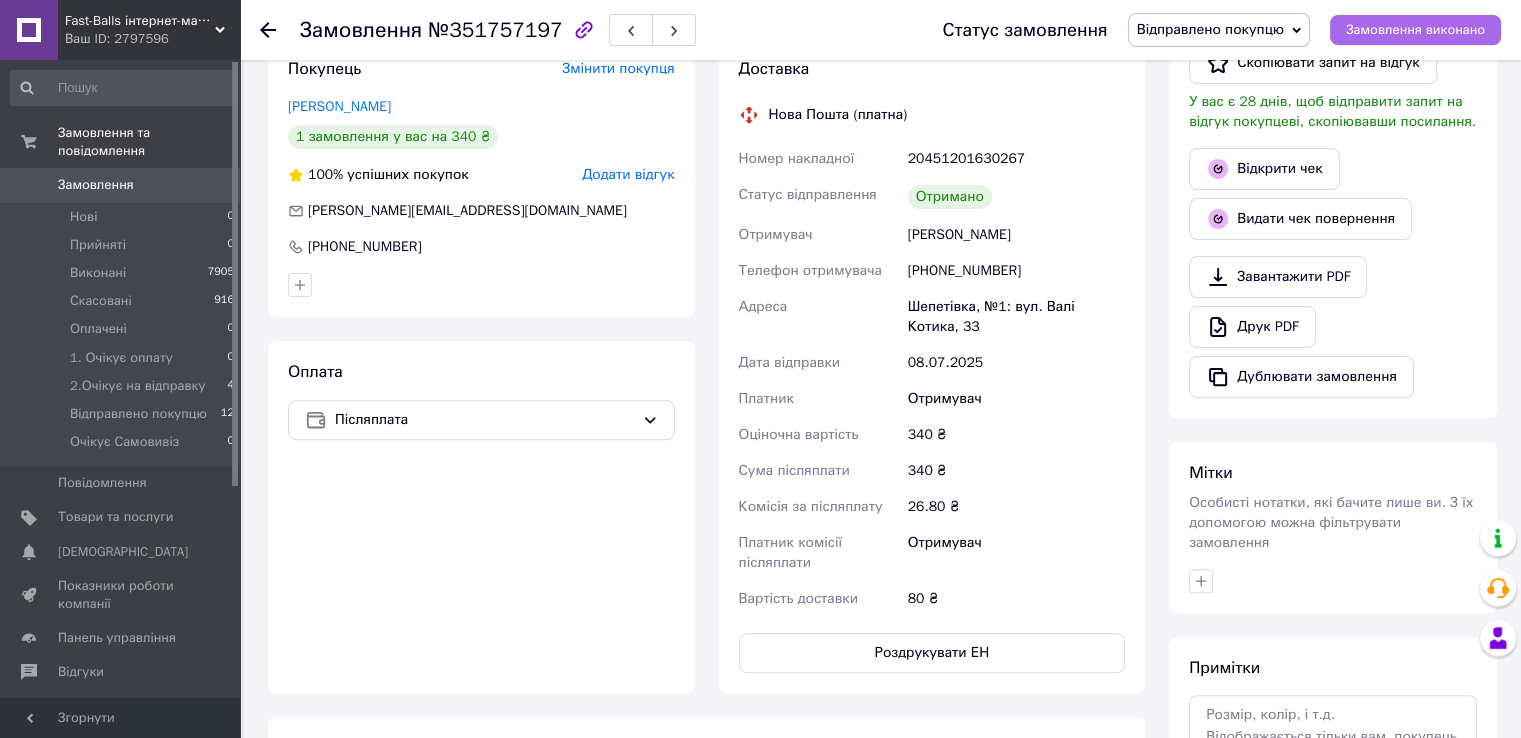 click on "Замовлення виконано" at bounding box center [1415, 30] 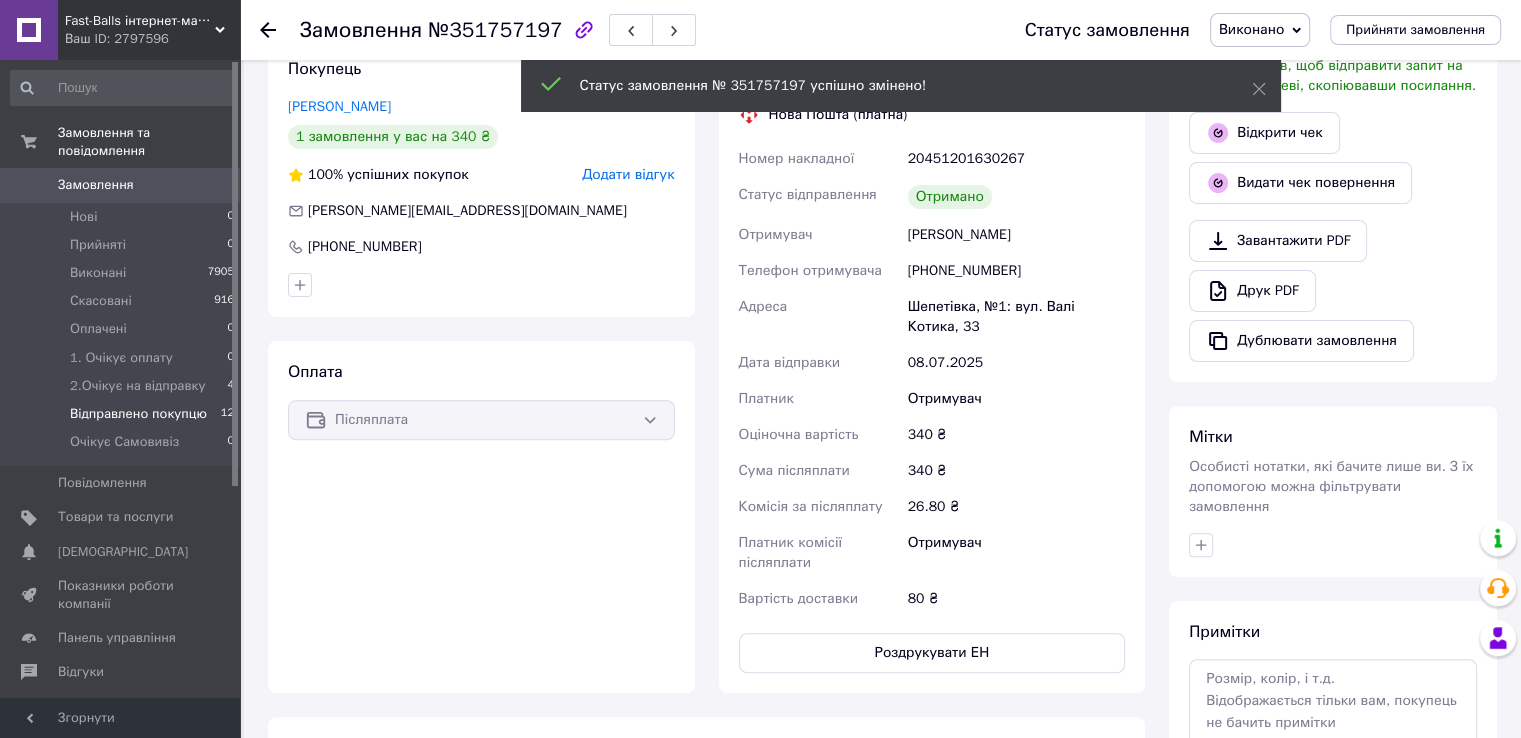 click on "12" at bounding box center [227, 414] 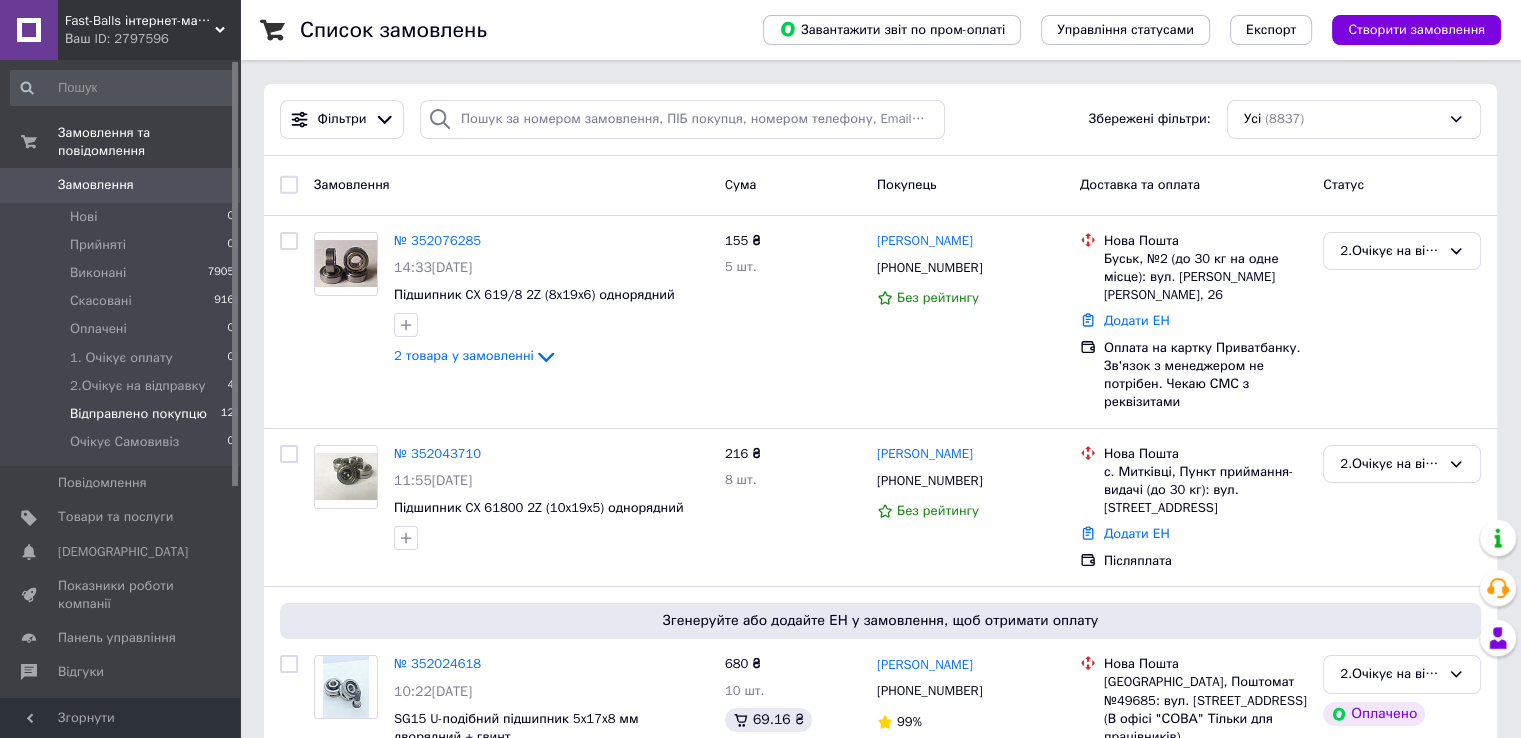 click on "Відправлено покупцю 12" at bounding box center (123, 414) 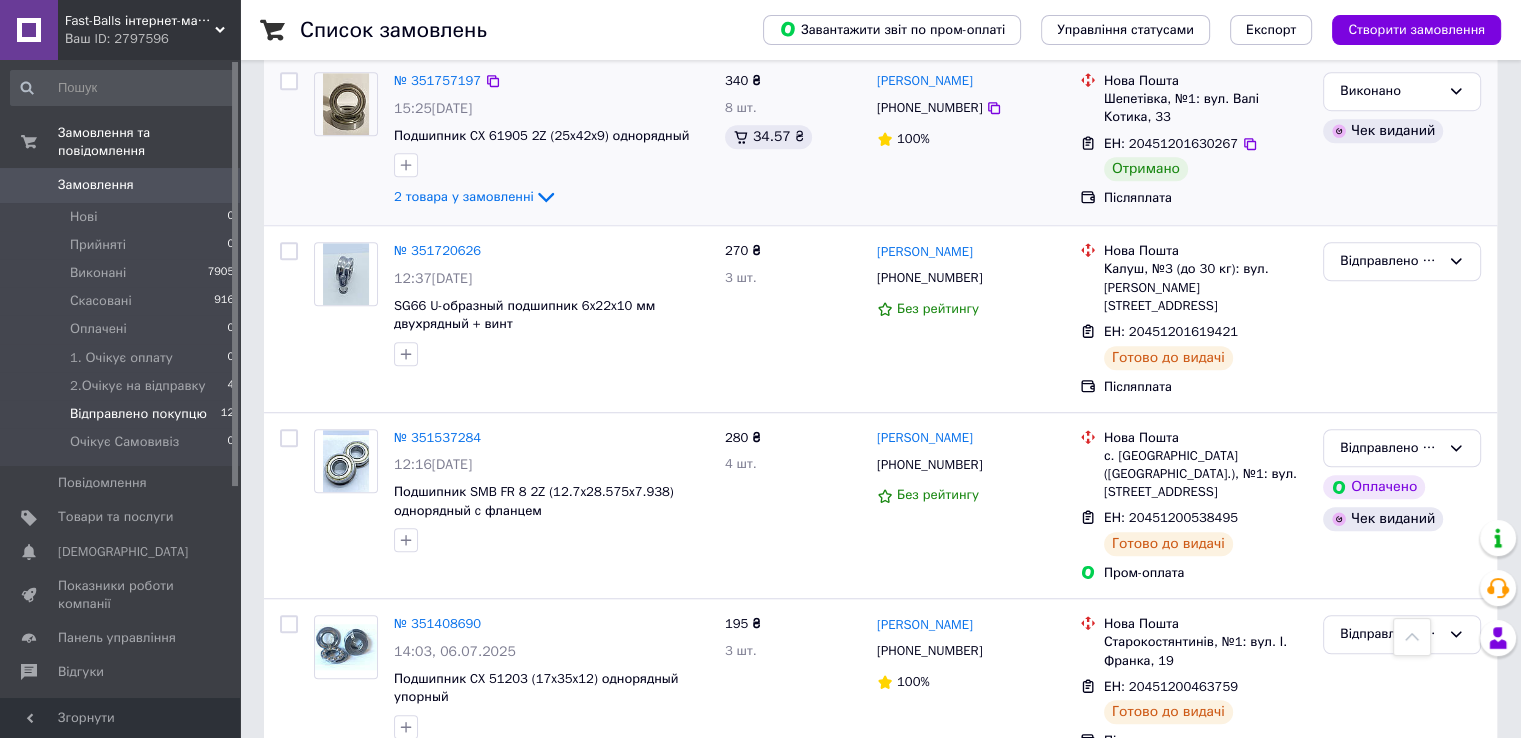 scroll, scrollTop: 1419, scrollLeft: 0, axis: vertical 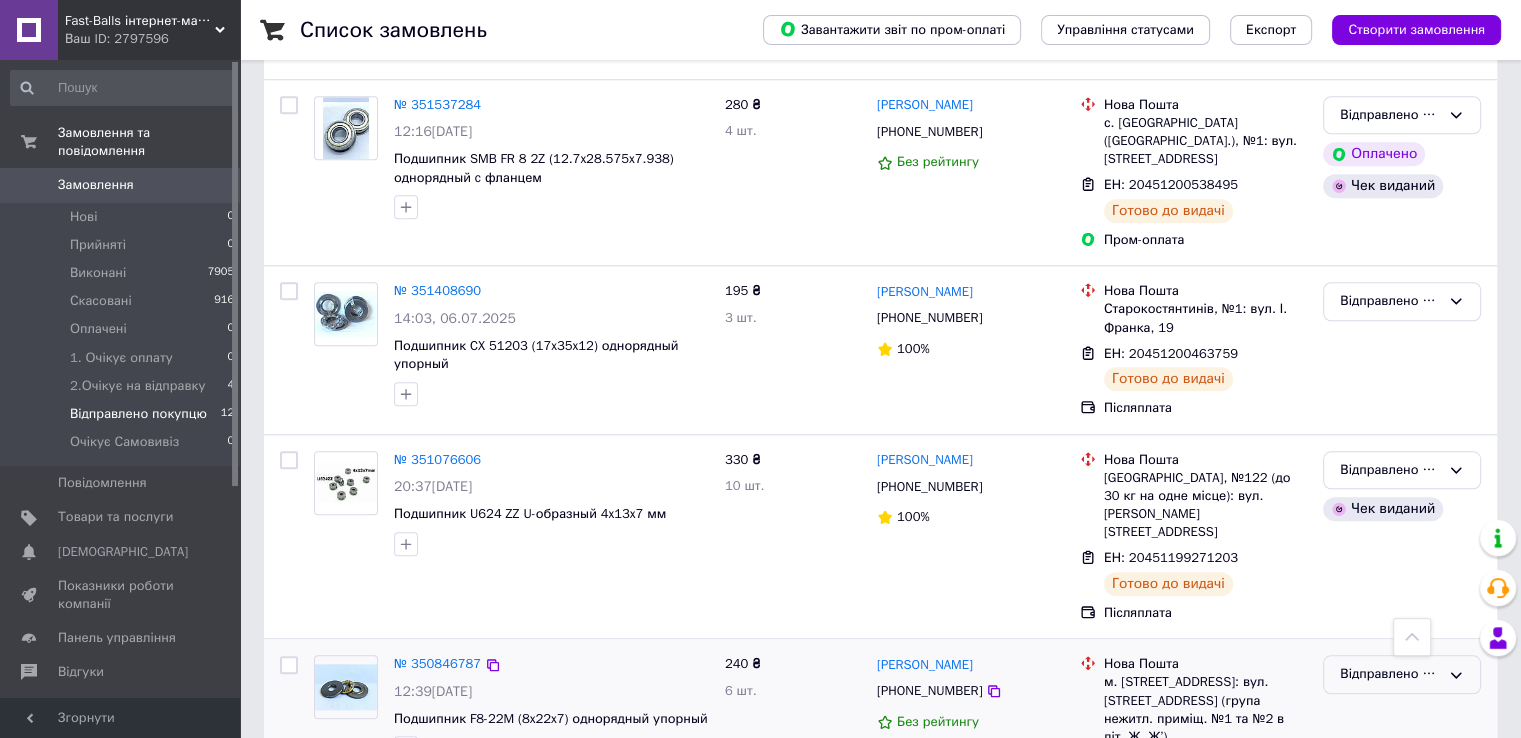 click on "Відправлено покупцю" at bounding box center (1390, 674) 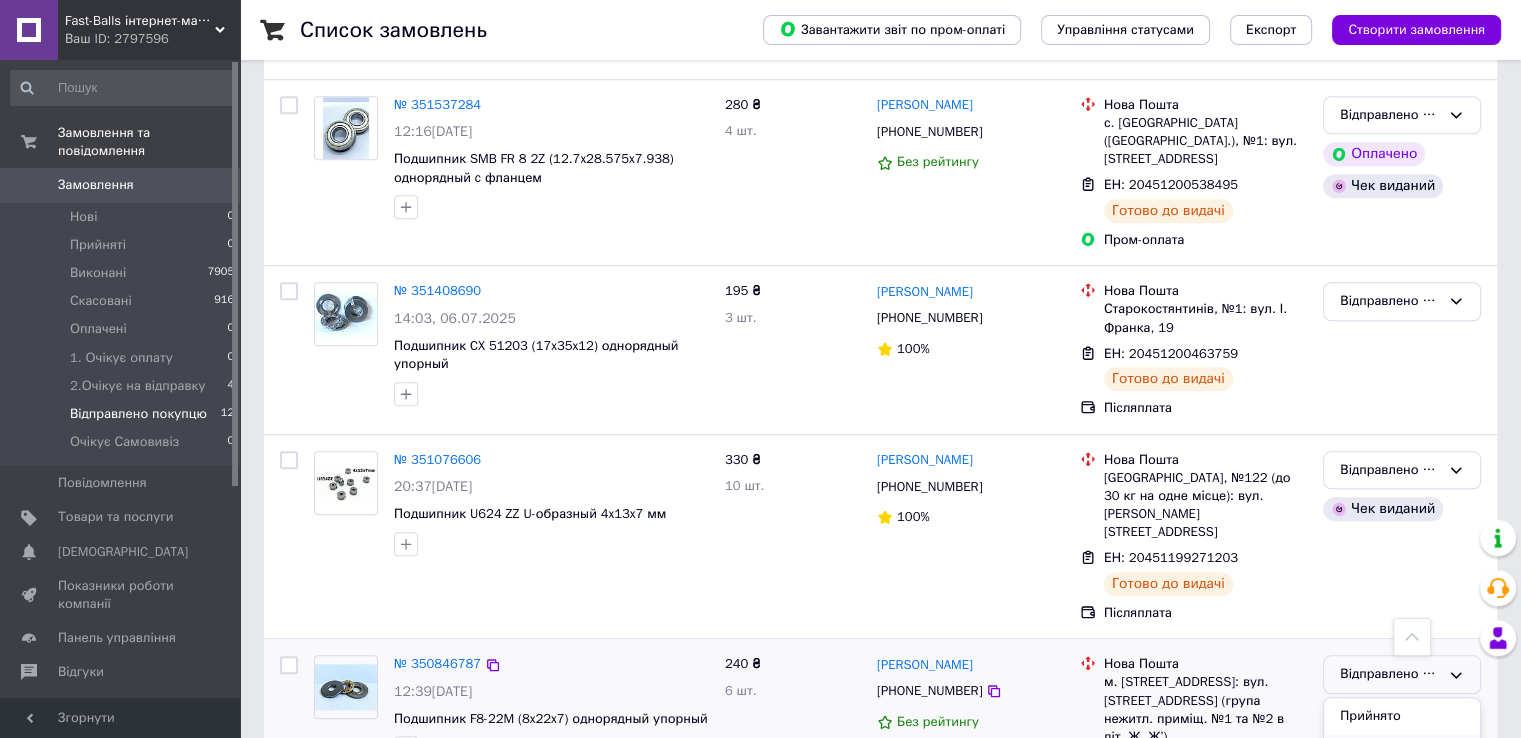click on "Виконано" at bounding box center [1402, 752] 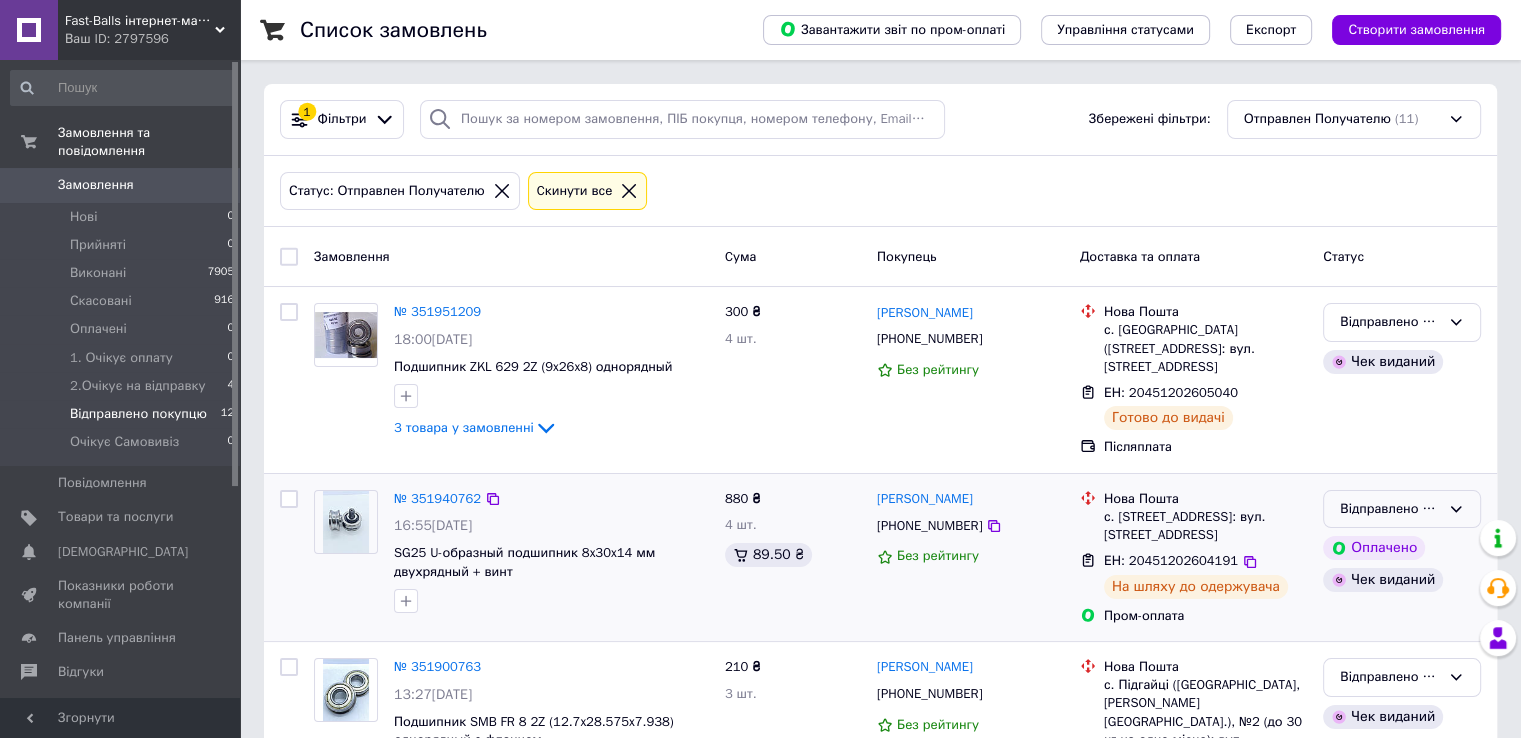 scroll, scrollTop: 0, scrollLeft: 0, axis: both 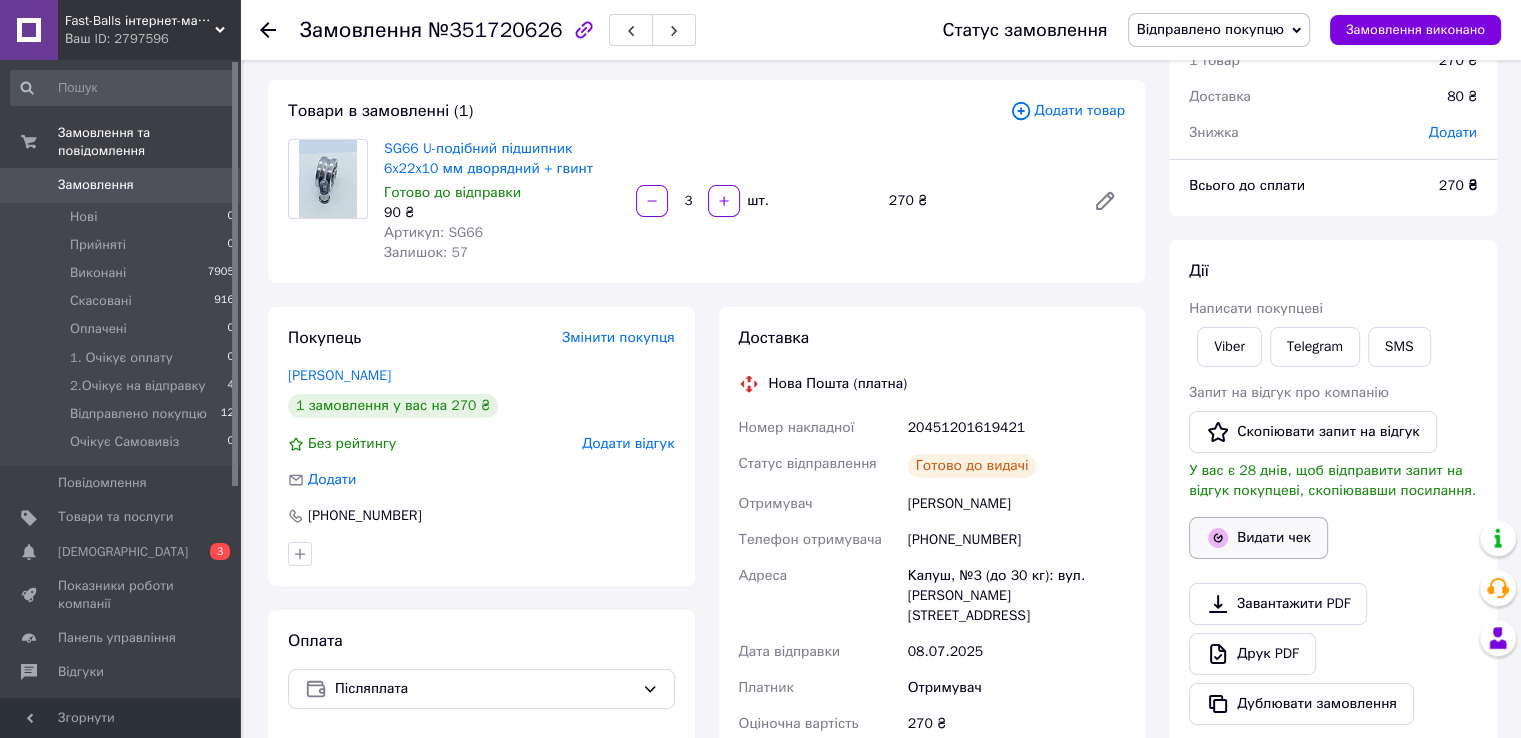 click on "Видати чек" at bounding box center [1258, 538] 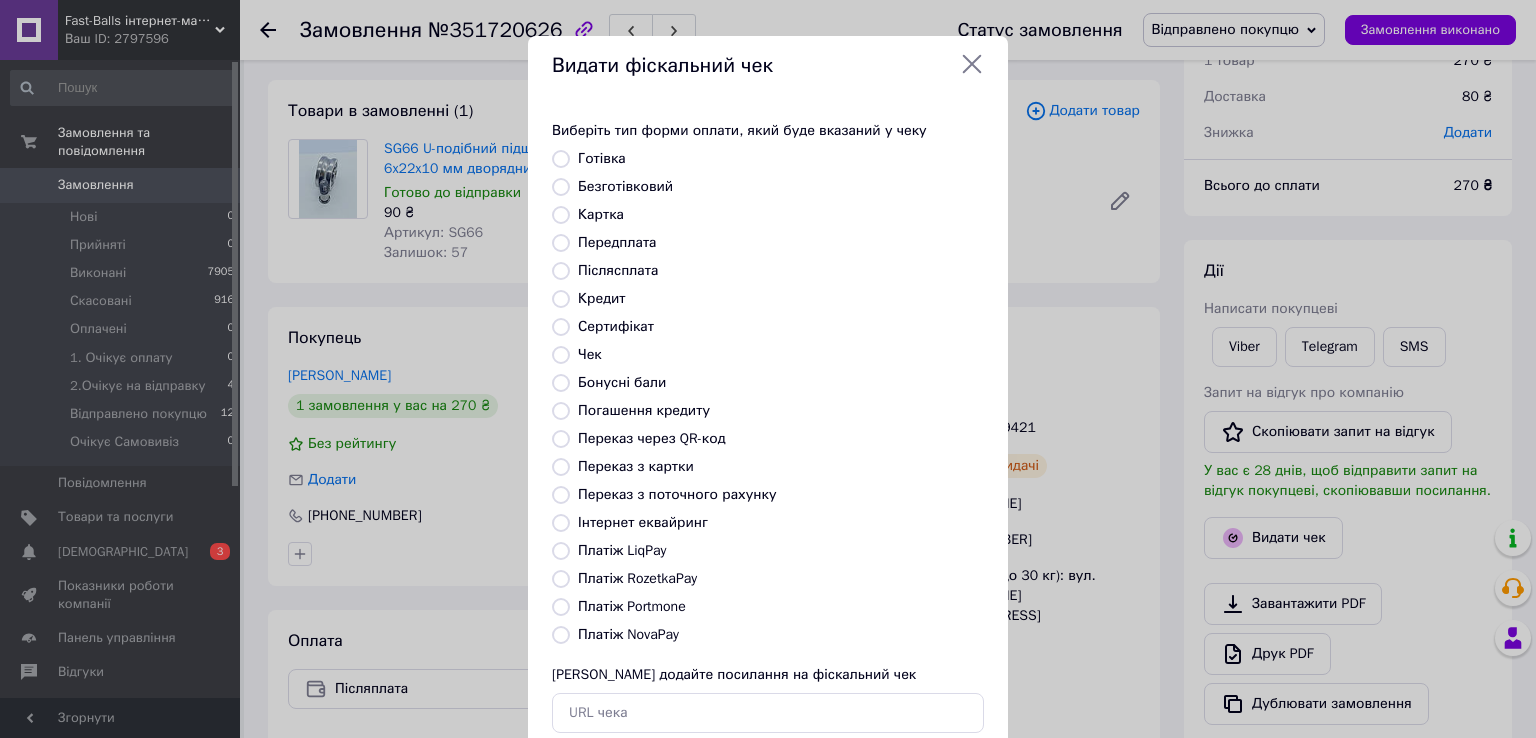 click on "Платіж NovaPay" at bounding box center (628, 634) 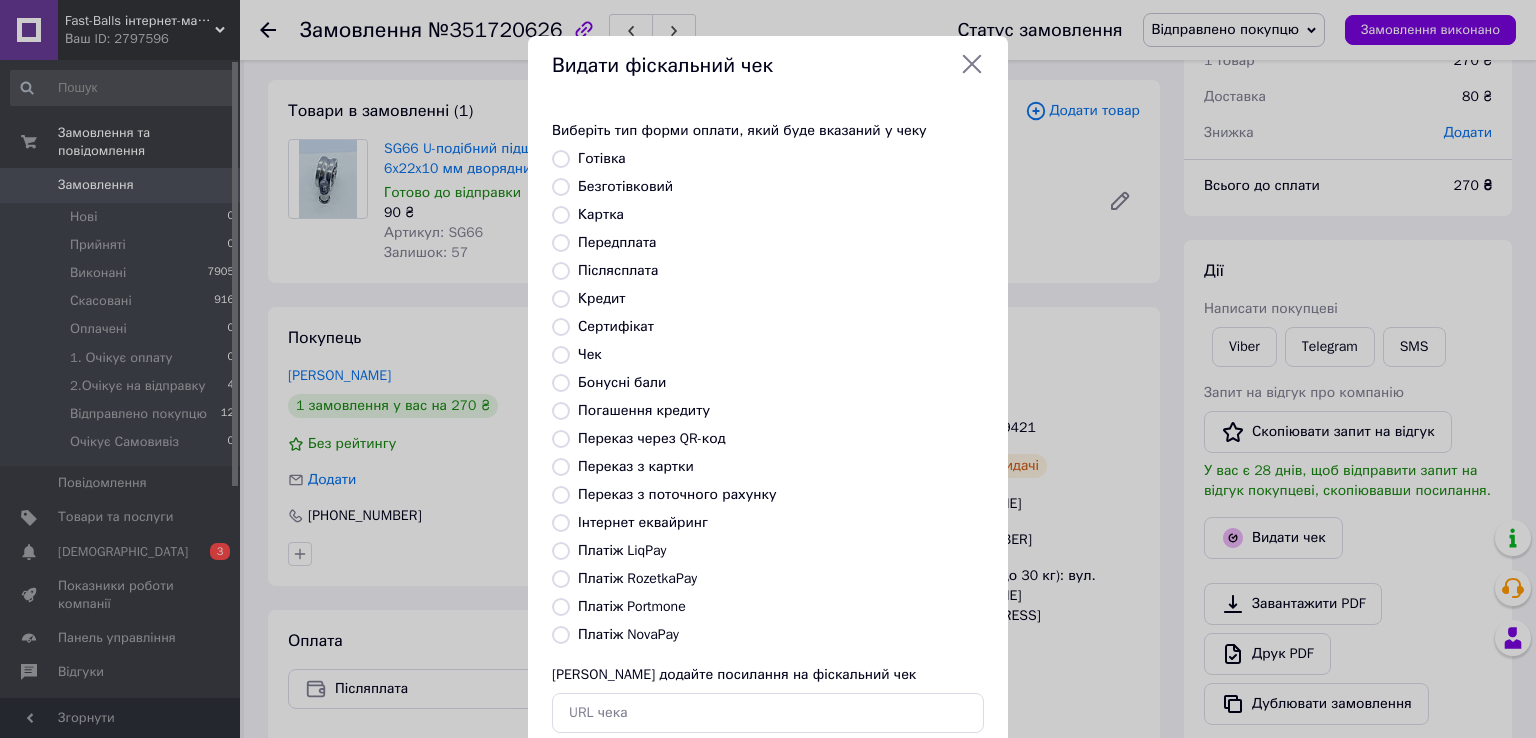 radio on "true" 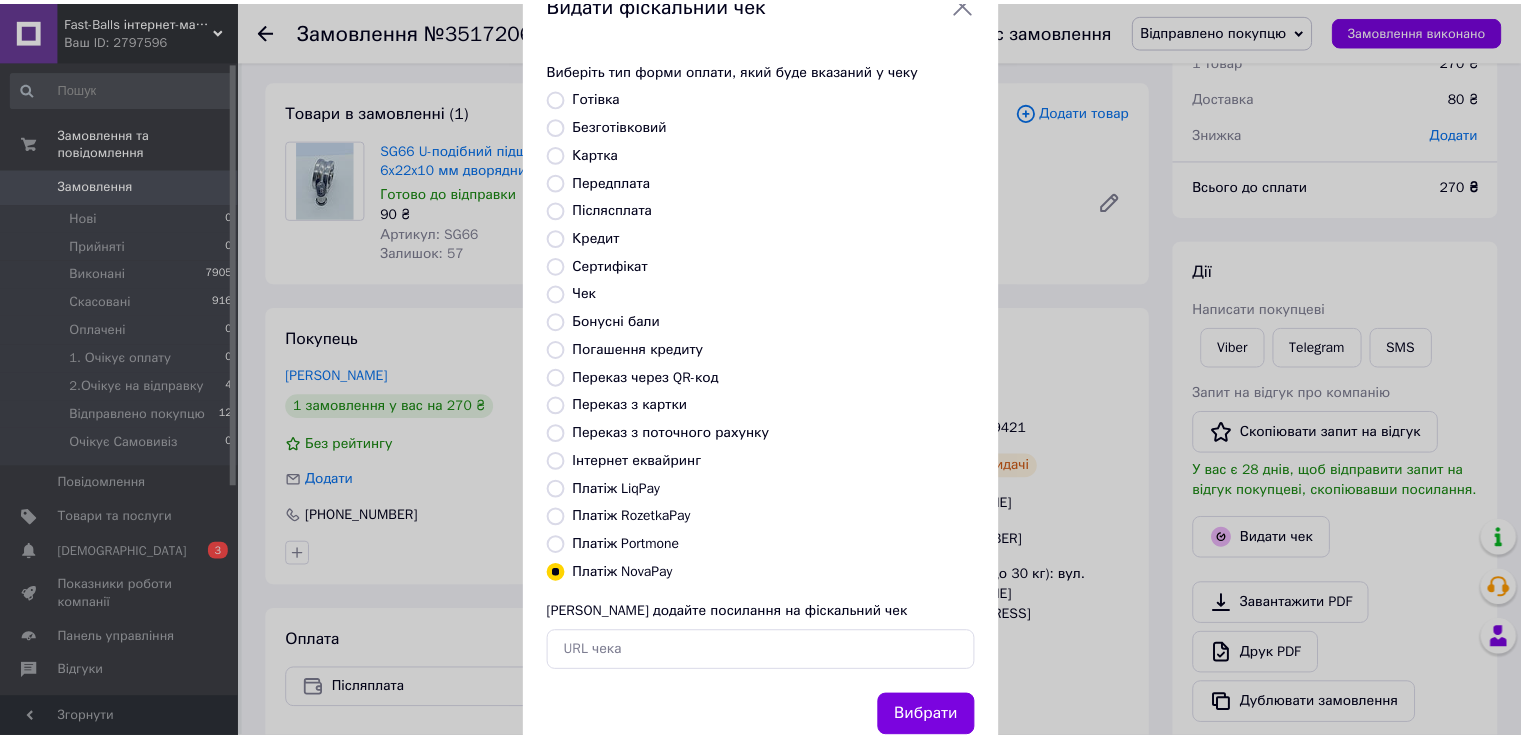scroll, scrollTop: 120, scrollLeft: 0, axis: vertical 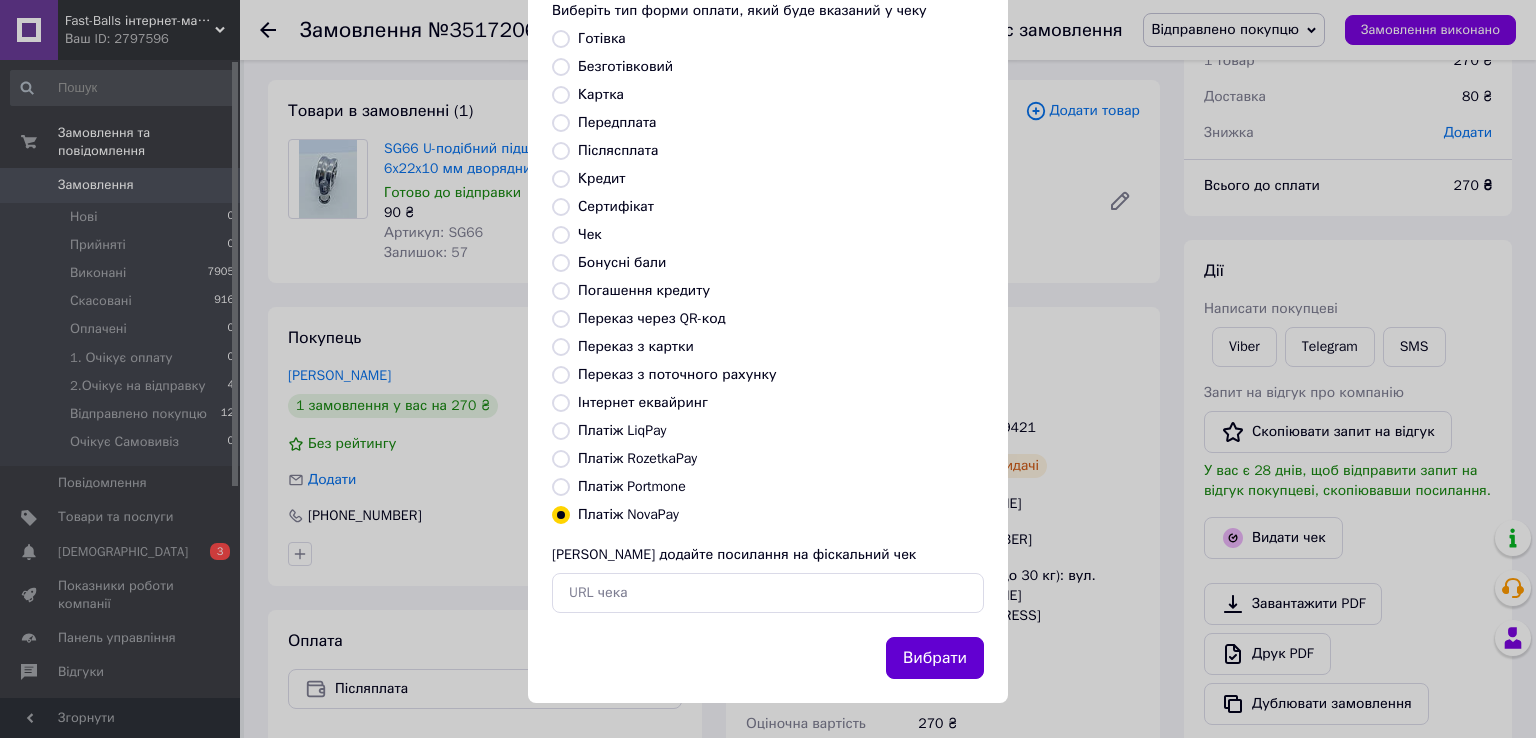 click on "Вибрати" at bounding box center [935, 658] 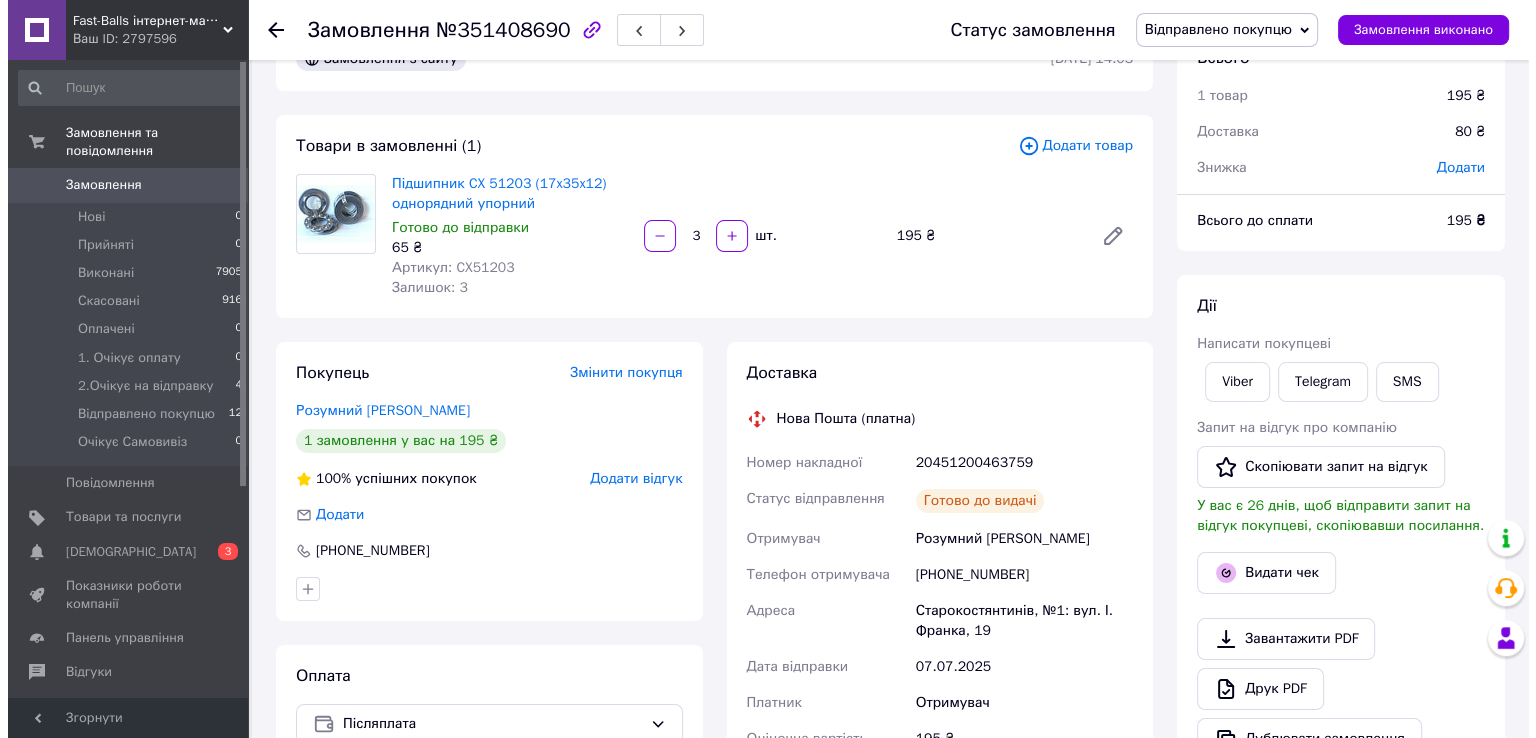 scroll, scrollTop: 32, scrollLeft: 0, axis: vertical 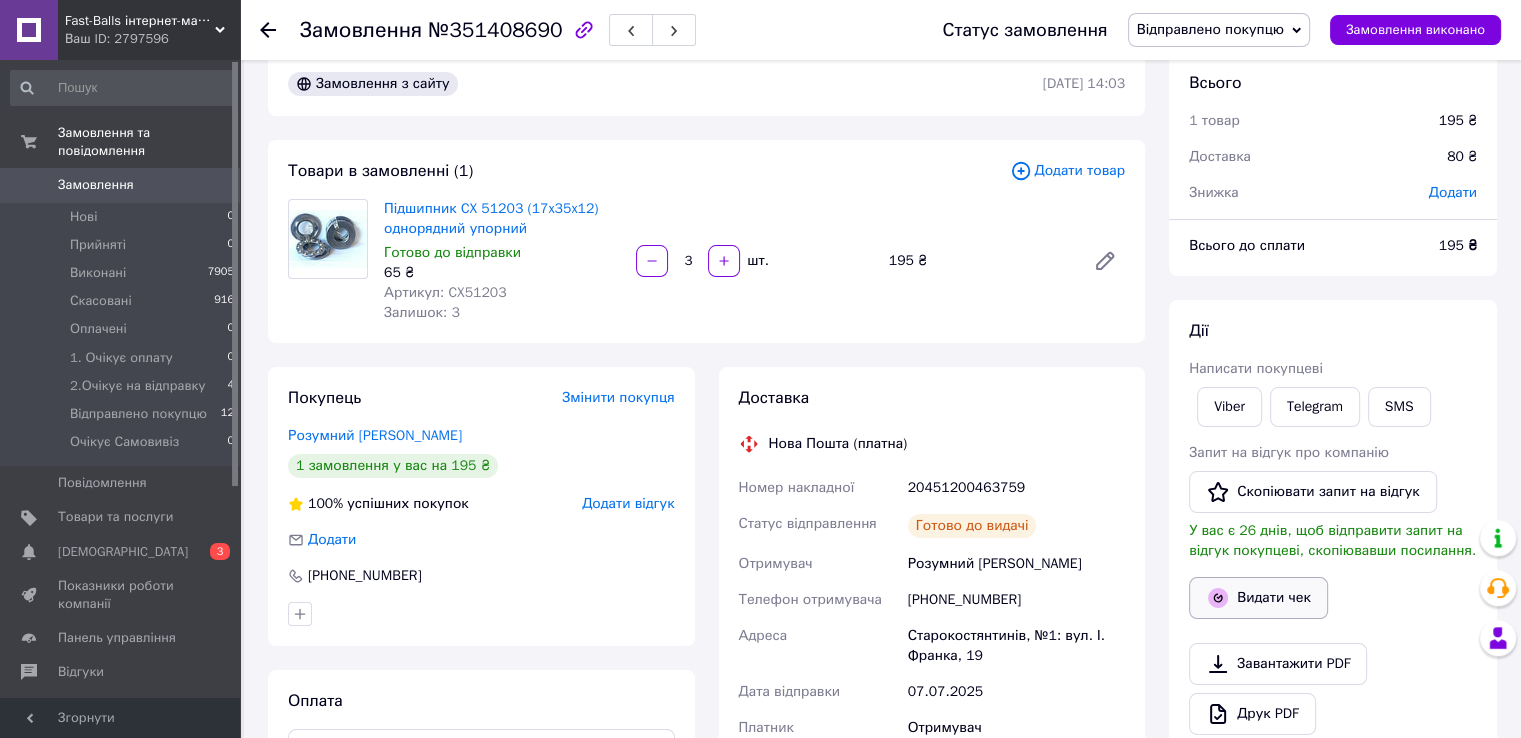 click on "Видати чек" at bounding box center (1258, 598) 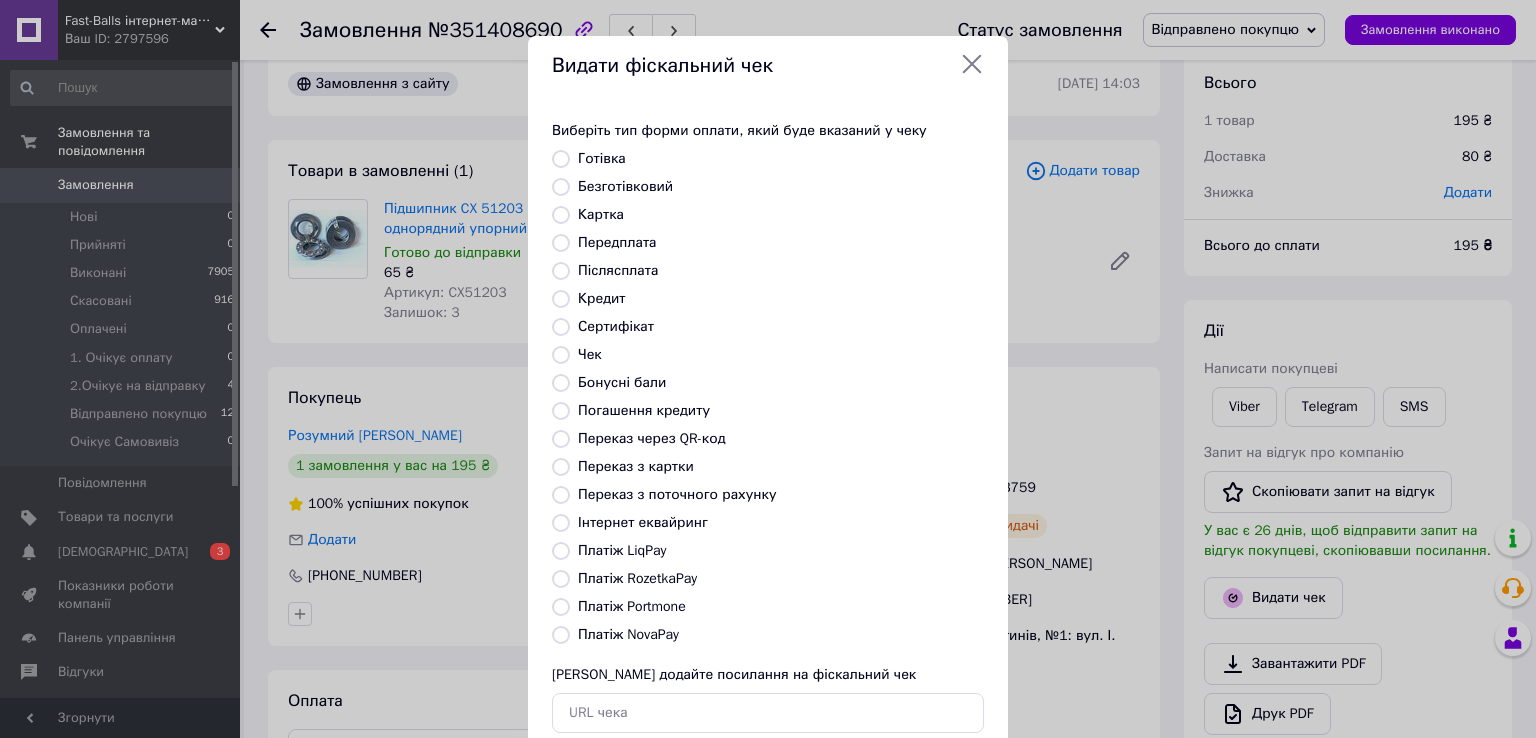 click on "Платіж NovaPay" at bounding box center (628, 634) 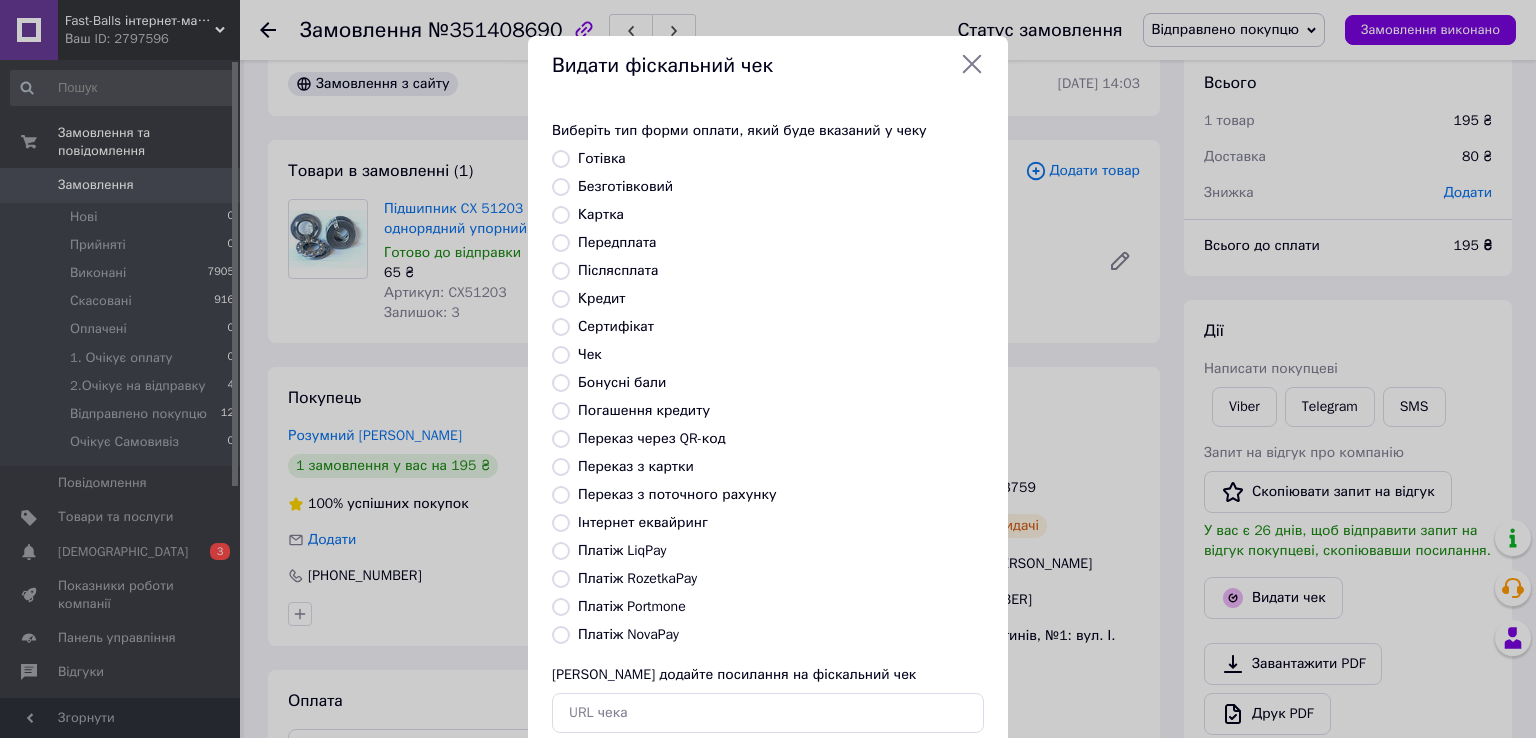 radio on "true" 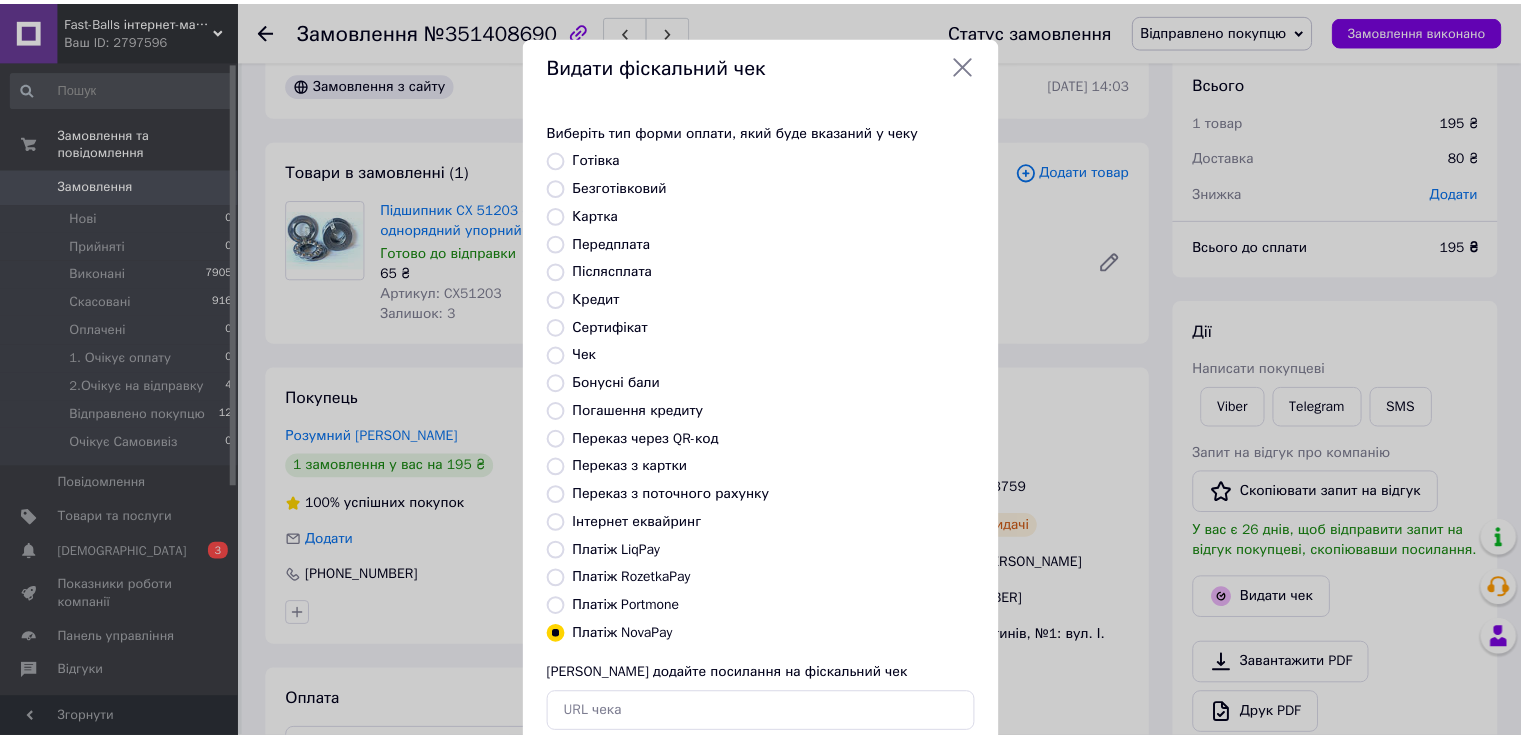 scroll, scrollTop: 120, scrollLeft: 0, axis: vertical 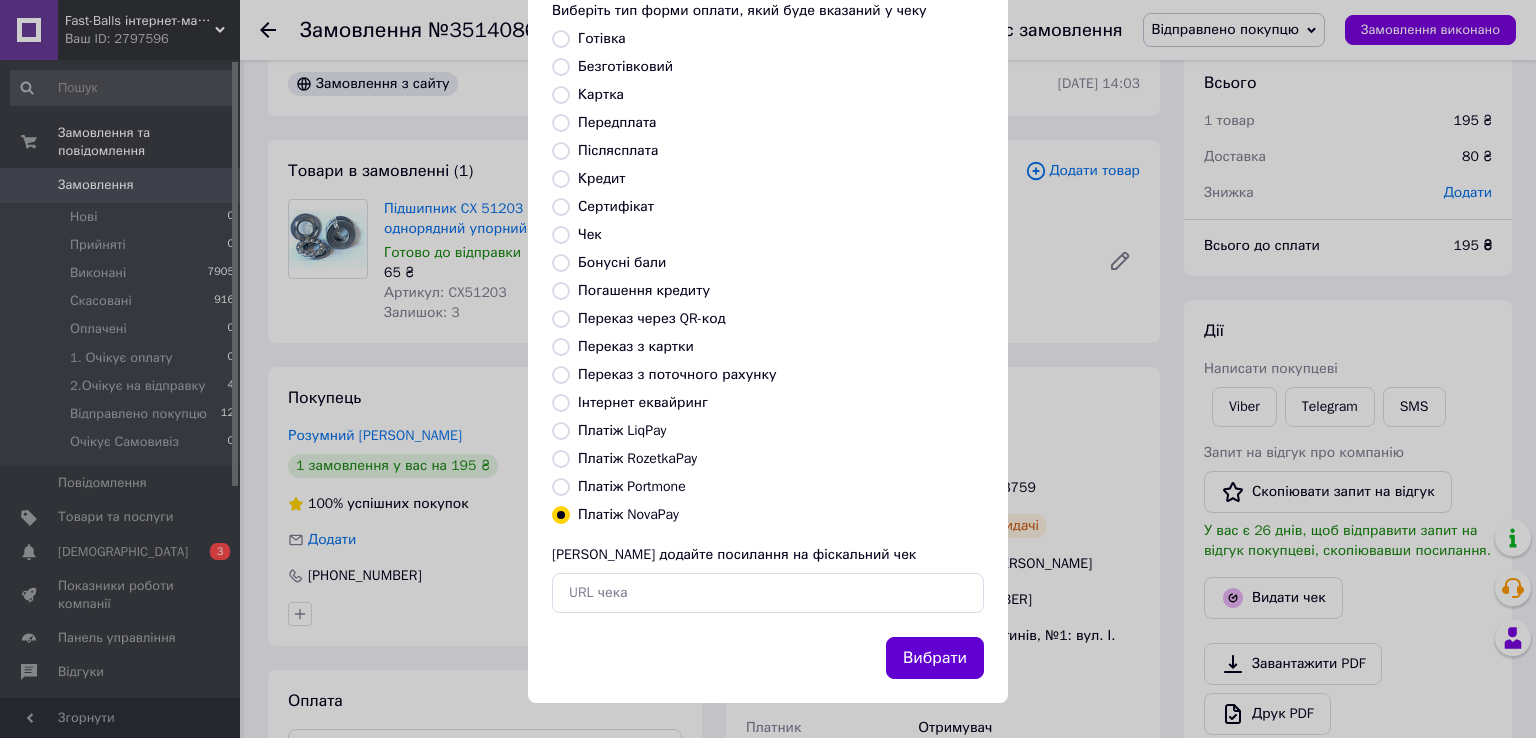 click on "Вибрати" at bounding box center (935, 658) 